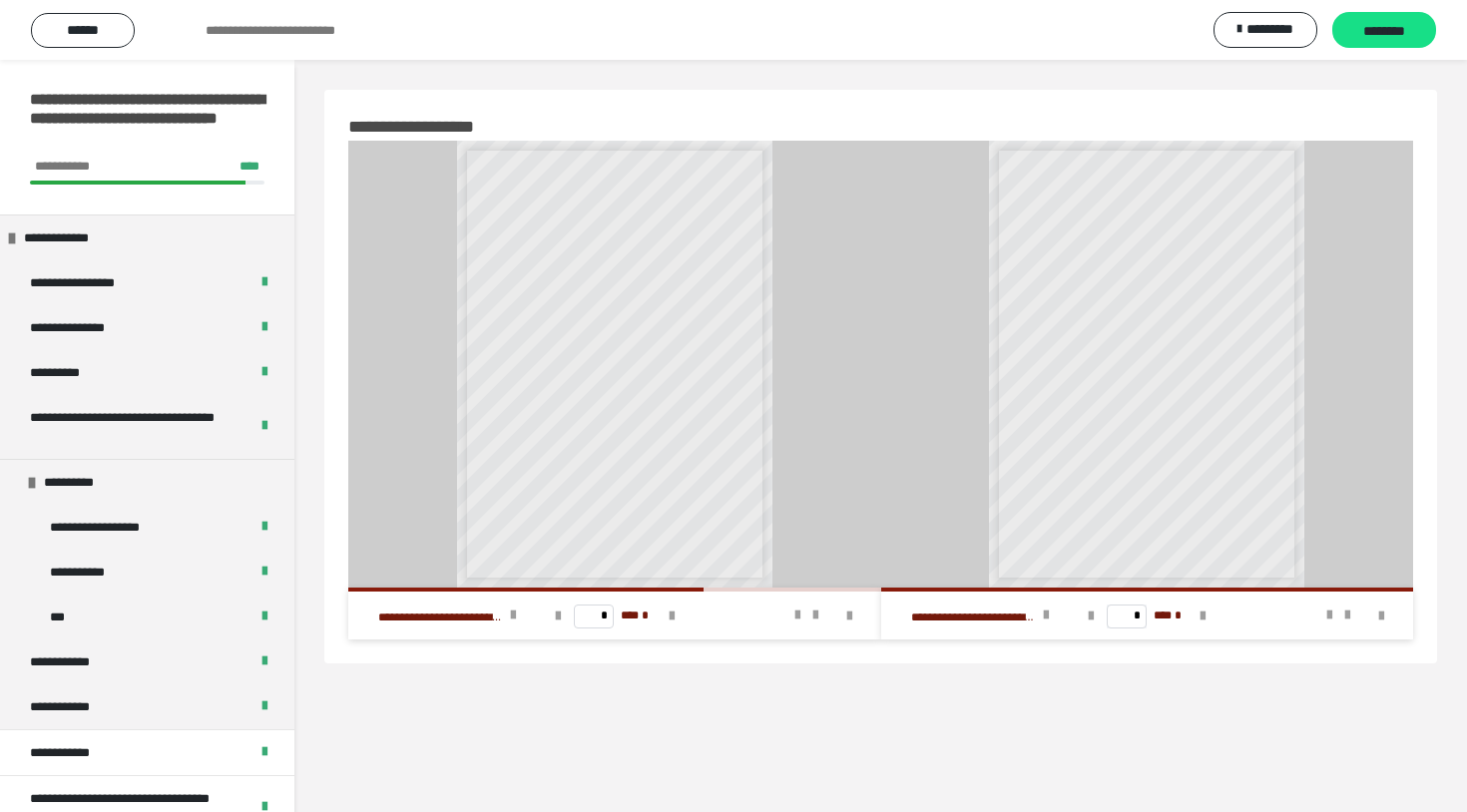 scroll, scrollTop: 0, scrollLeft: 0, axis: both 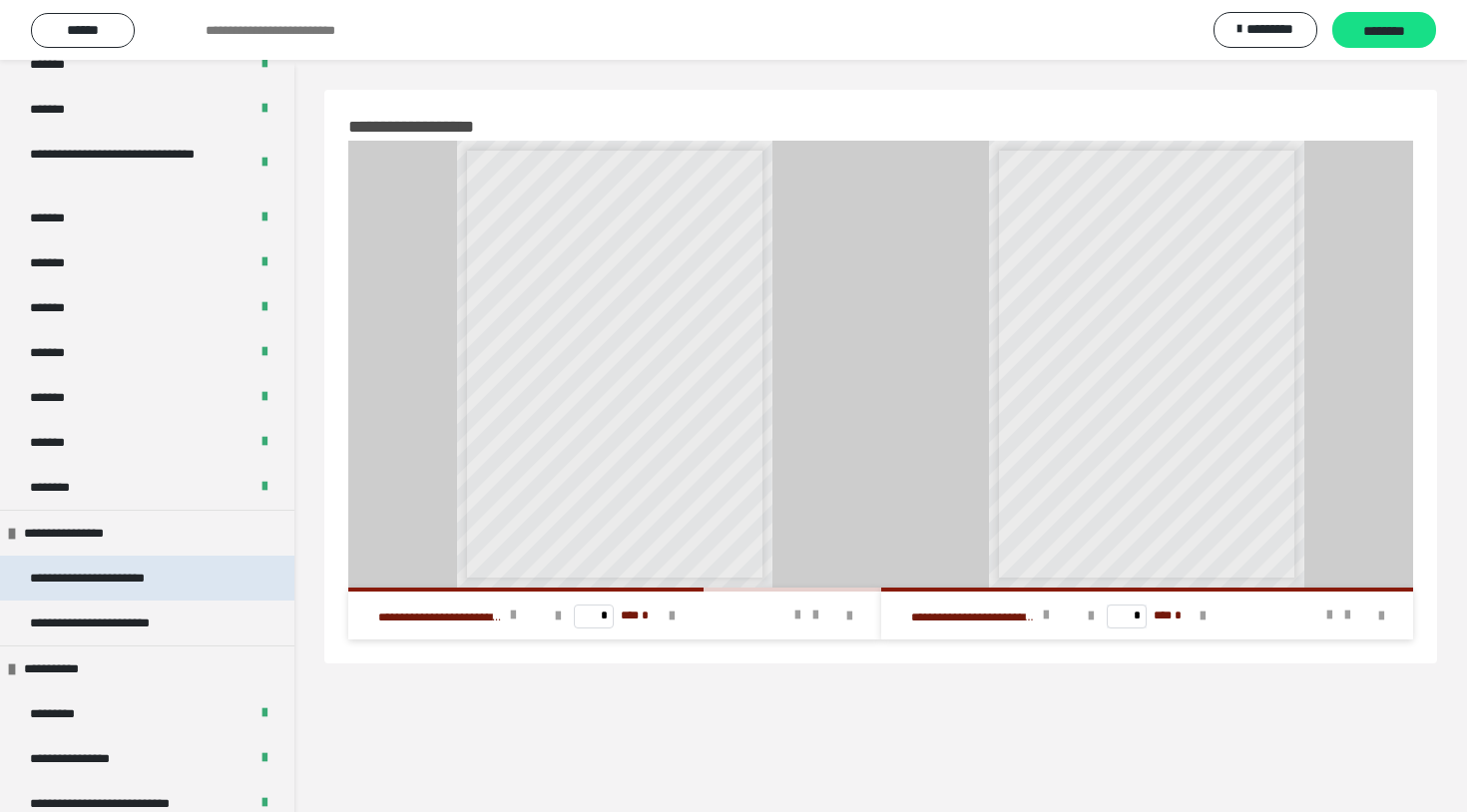 click on "**********" at bounding box center [103, 578] 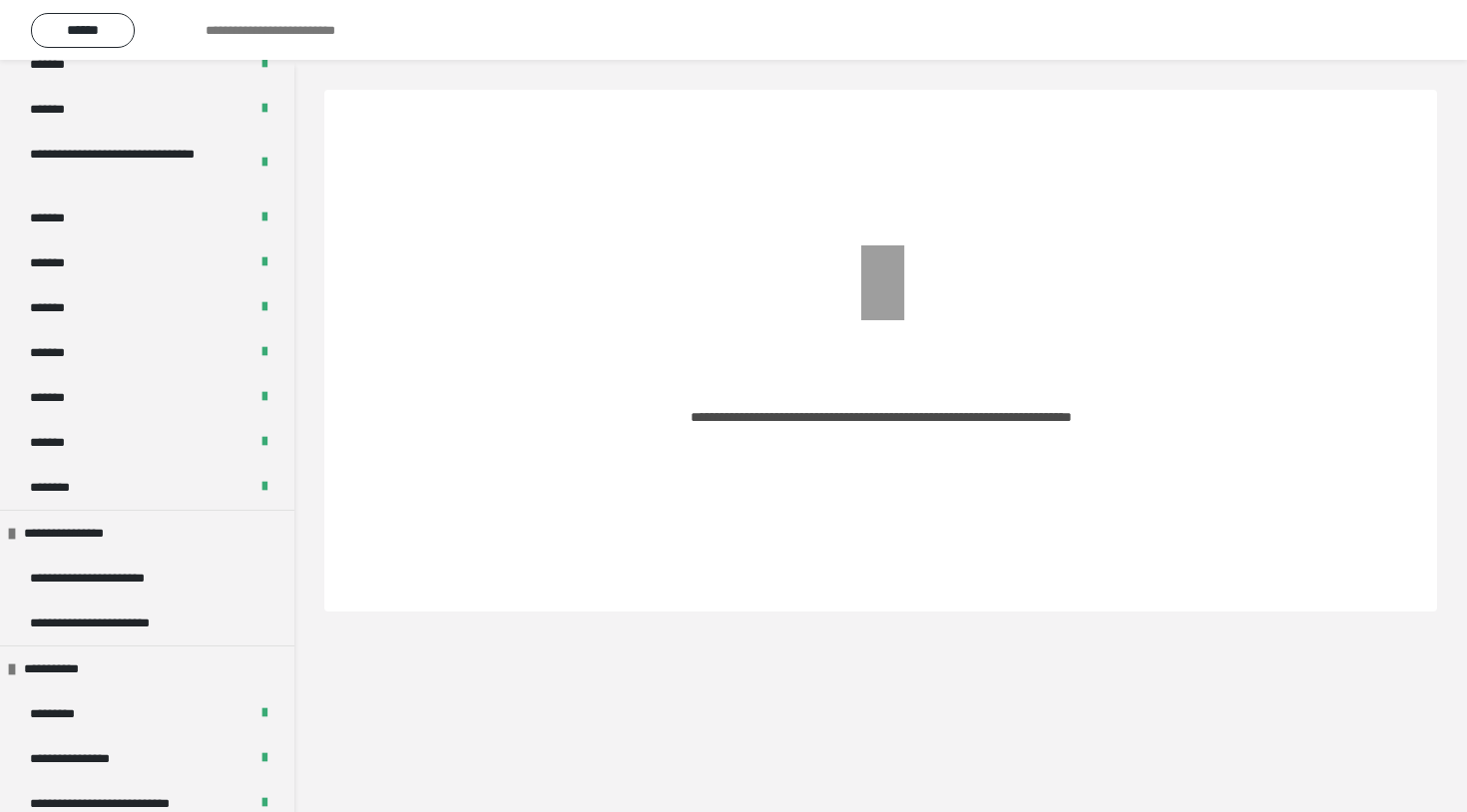 click on "**********" at bounding box center (880, 350) 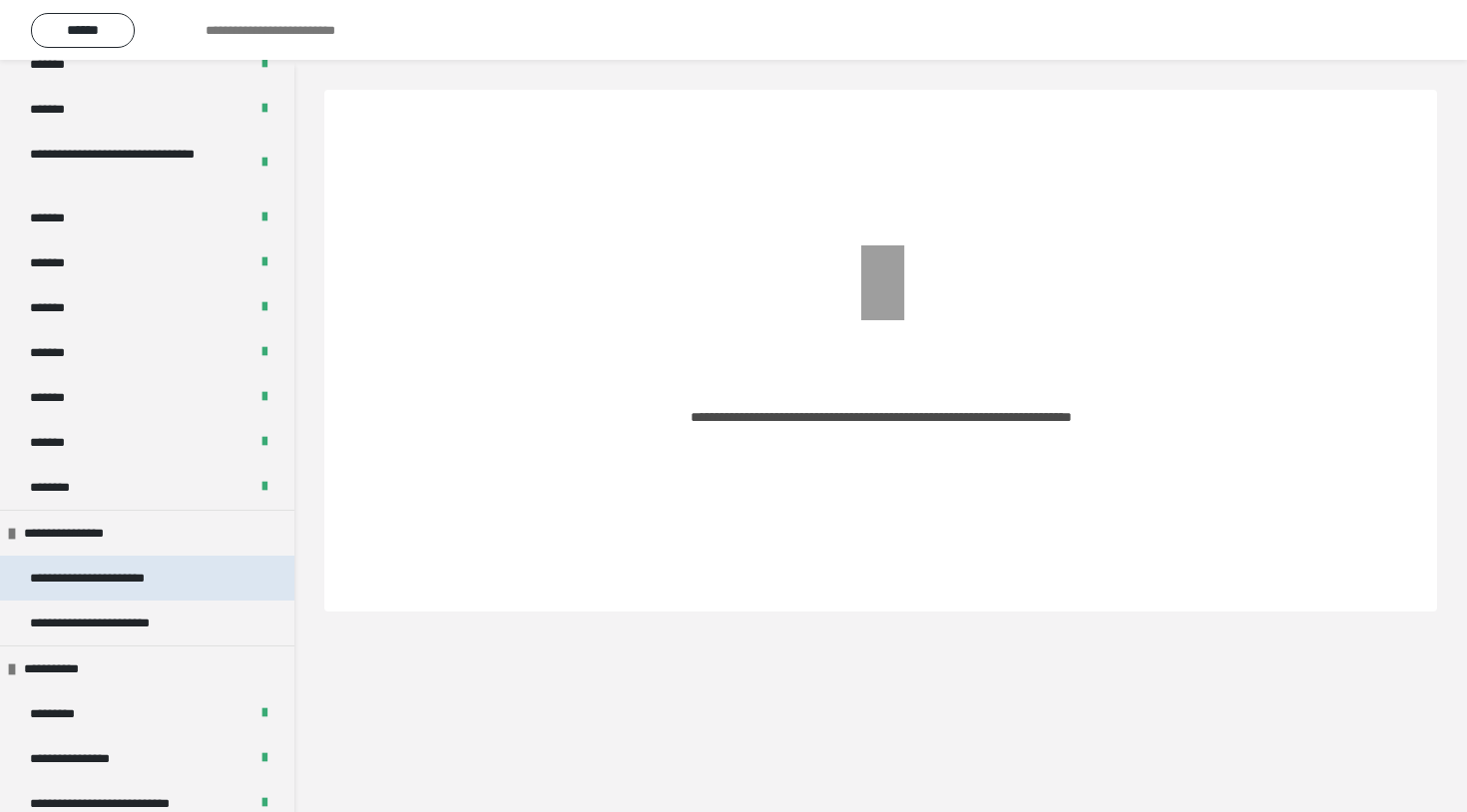 click on "**********" at bounding box center [103, 578] 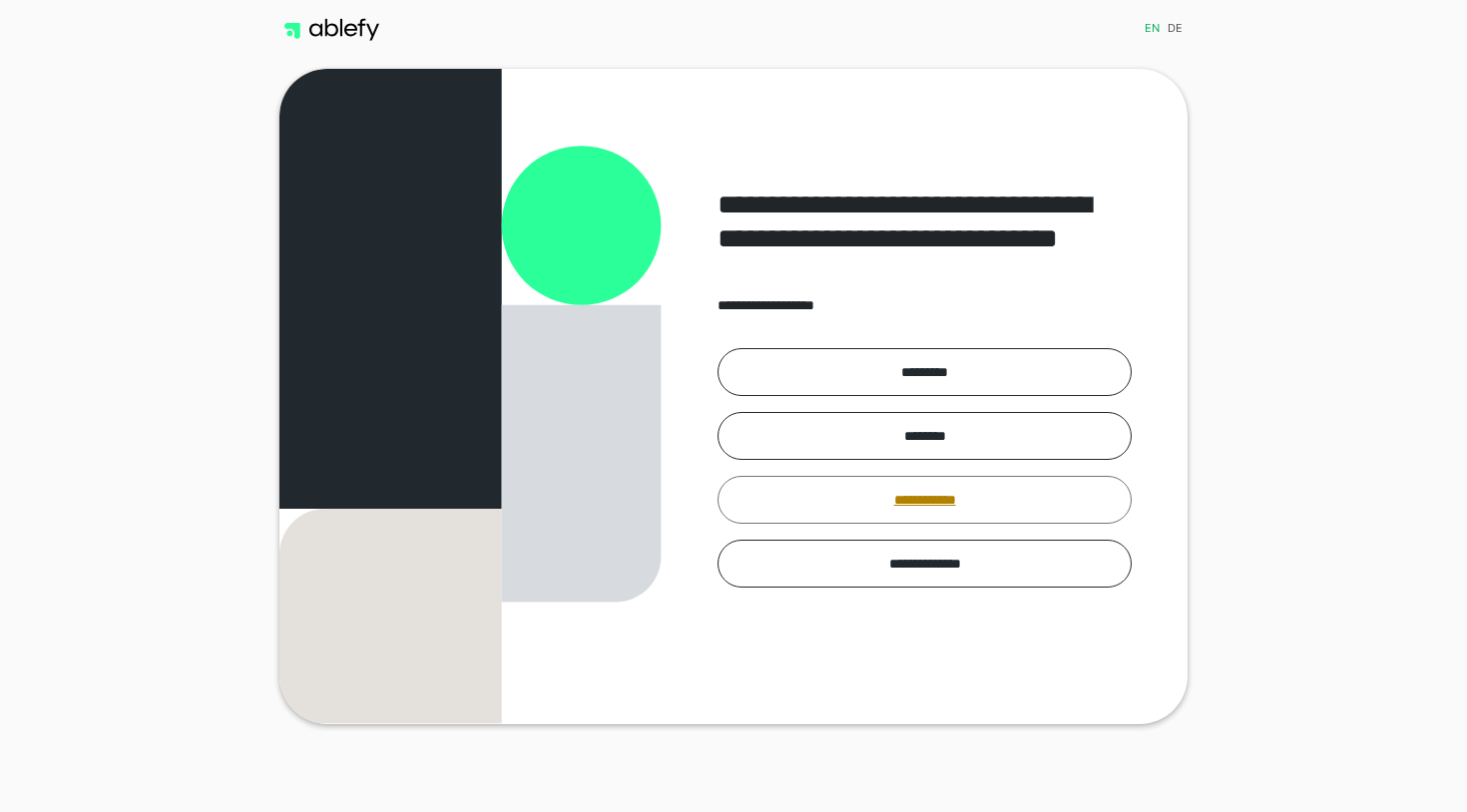 scroll, scrollTop: 0, scrollLeft: 0, axis: both 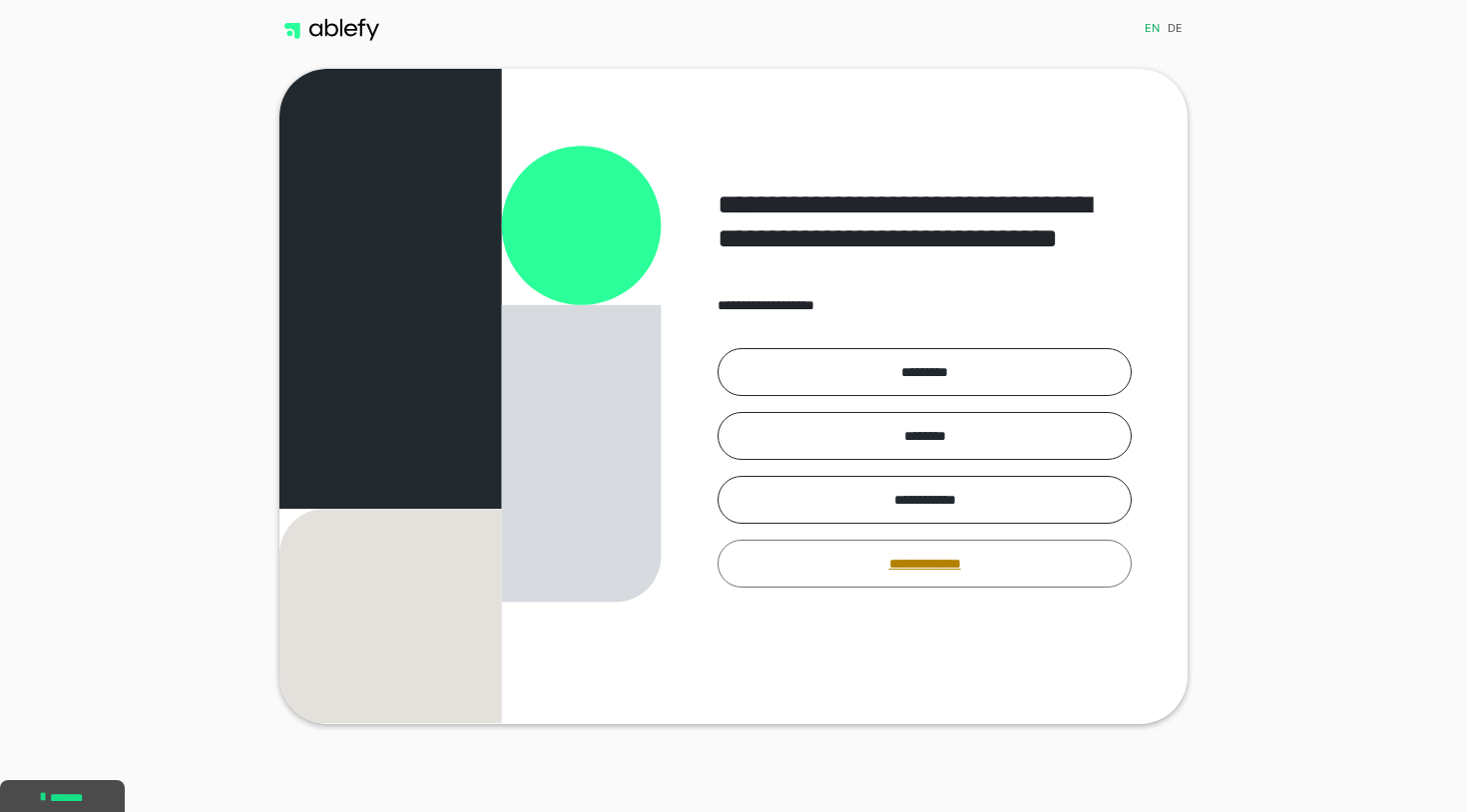 click on "**********" at bounding box center (924, 564) 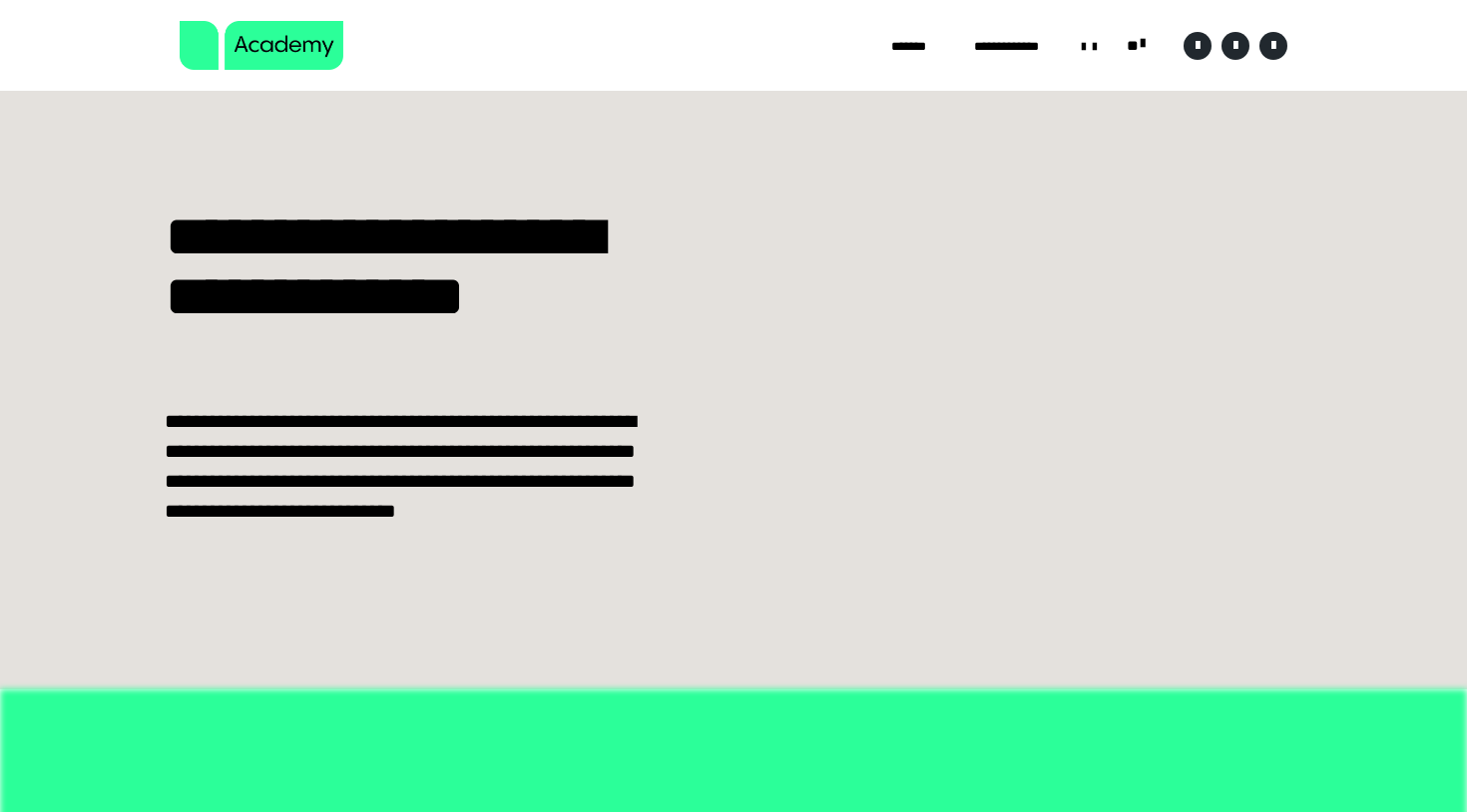 scroll, scrollTop: 0, scrollLeft: 0, axis: both 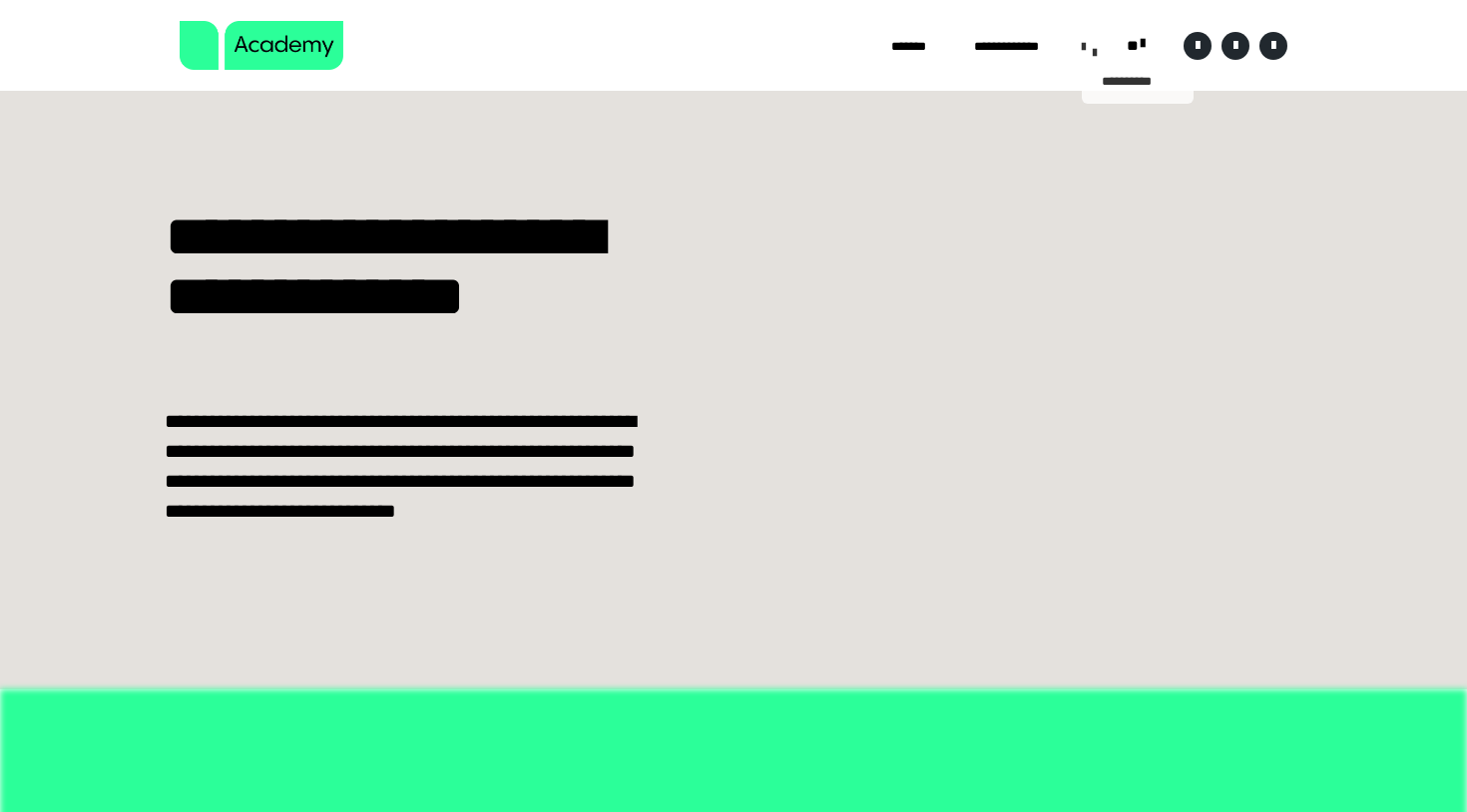 click at bounding box center [1084, 46] 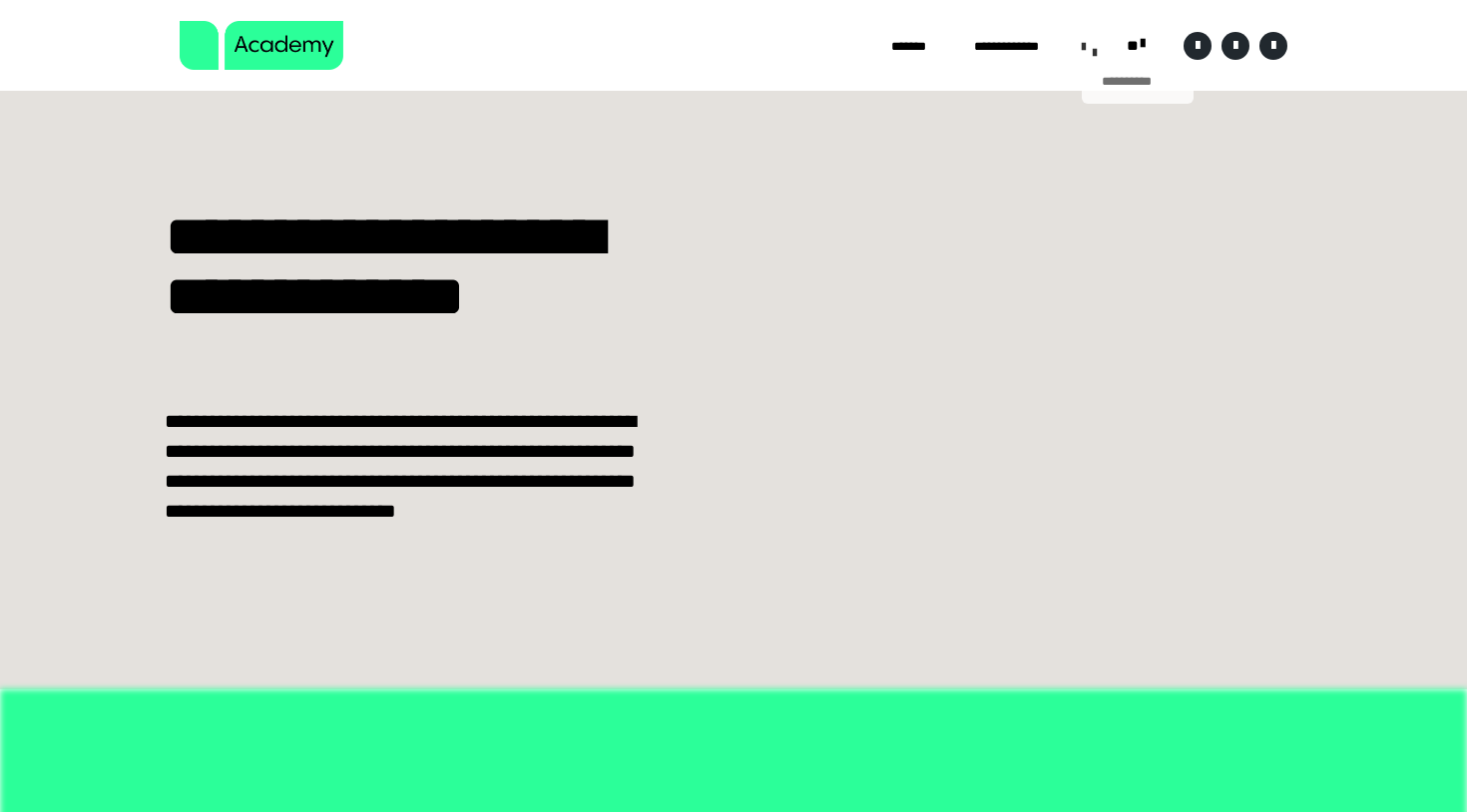 click on "**********" at bounding box center (1138, 81) 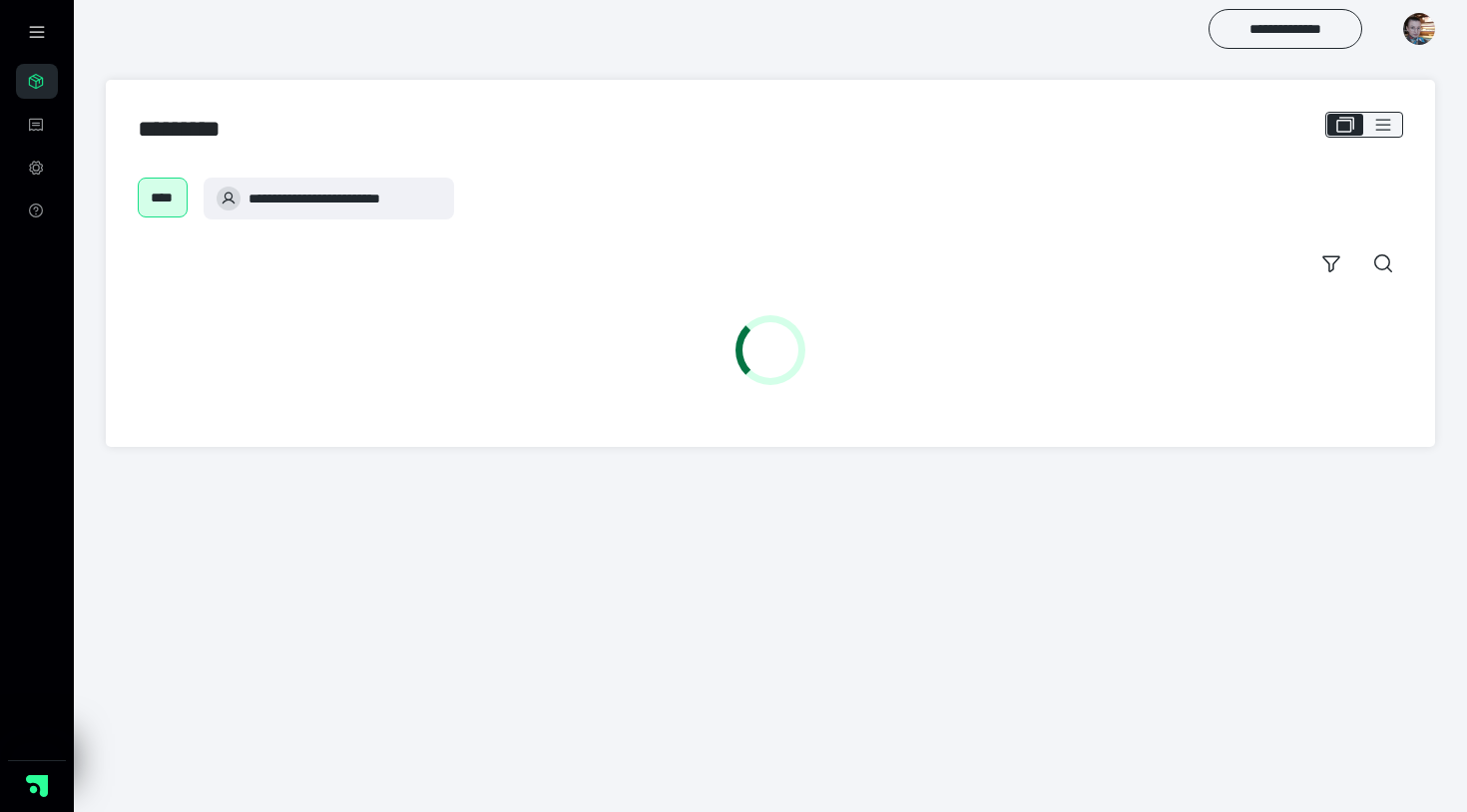 scroll, scrollTop: 0, scrollLeft: 0, axis: both 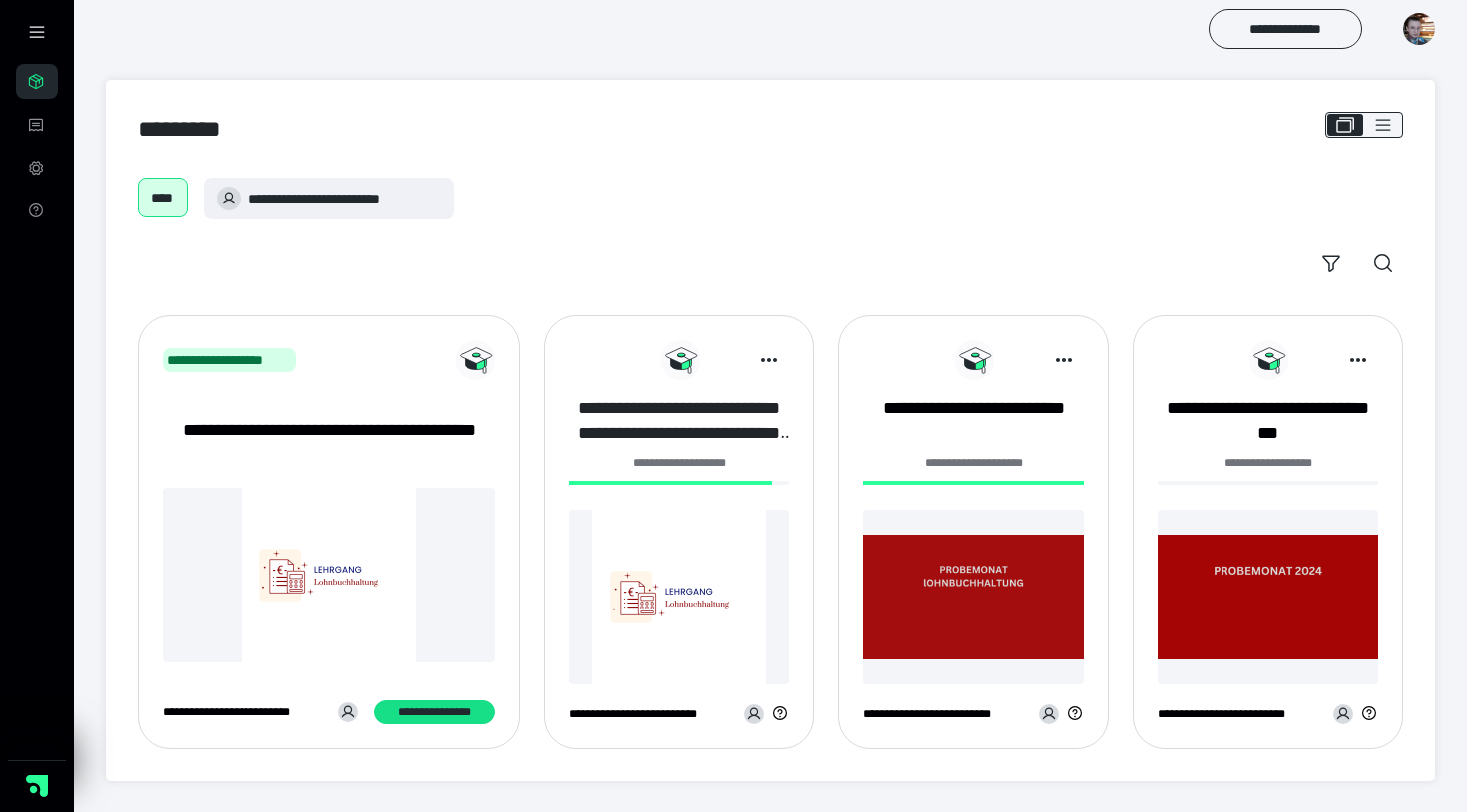 click on "**********" at bounding box center (679, 421) 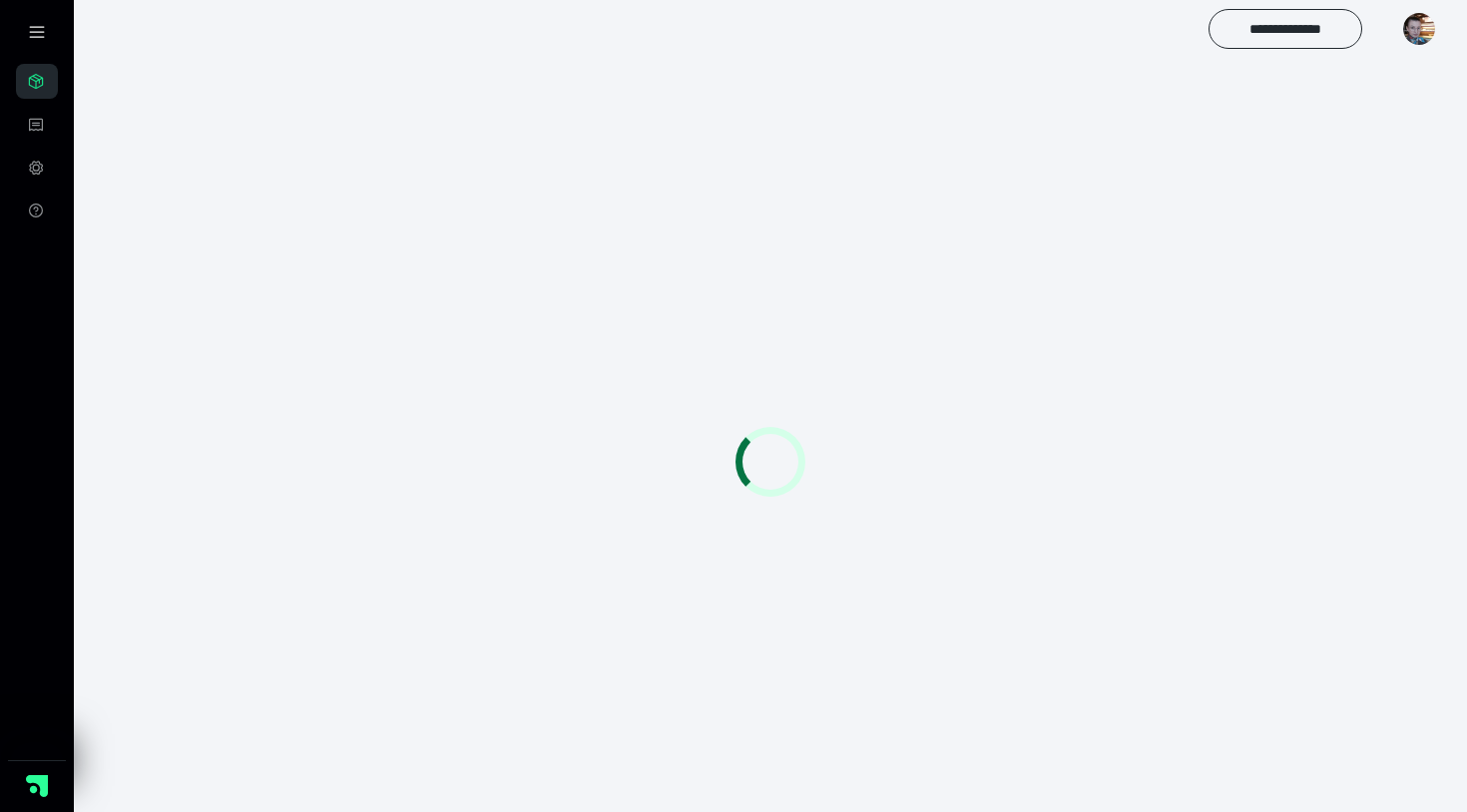 scroll, scrollTop: 0, scrollLeft: 0, axis: both 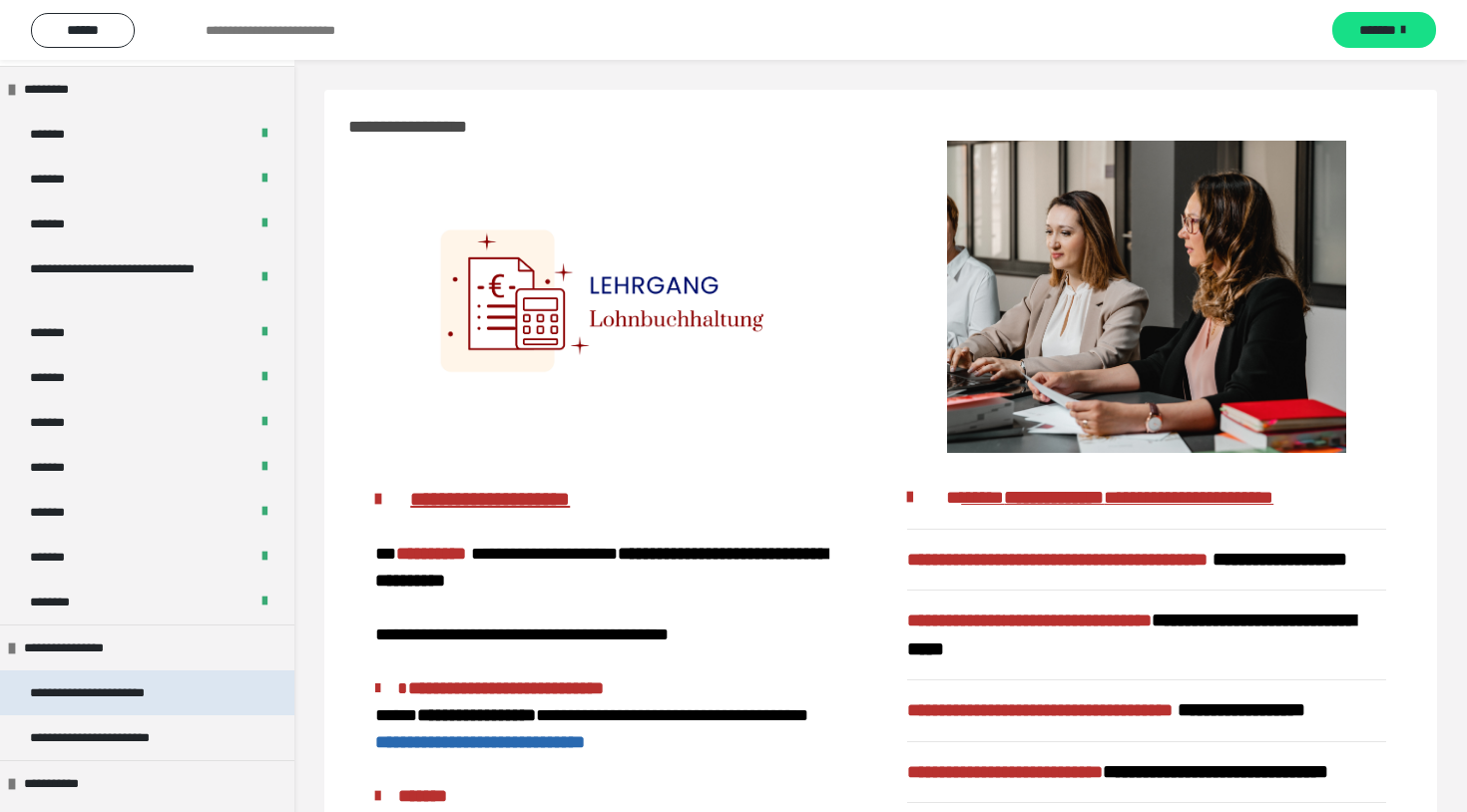 click on "**********" at bounding box center (103, 692) 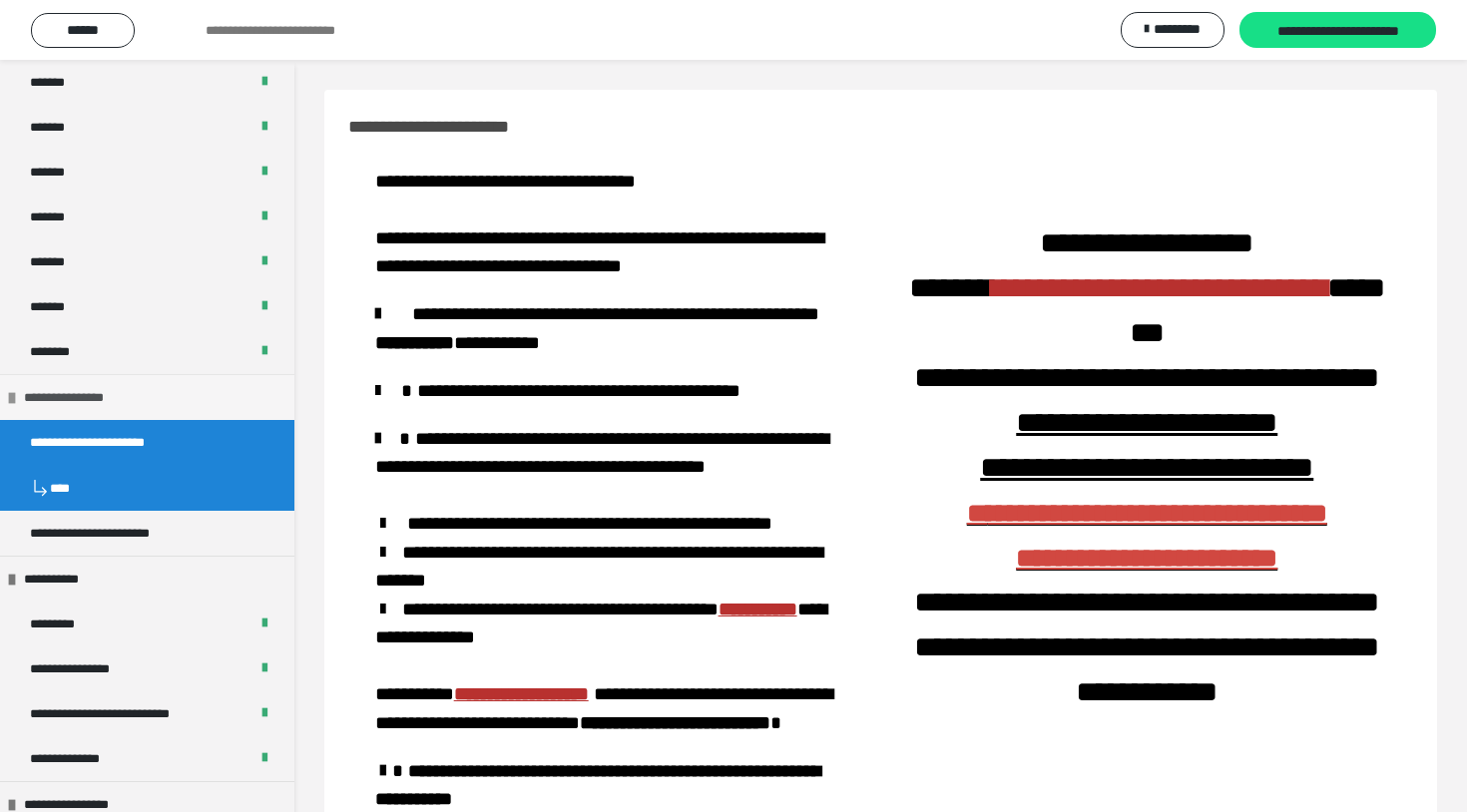 scroll, scrollTop: 1034, scrollLeft: 0, axis: vertical 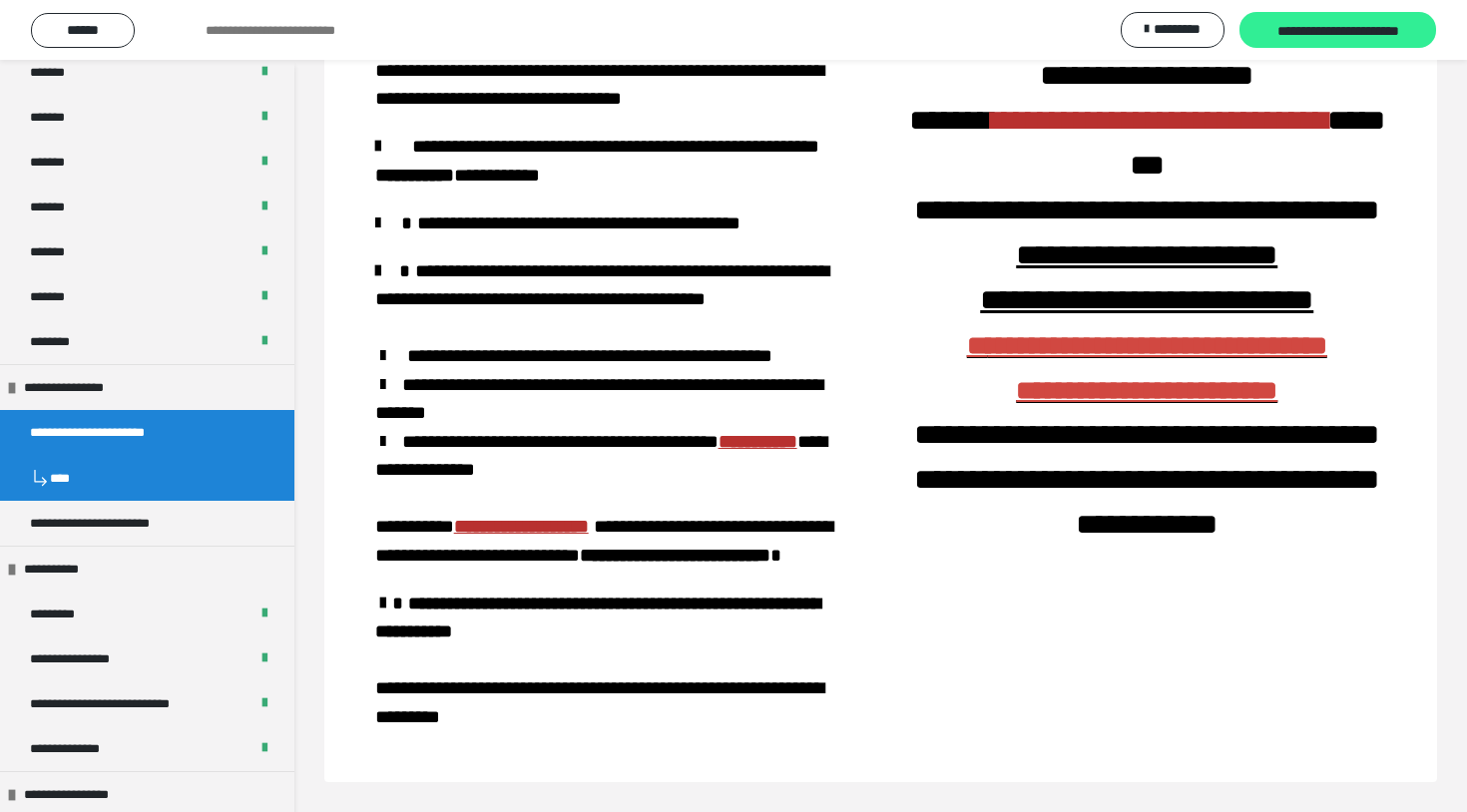 click on "**********" at bounding box center (1337, 31) 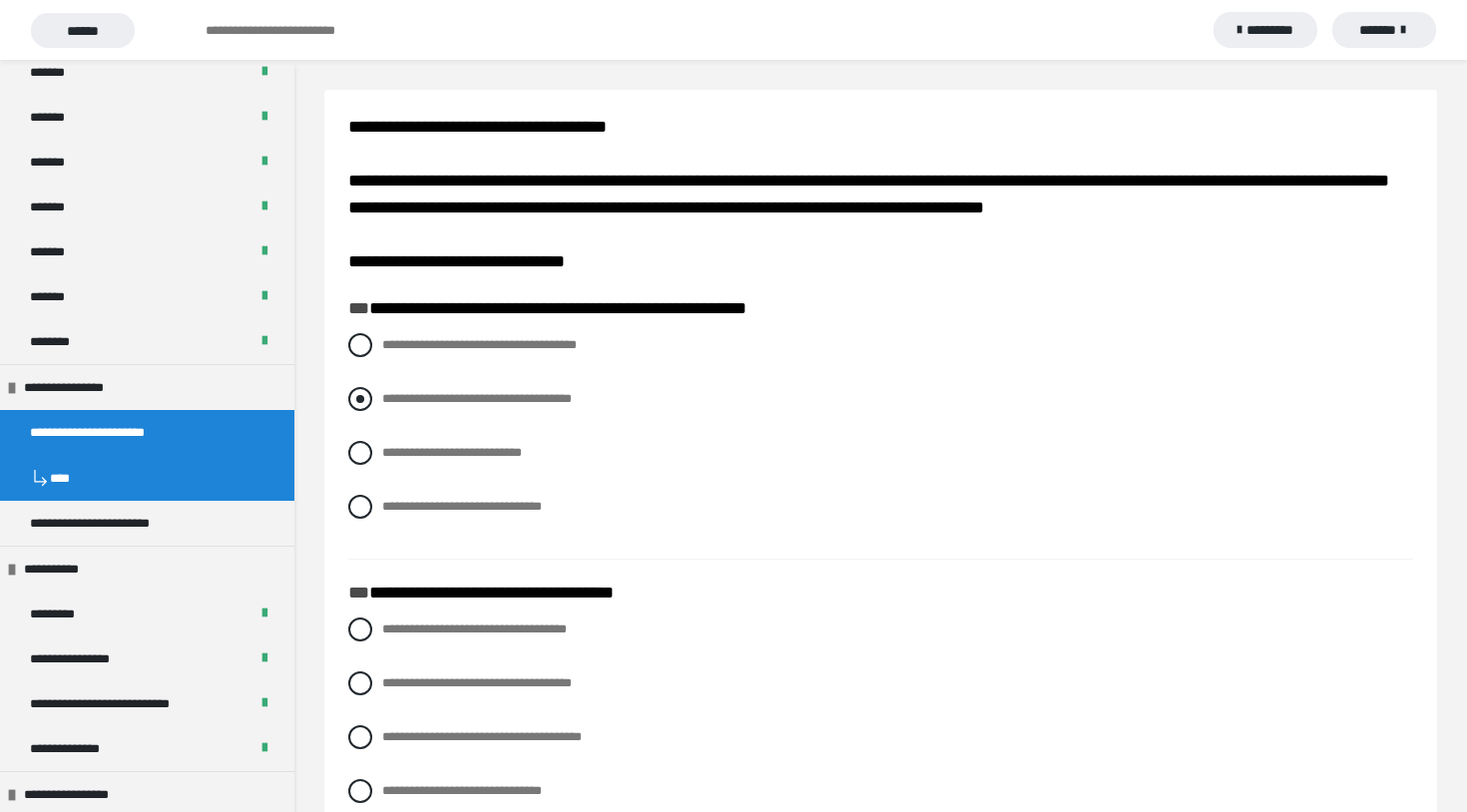 drag, startPoint x: 816, startPoint y: 313, endPoint x: 388, endPoint y: 409, distance: 438.63424 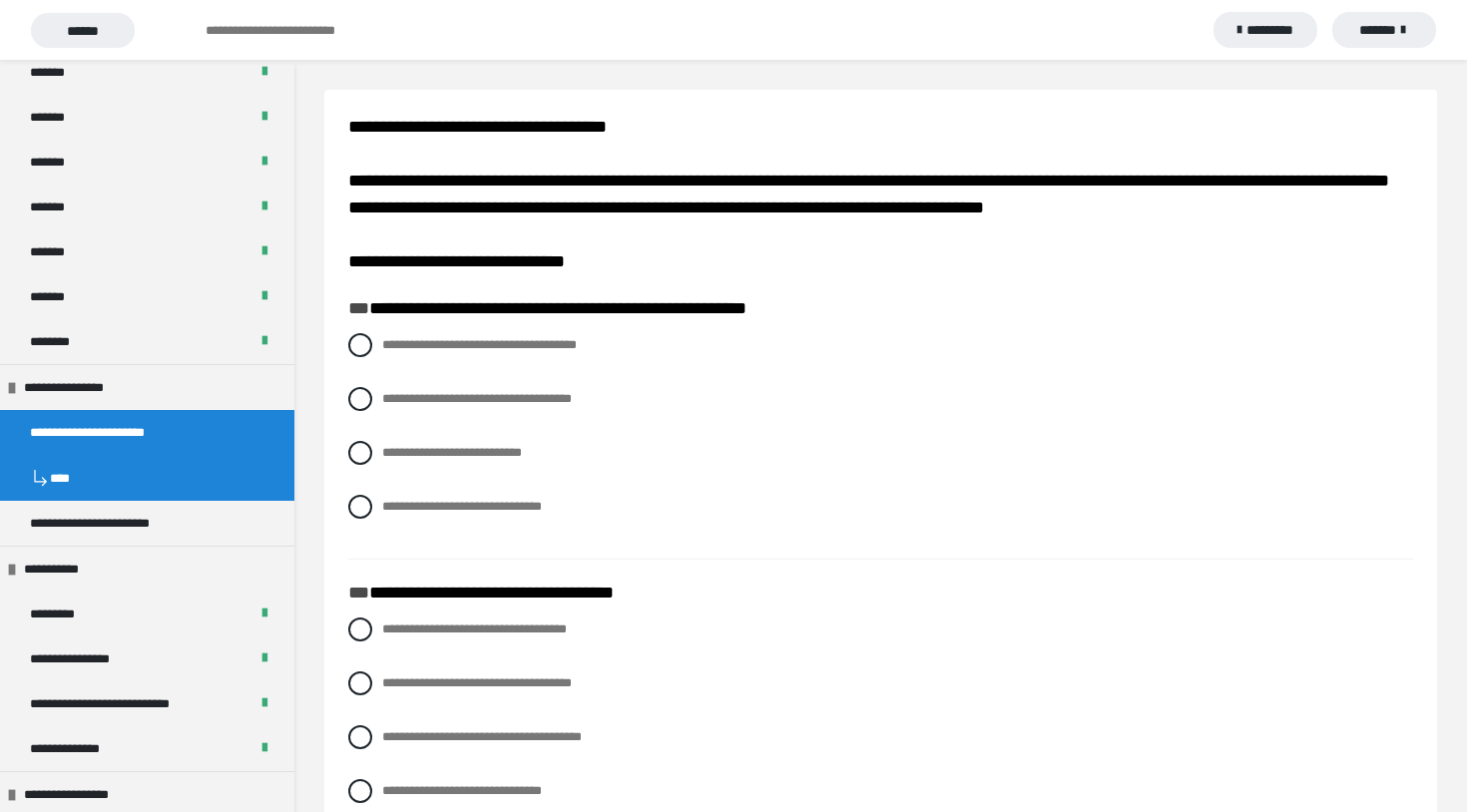 click on "**********" at bounding box center [880, 309] 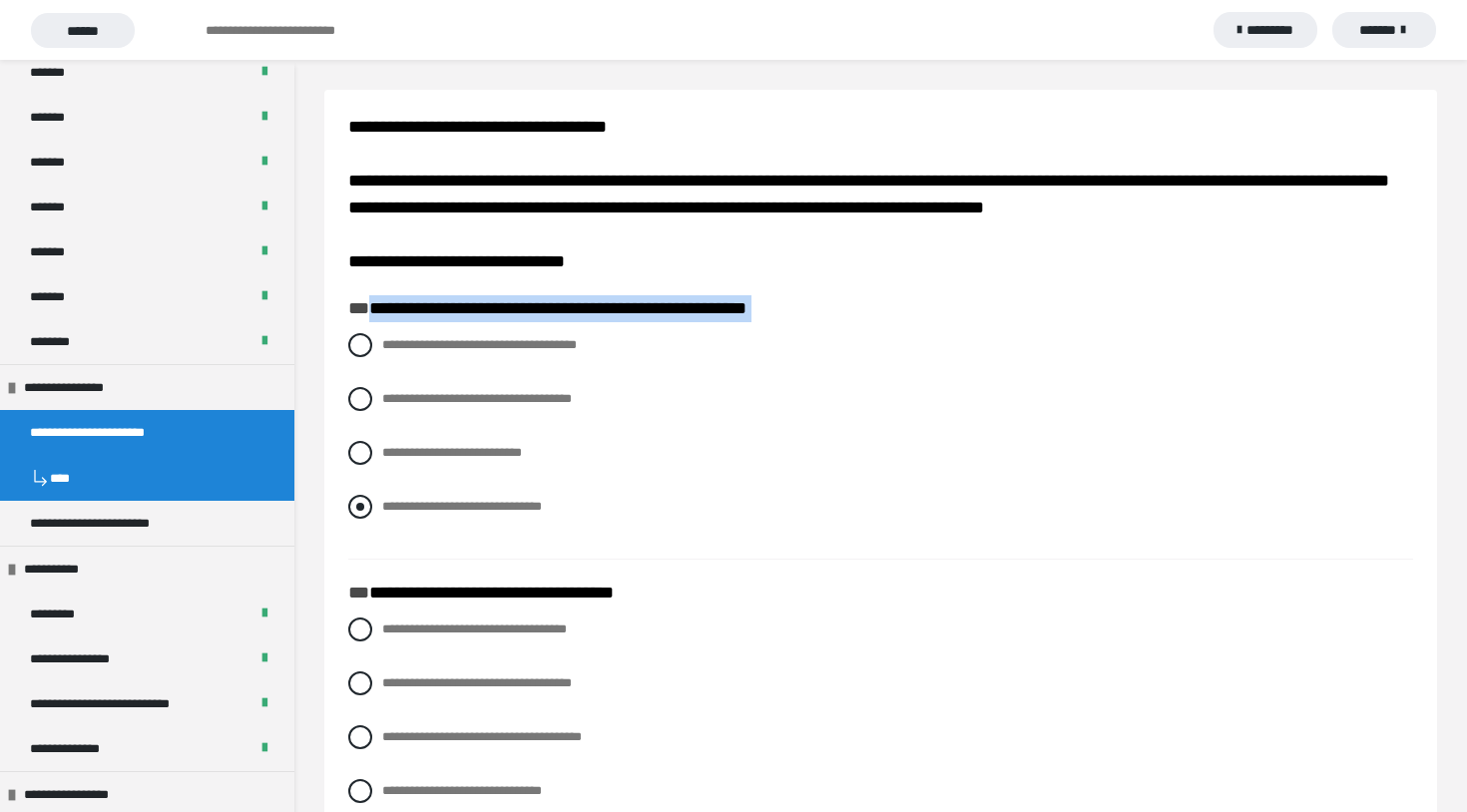drag, startPoint x: 363, startPoint y: 311, endPoint x: 618, endPoint y: 508, distance: 322.23284 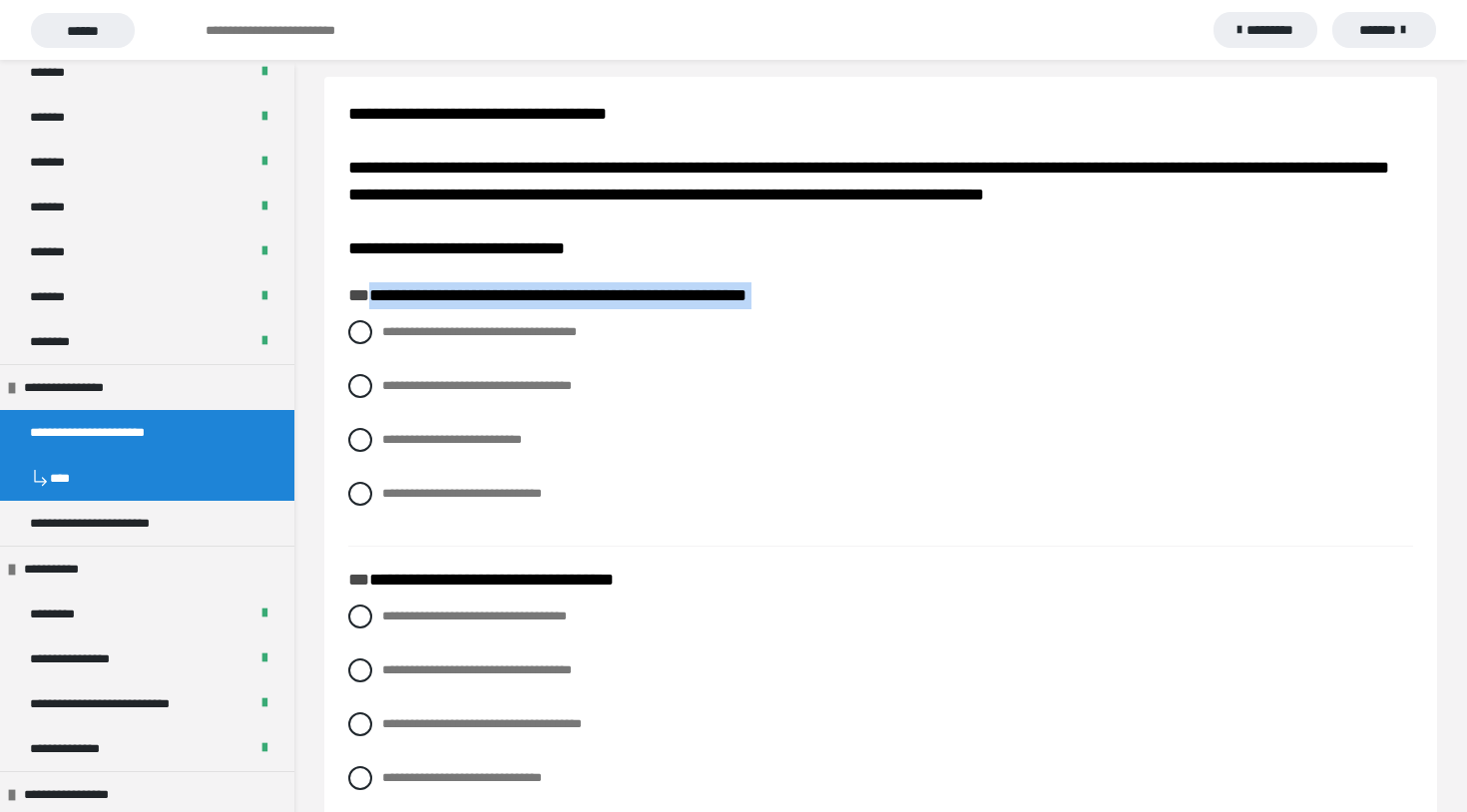 scroll, scrollTop: 9, scrollLeft: 0, axis: vertical 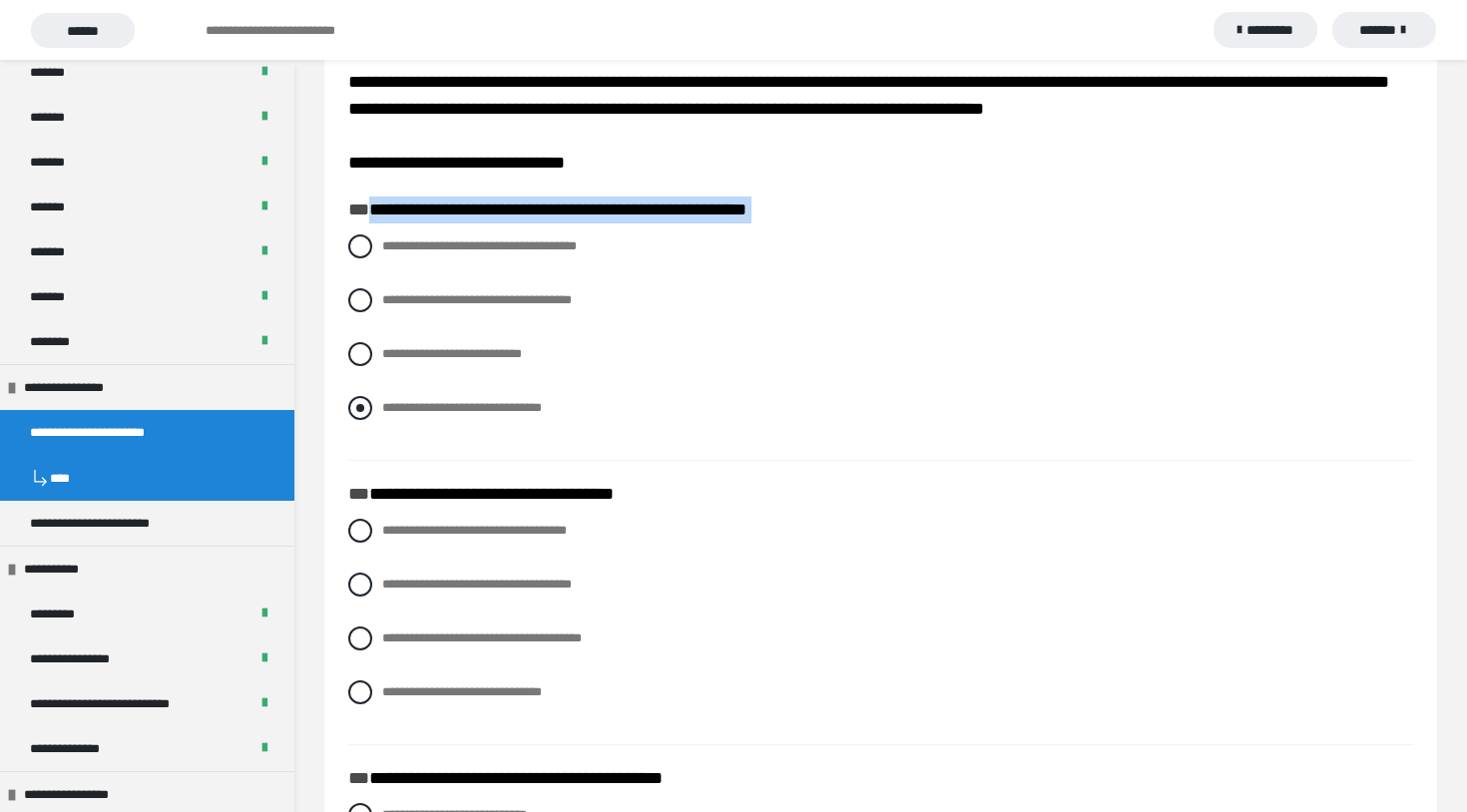 click at bounding box center (360, 408) 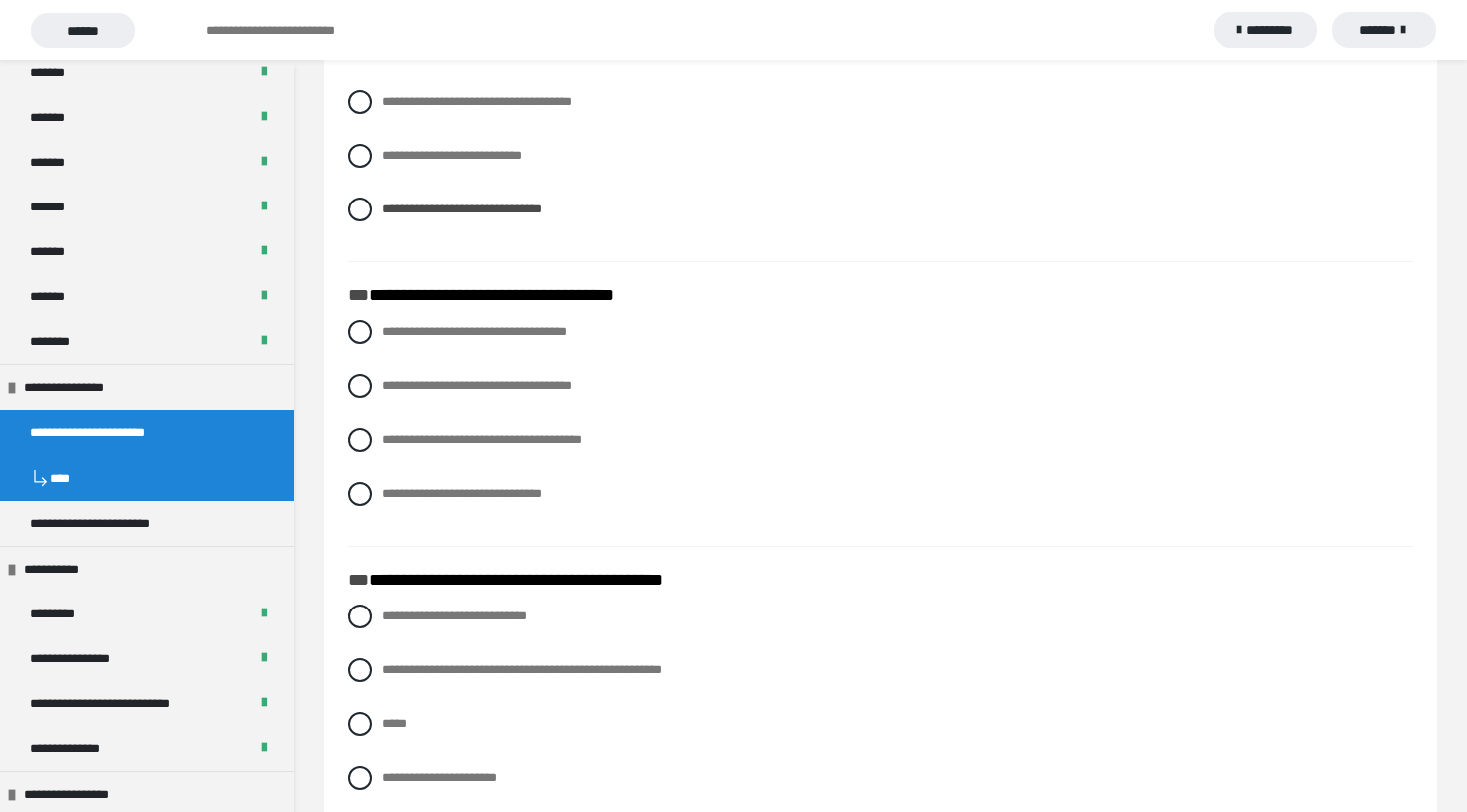 scroll, scrollTop: 300, scrollLeft: 0, axis: vertical 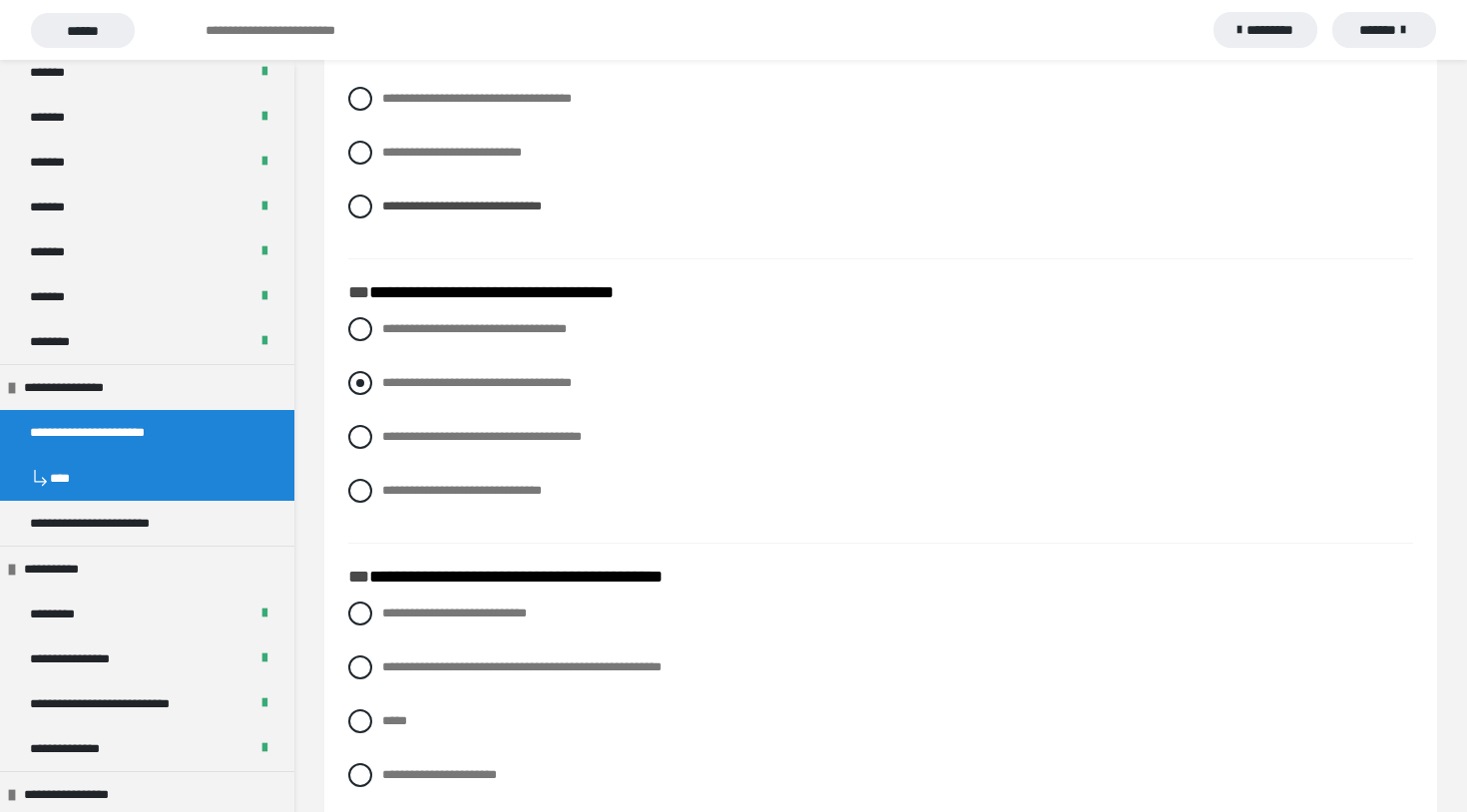 click at bounding box center (360, 383) 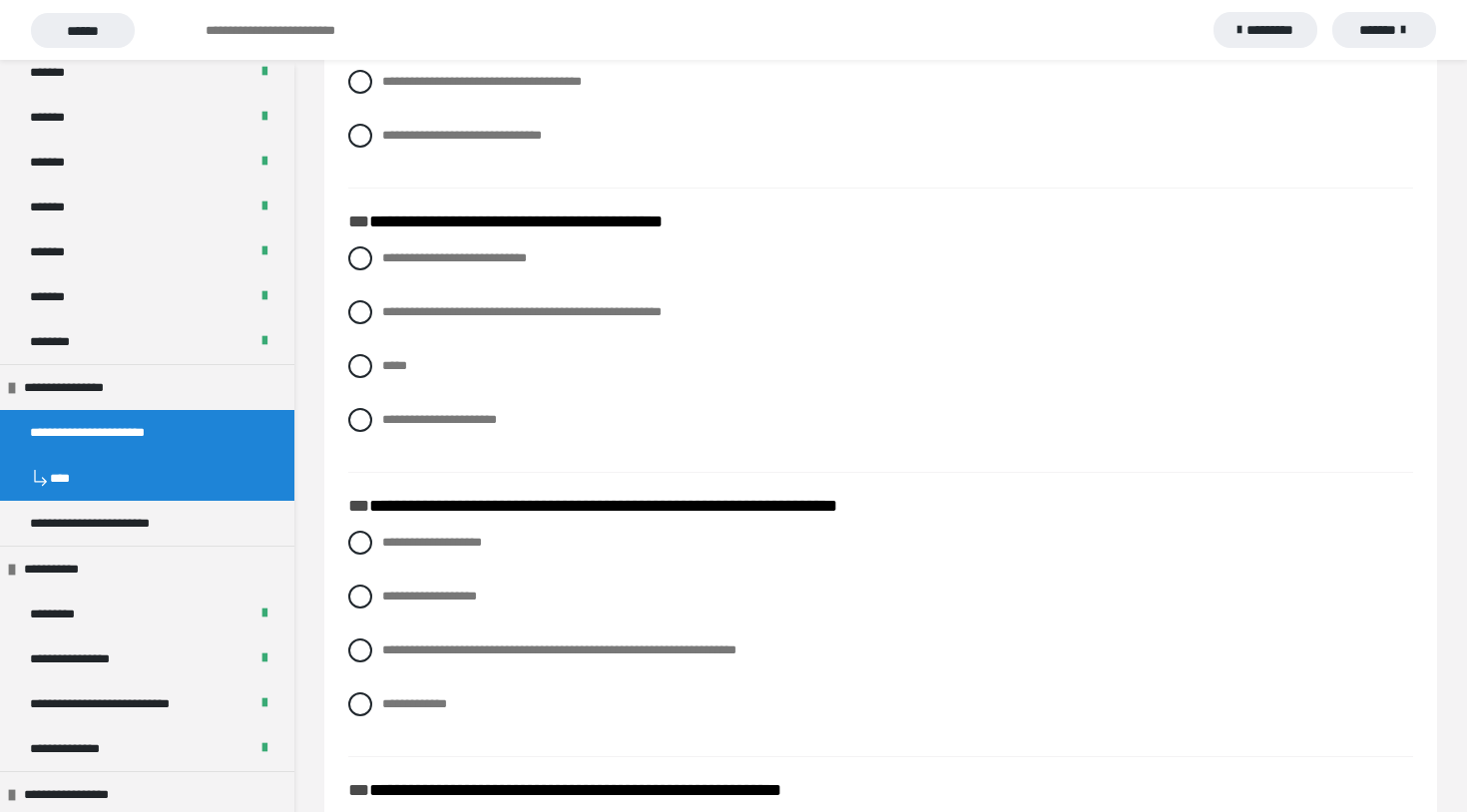 scroll, scrollTop: 656, scrollLeft: 0, axis: vertical 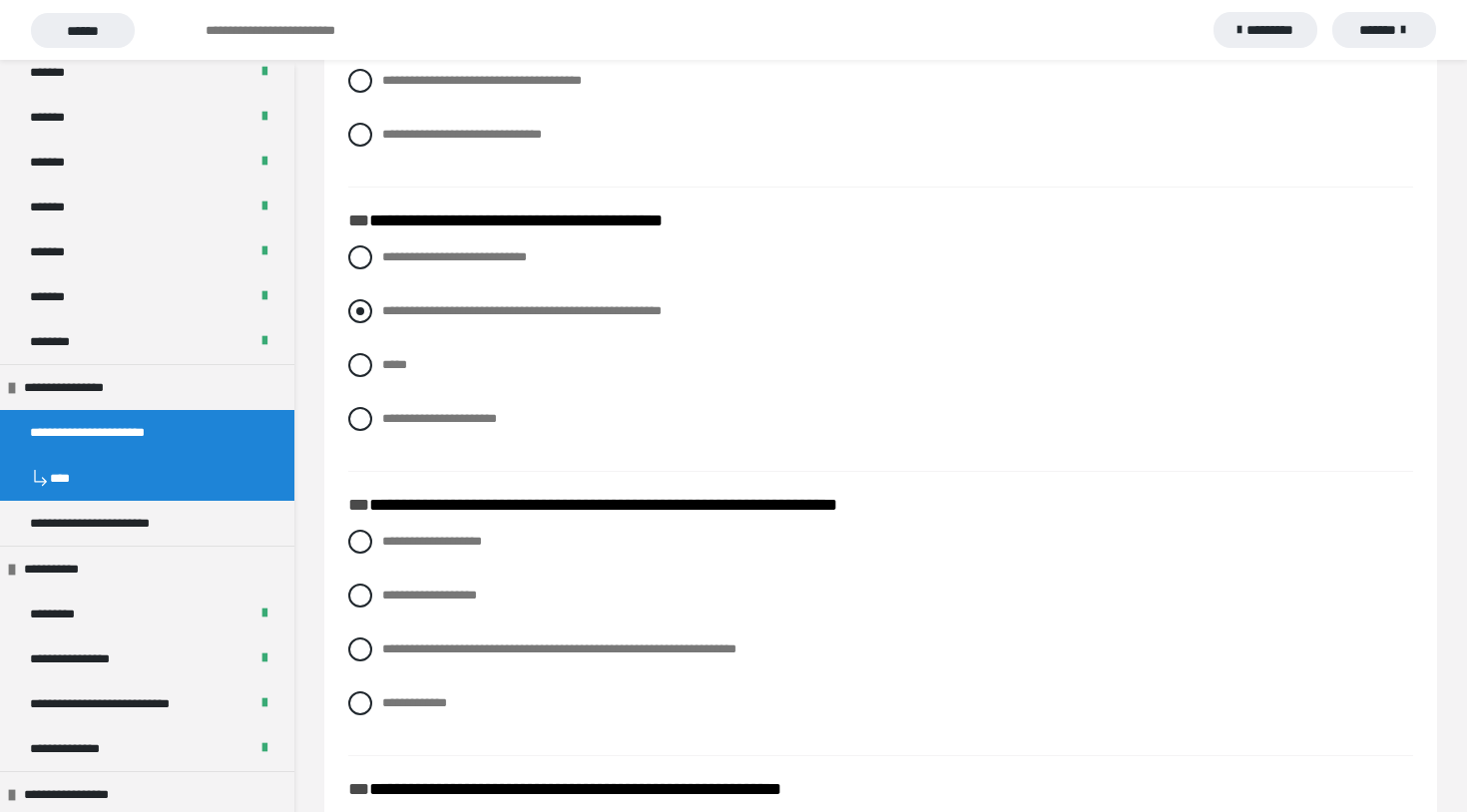 click at bounding box center [360, 311] 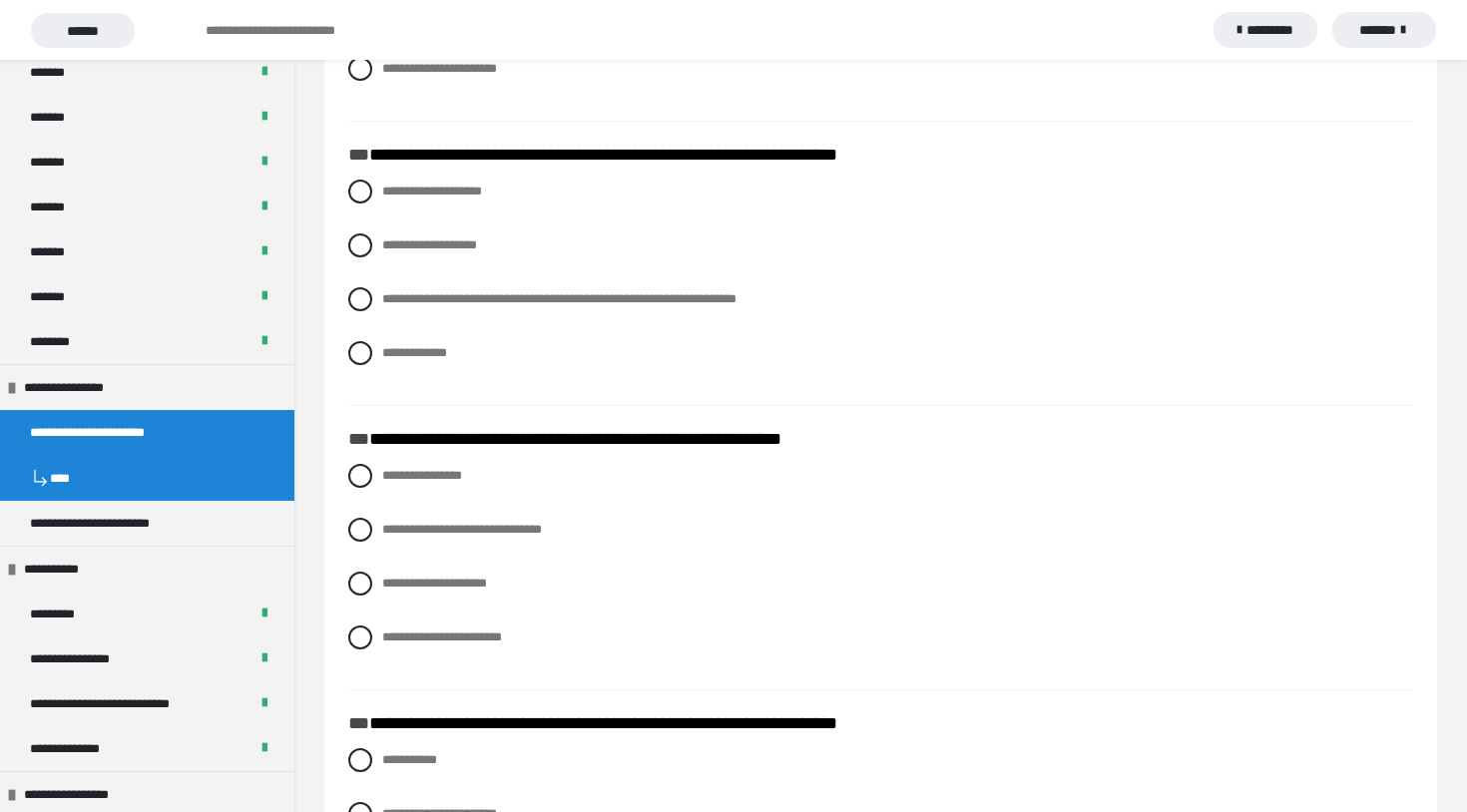 scroll, scrollTop: 1008, scrollLeft: 0, axis: vertical 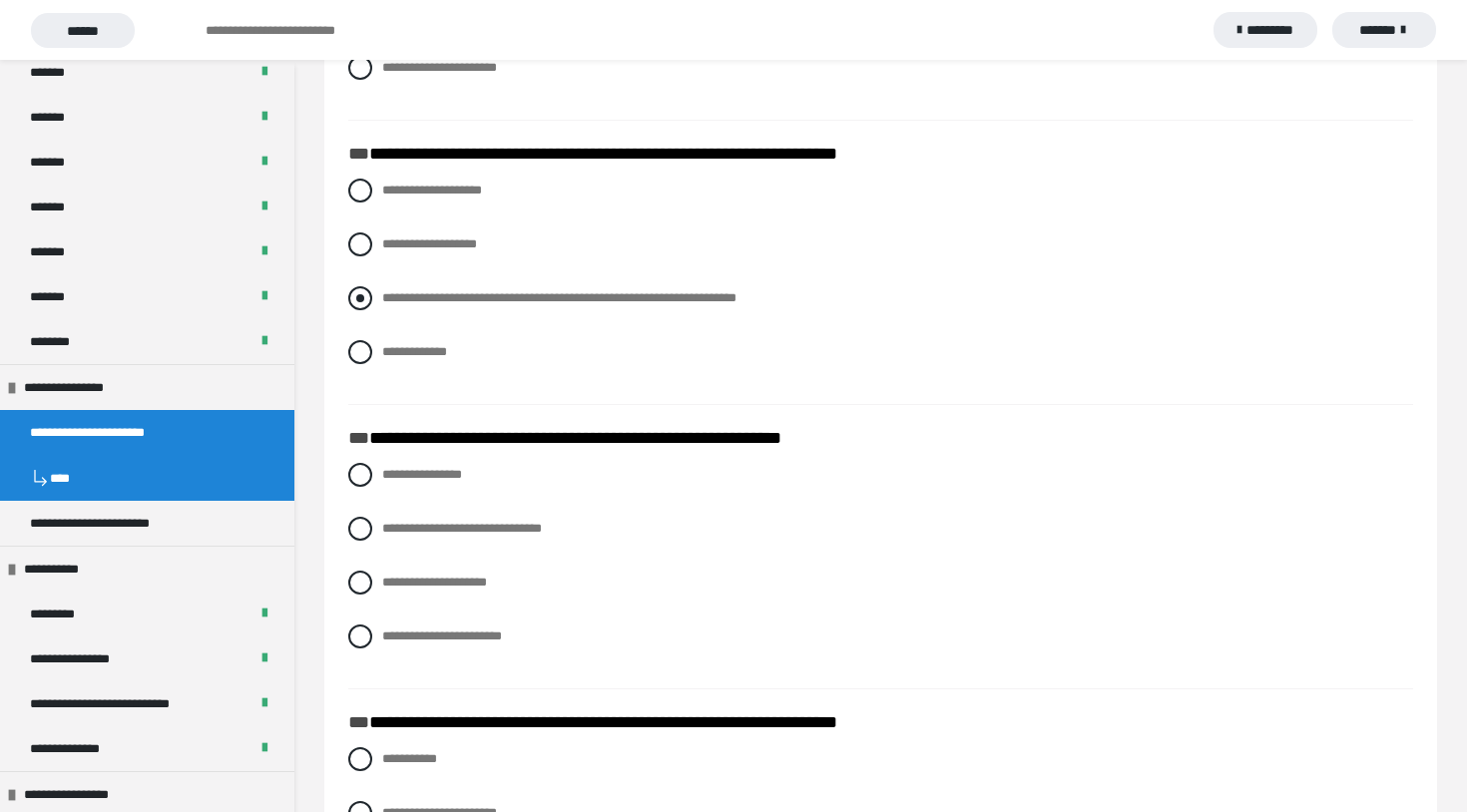 click at bounding box center [360, 298] 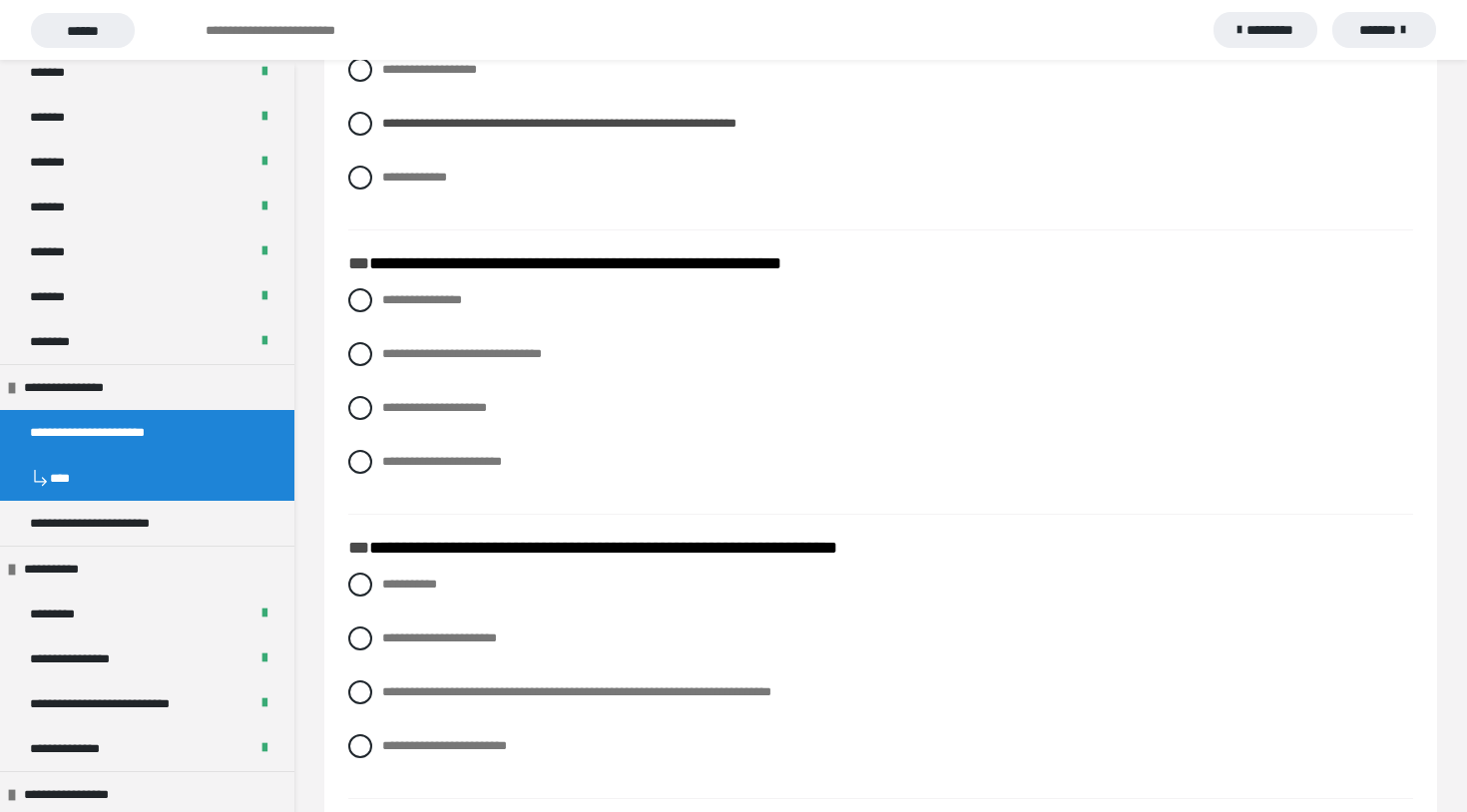 scroll, scrollTop: 1185, scrollLeft: 0, axis: vertical 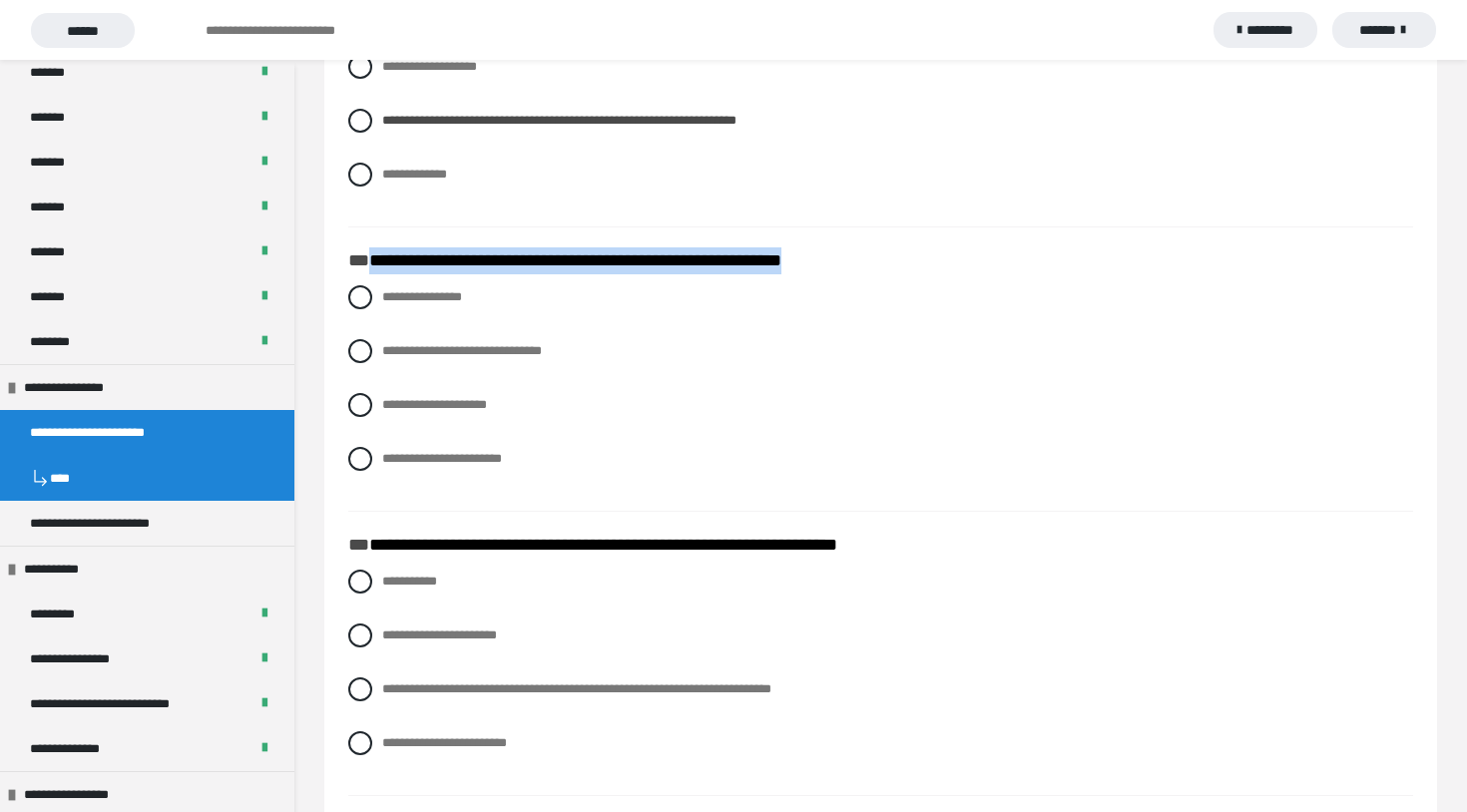 drag, startPoint x: 369, startPoint y: 263, endPoint x: 870, endPoint y: 277, distance: 501.1956 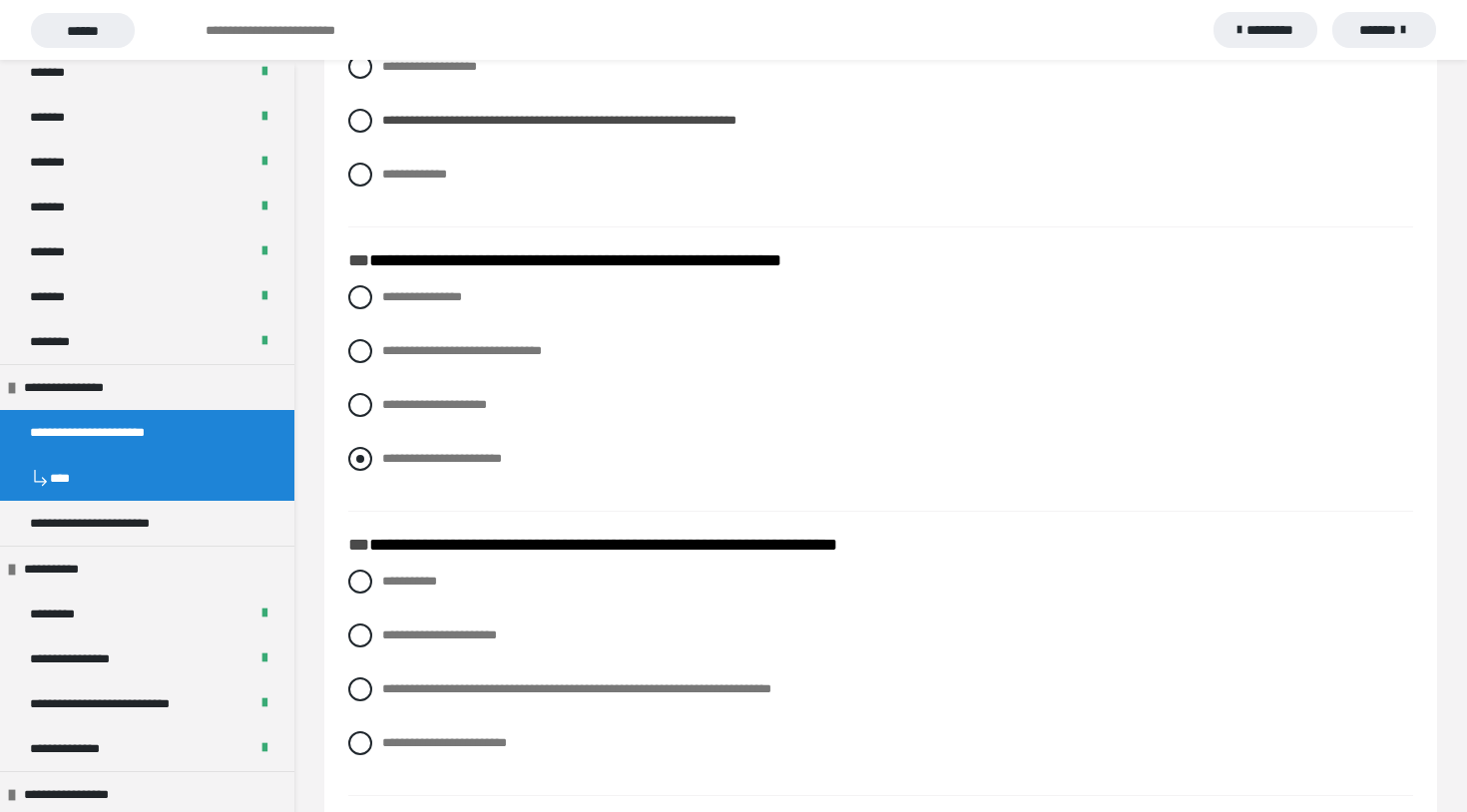 click on "**********" at bounding box center (880, 459) 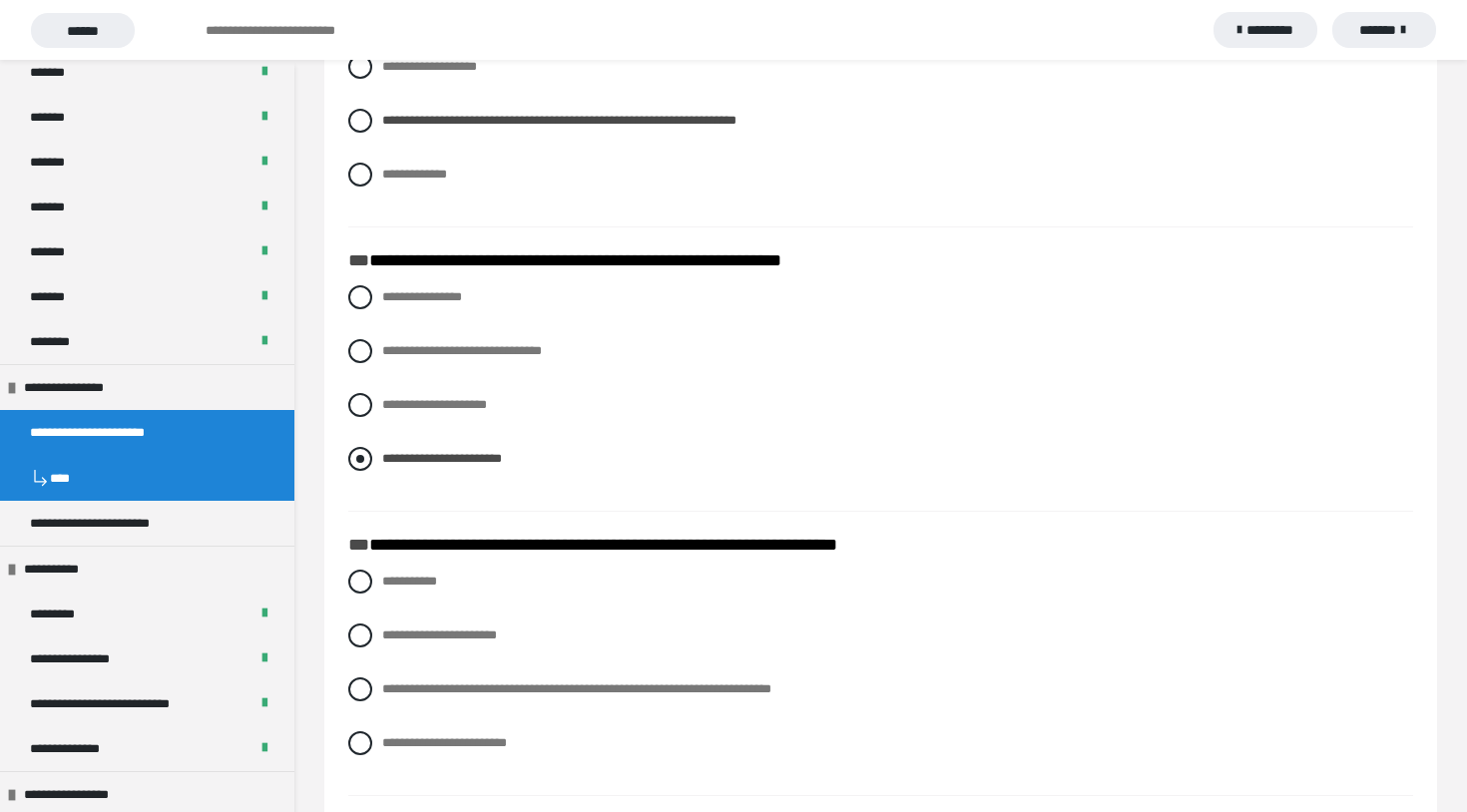 drag, startPoint x: 557, startPoint y: 461, endPoint x: 388, endPoint y: 461, distance: 169 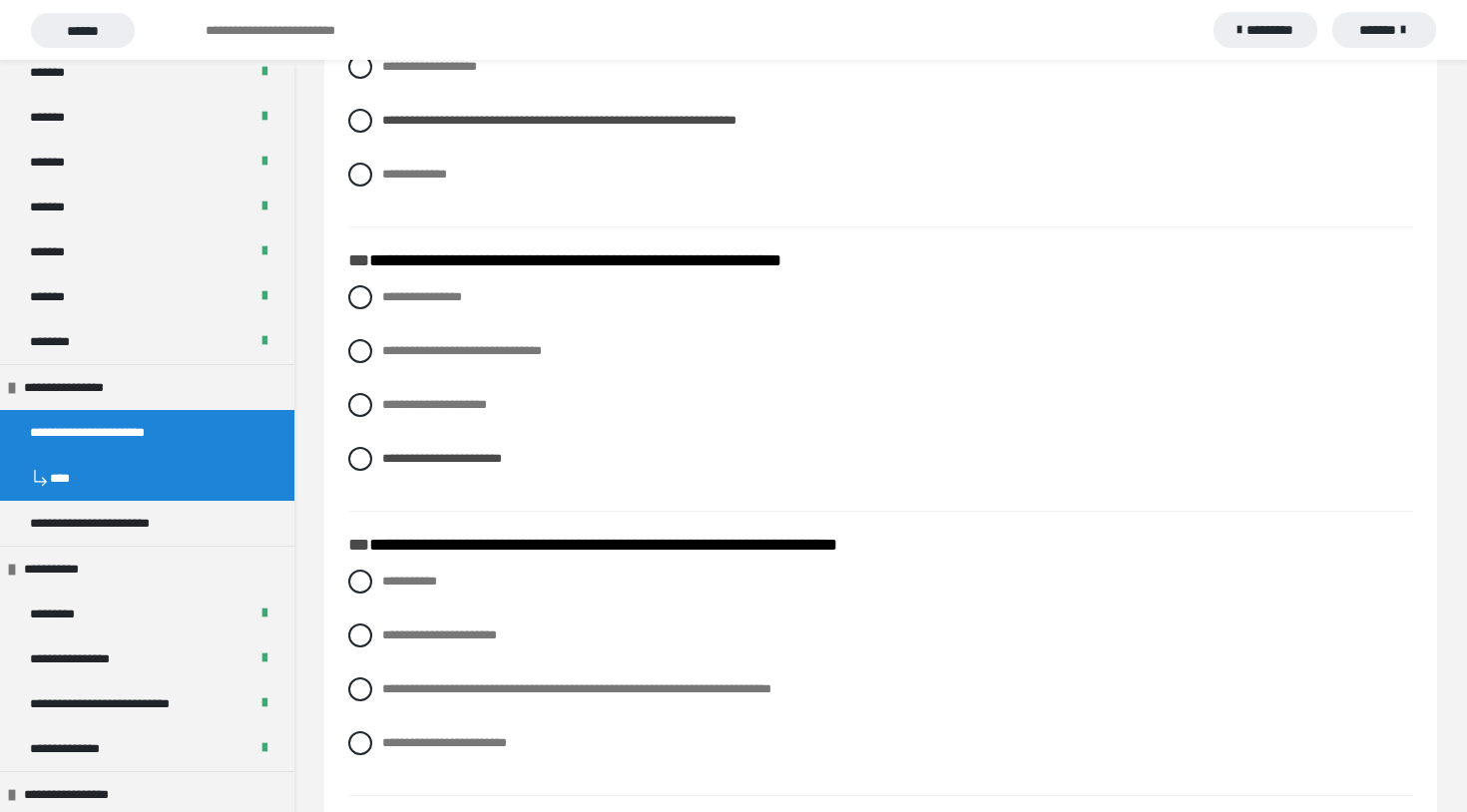 click on "**********" at bounding box center (880, 261) 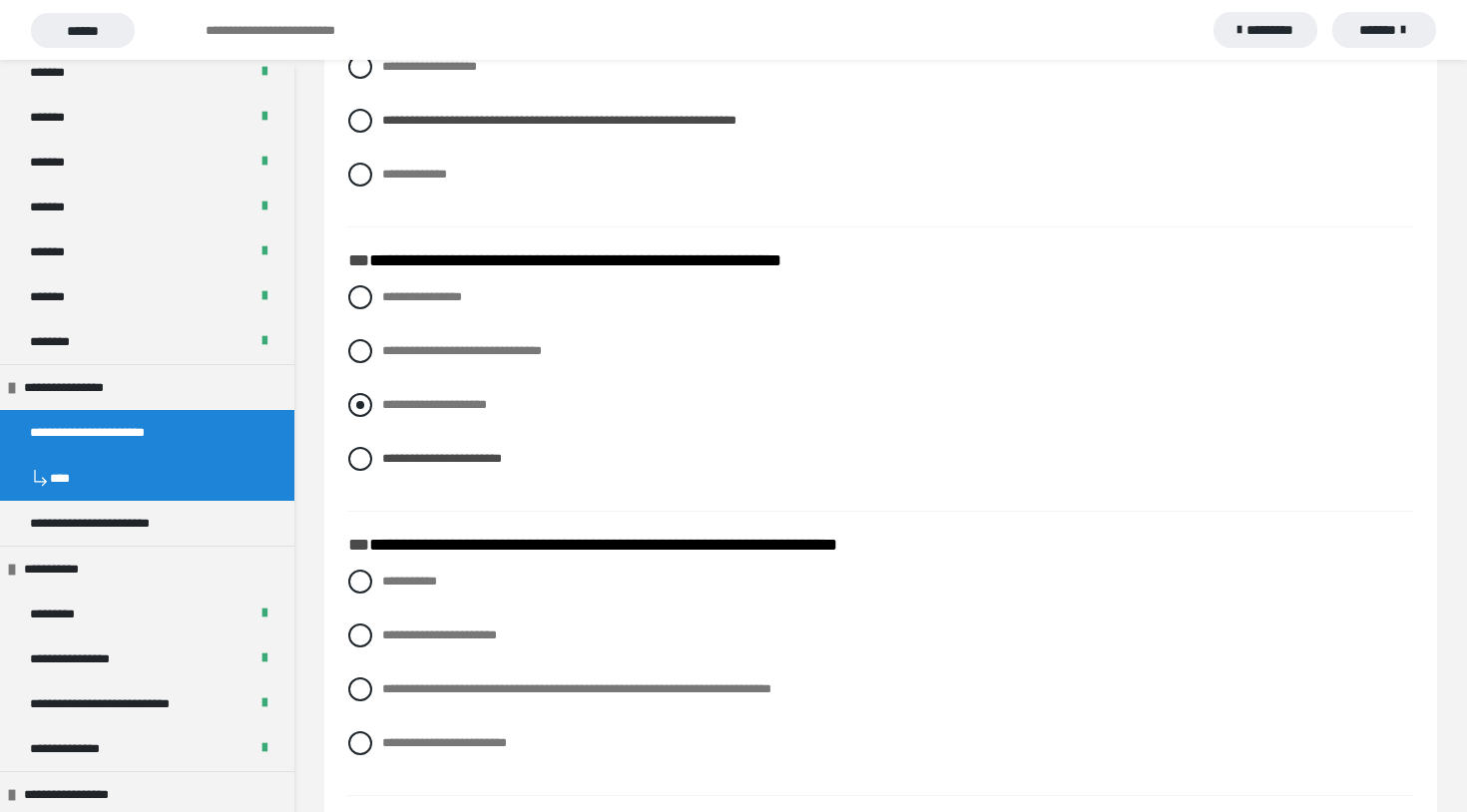 click at bounding box center (360, 405) 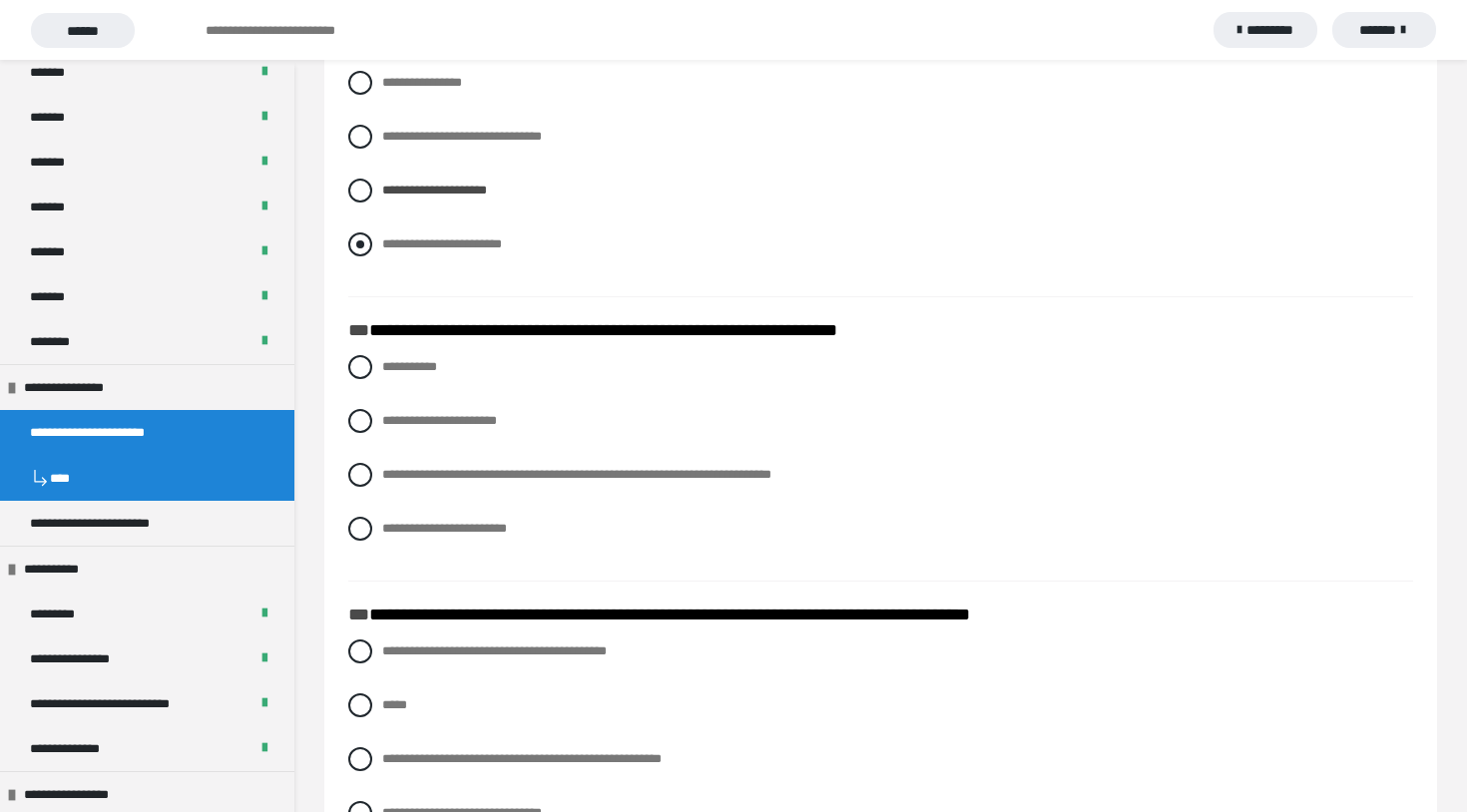 scroll, scrollTop: 1418, scrollLeft: 0, axis: vertical 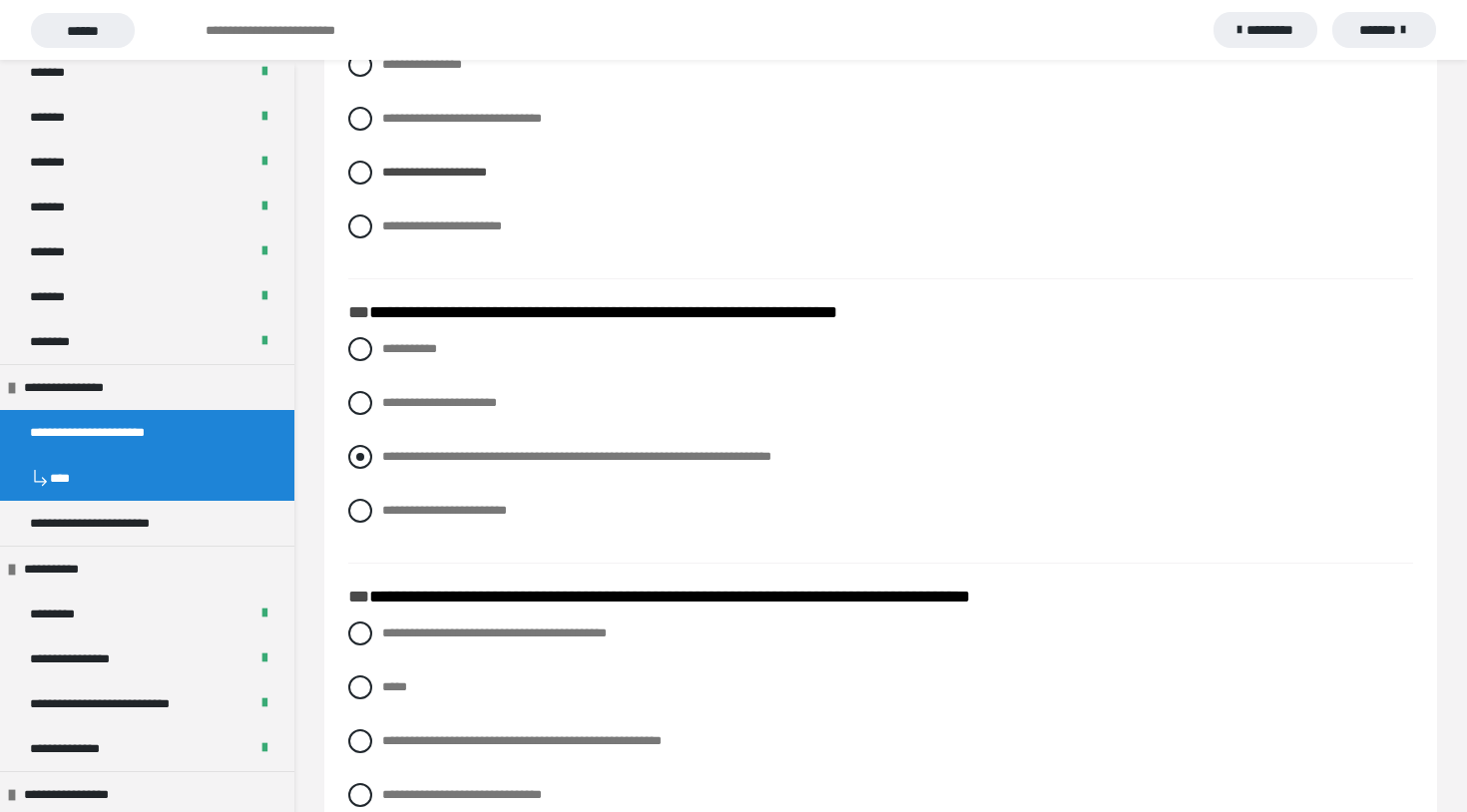 click at bounding box center (360, 457) 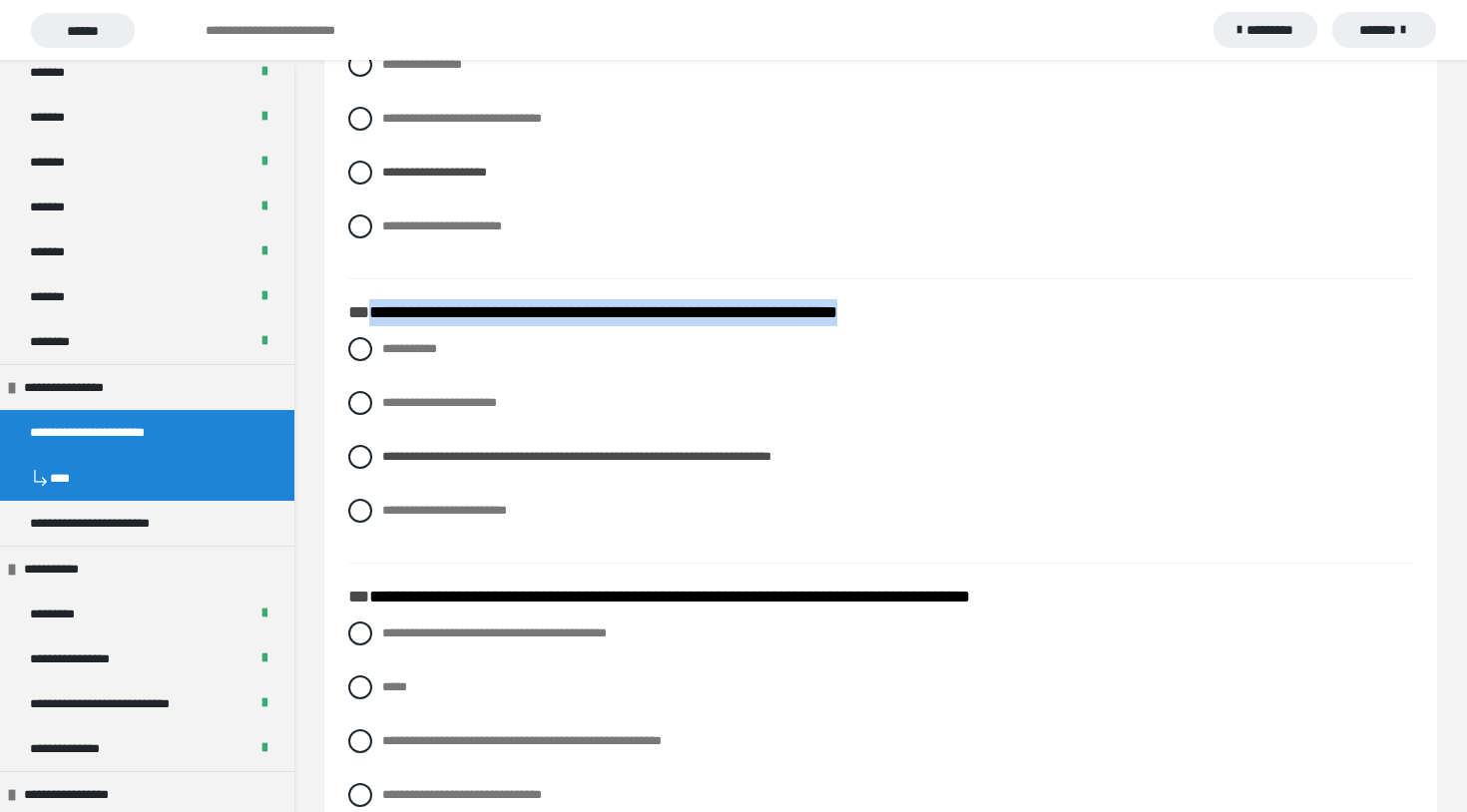 drag, startPoint x: 368, startPoint y: 317, endPoint x: 942, endPoint y: 309, distance: 574.05575 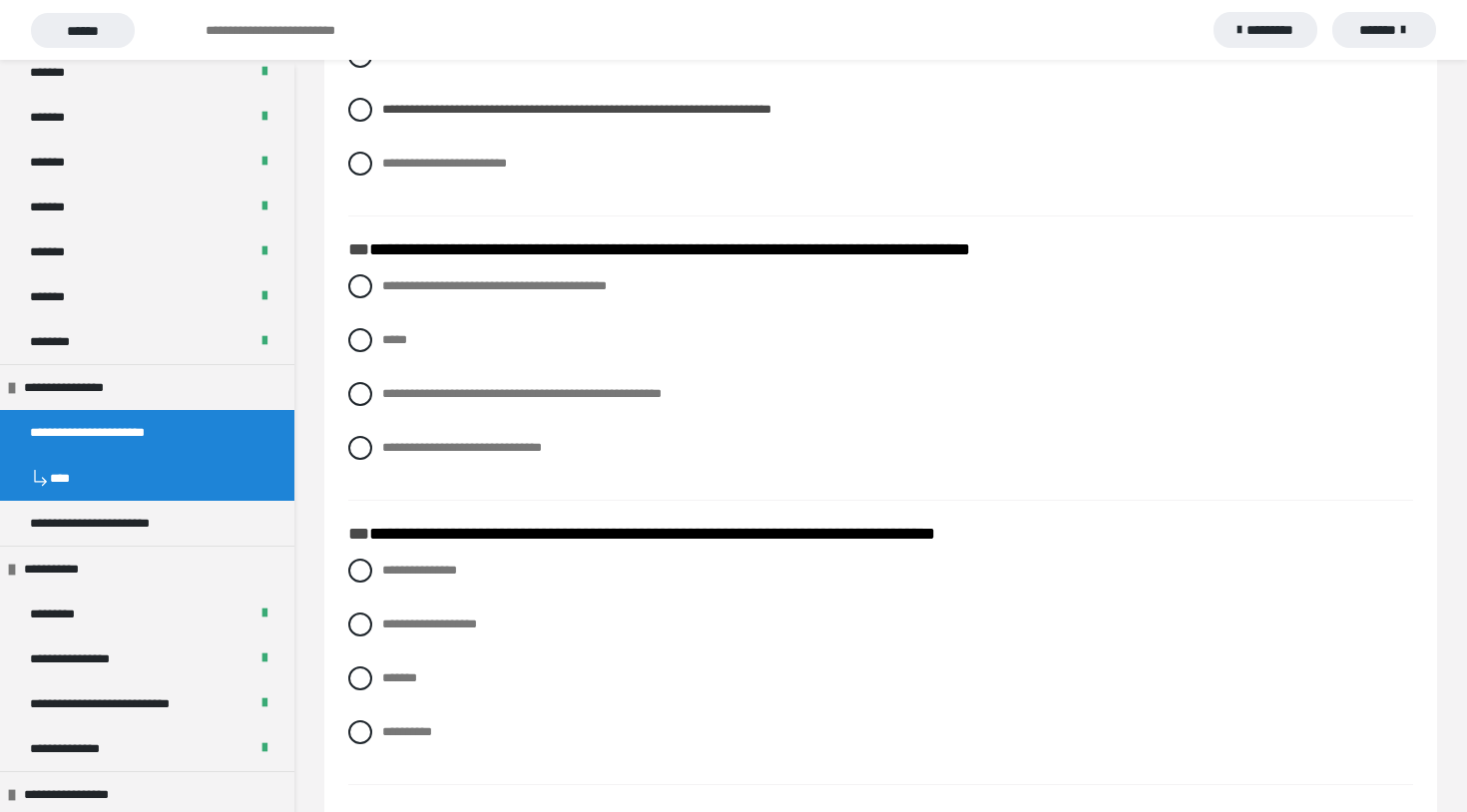 scroll, scrollTop: 1778, scrollLeft: 0, axis: vertical 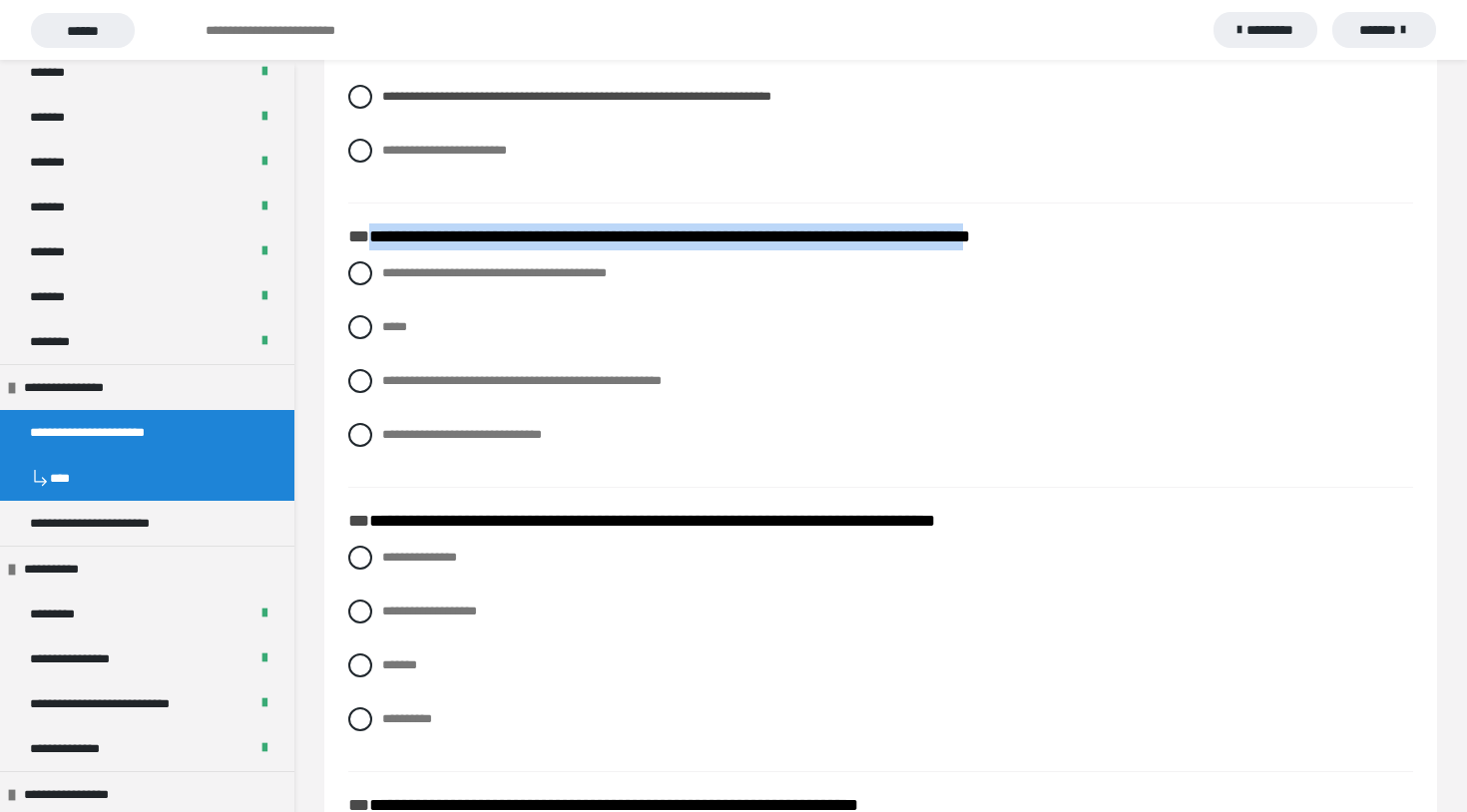 drag, startPoint x: 1063, startPoint y: 241, endPoint x: 382, endPoint y: 251, distance: 681.0734 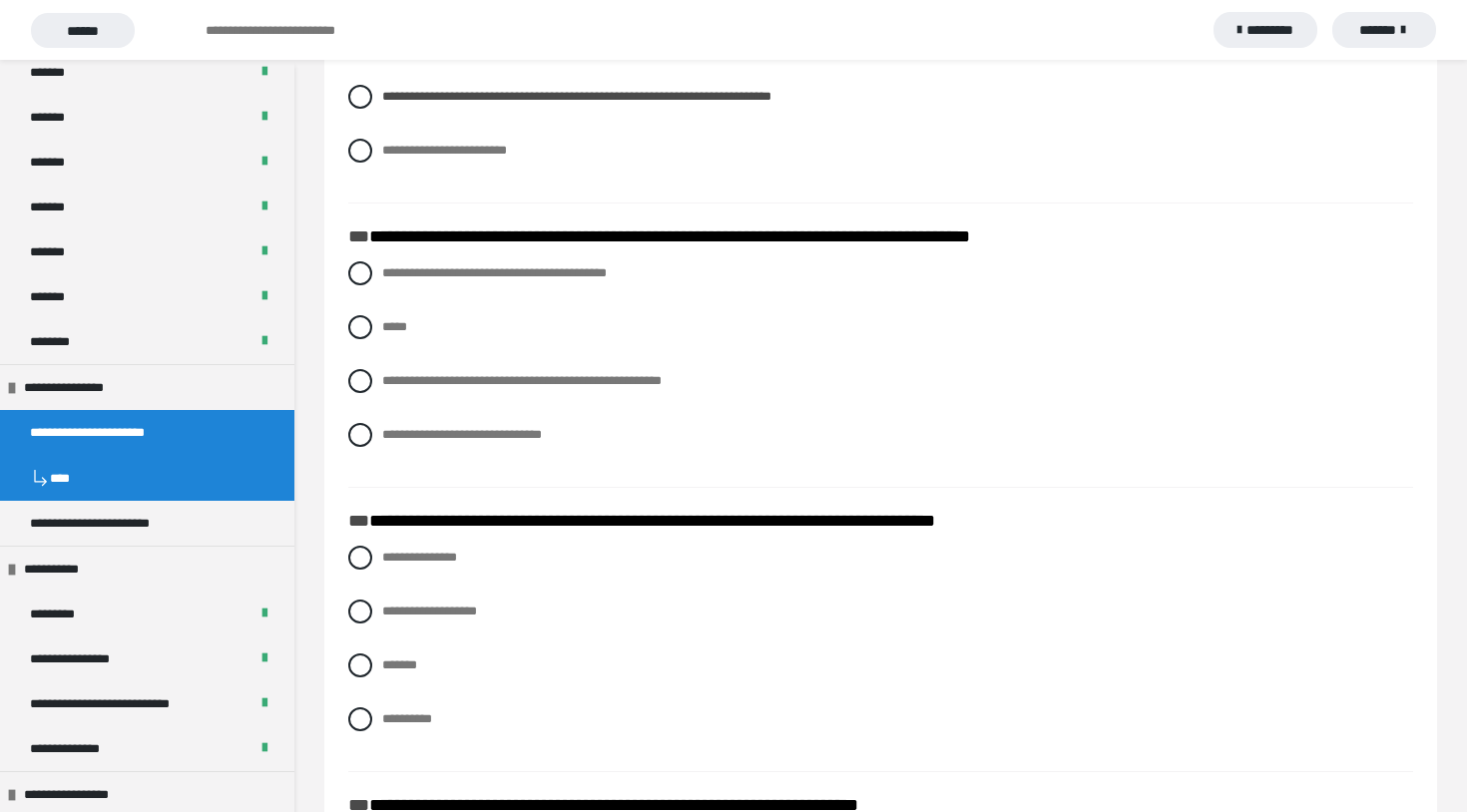 click on "**********" at bounding box center [880, 369] 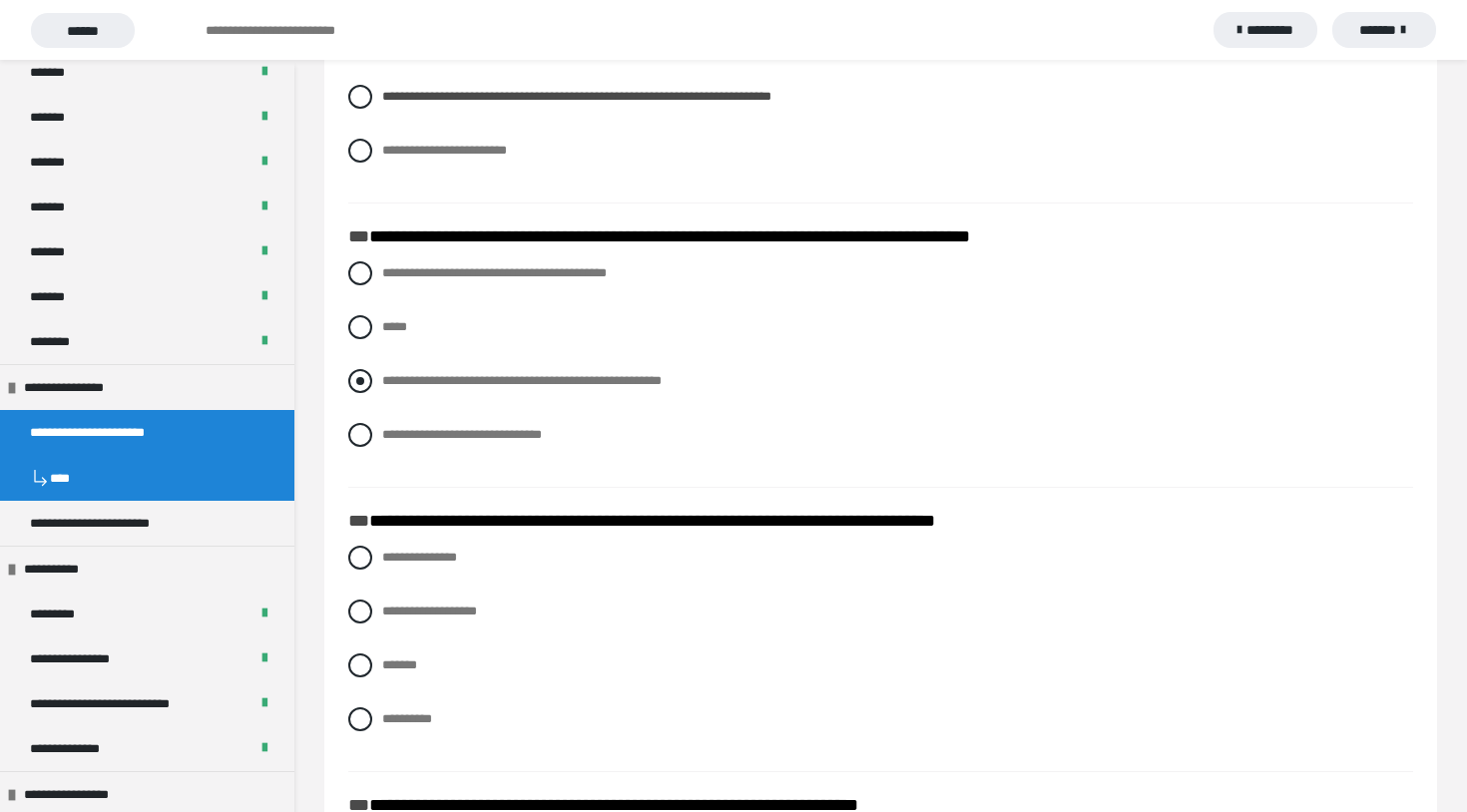 click at bounding box center (360, 381) 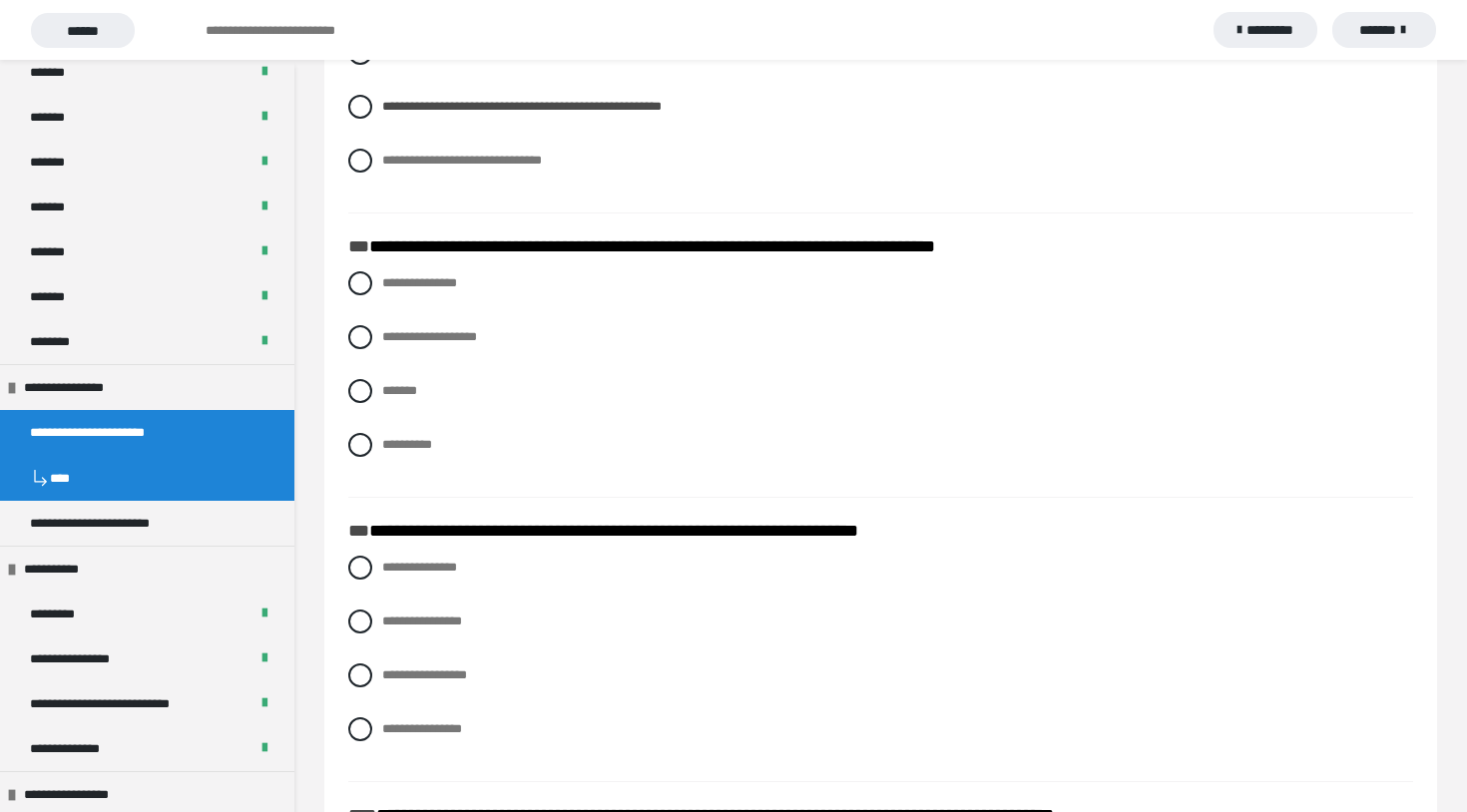 scroll, scrollTop: 2053, scrollLeft: 0, axis: vertical 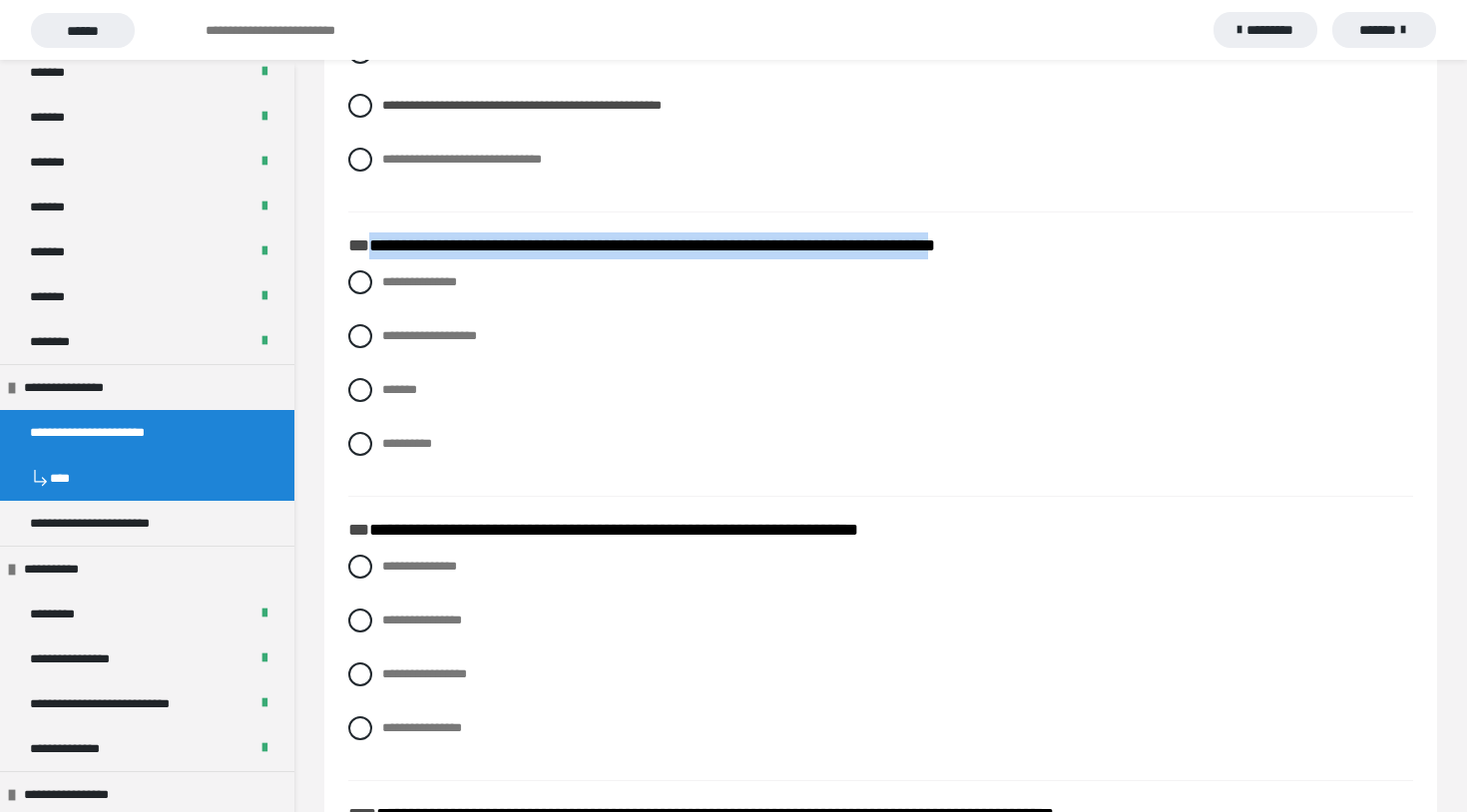 drag, startPoint x: 368, startPoint y: 246, endPoint x: 1065, endPoint y: 252, distance: 697.0258 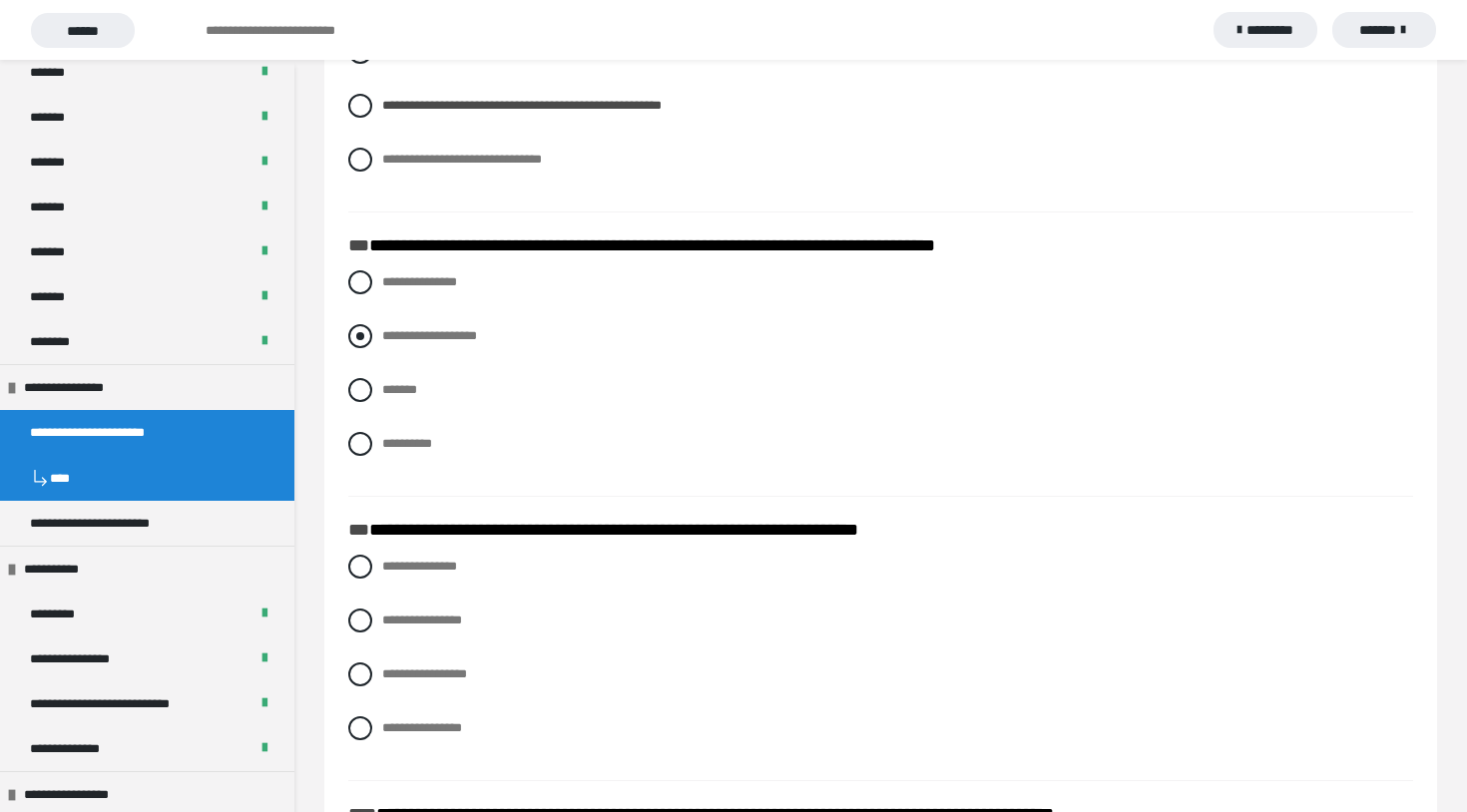 click at bounding box center (360, 336) 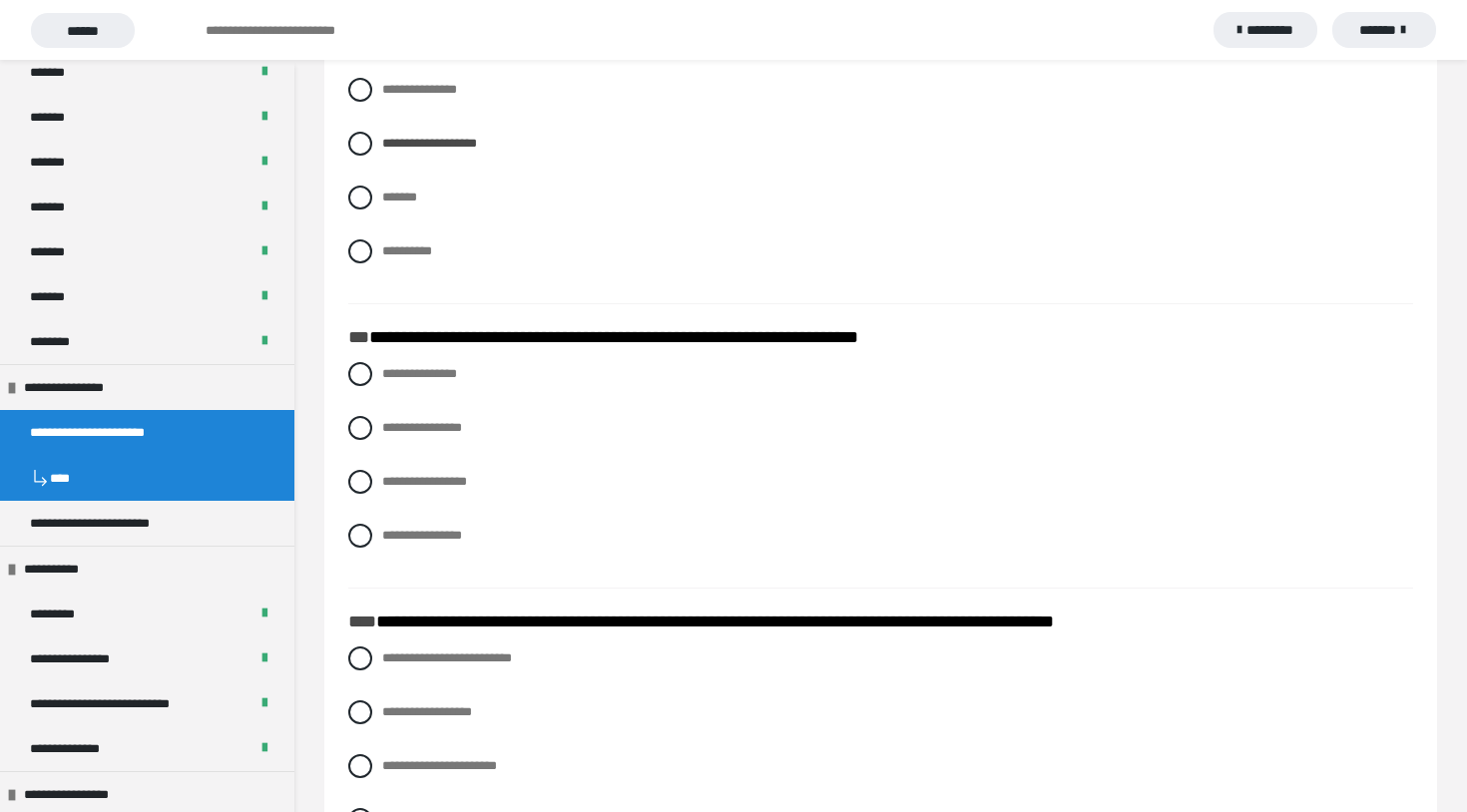 scroll, scrollTop: 2298, scrollLeft: 0, axis: vertical 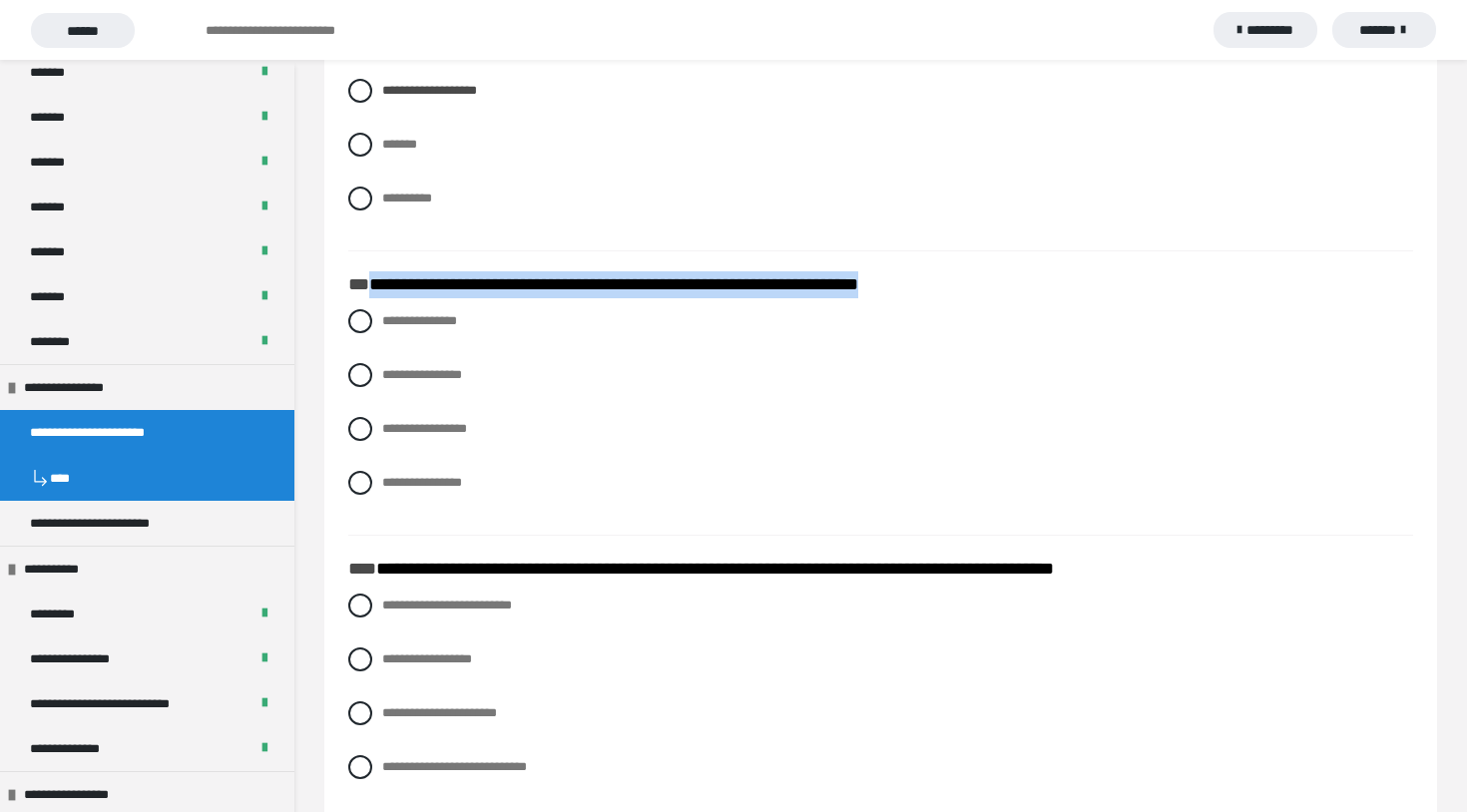 drag, startPoint x: 1002, startPoint y: 292, endPoint x: 364, endPoint y: 284, distance: 638.05015 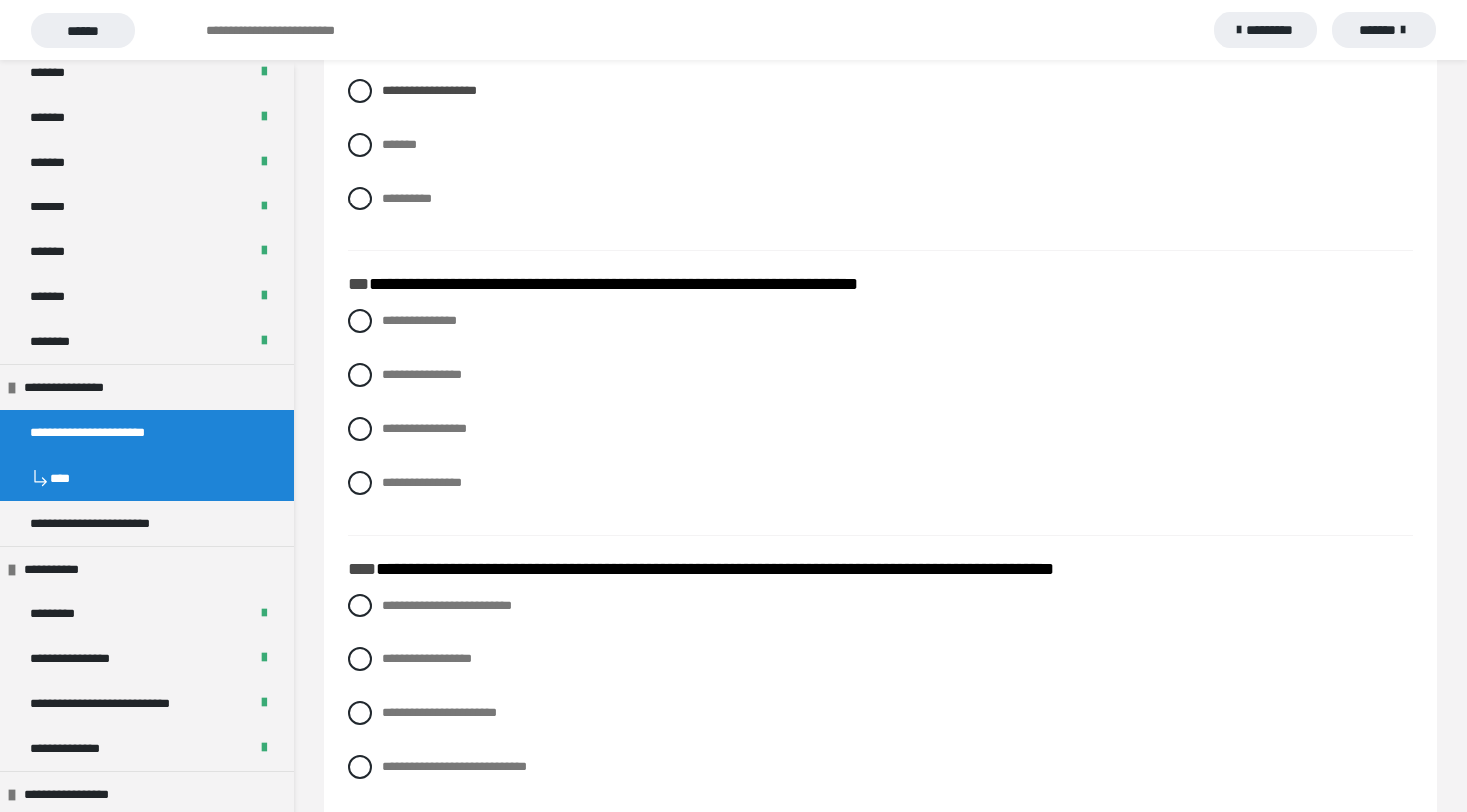 click on "**********" at bounding box center (558, -1990) 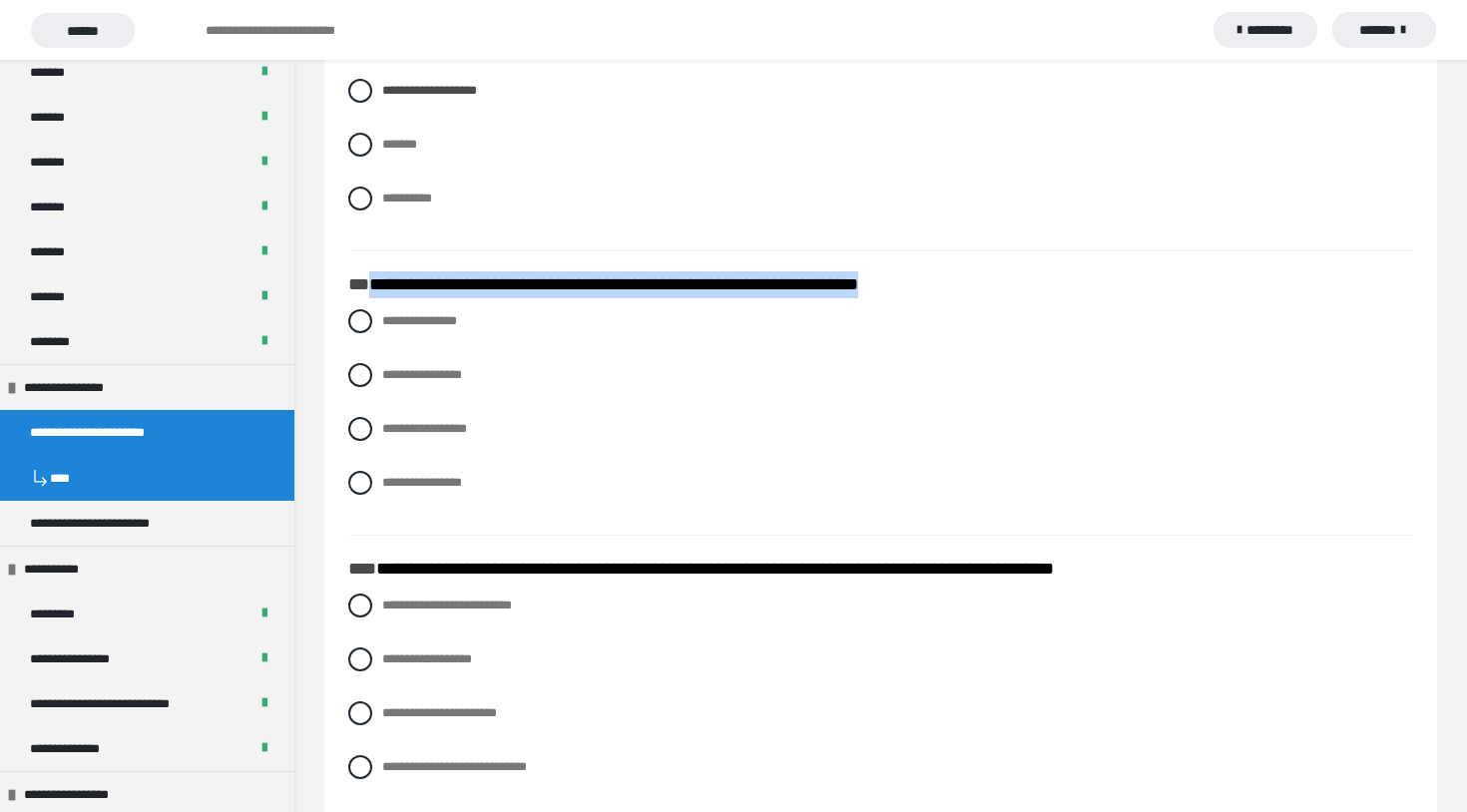 drag, startPoint x: 366, startPoint y: 288, endPoint x: 997, endPoint y: 290, distance: 631.0032 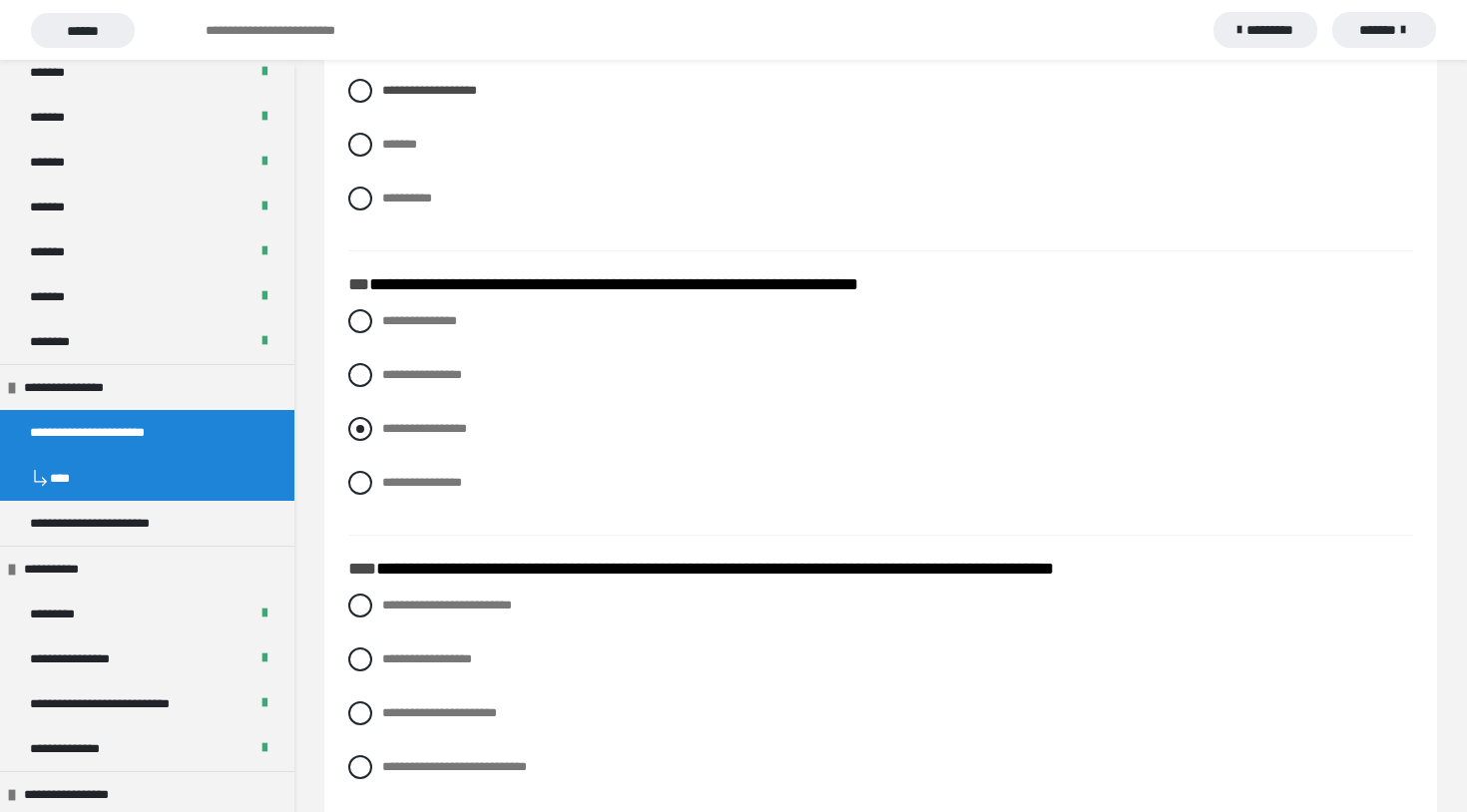 click at bounding box center [360, 429] 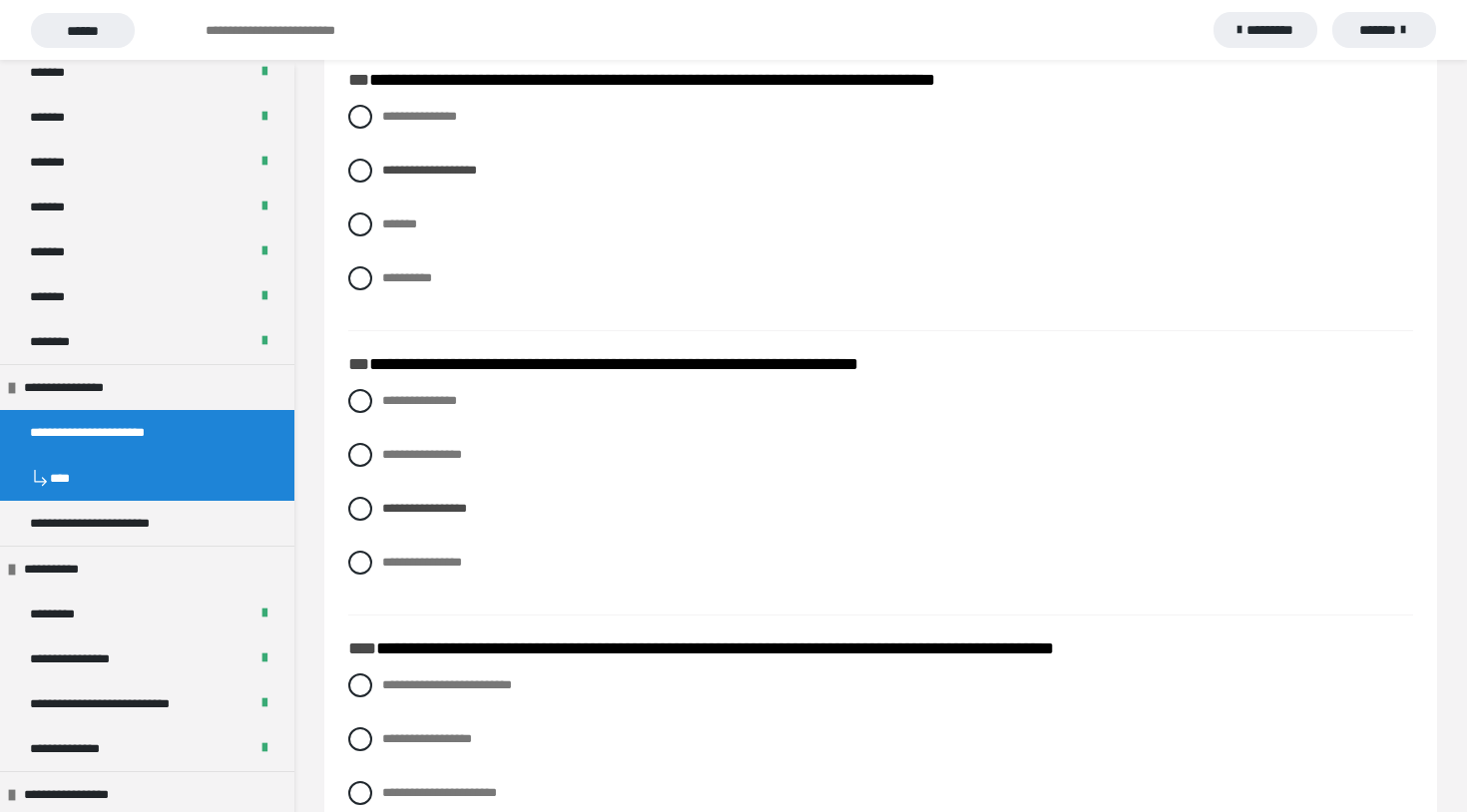 scroll, scrollTop: 2222, scrollLeft: 0, axis: vertical 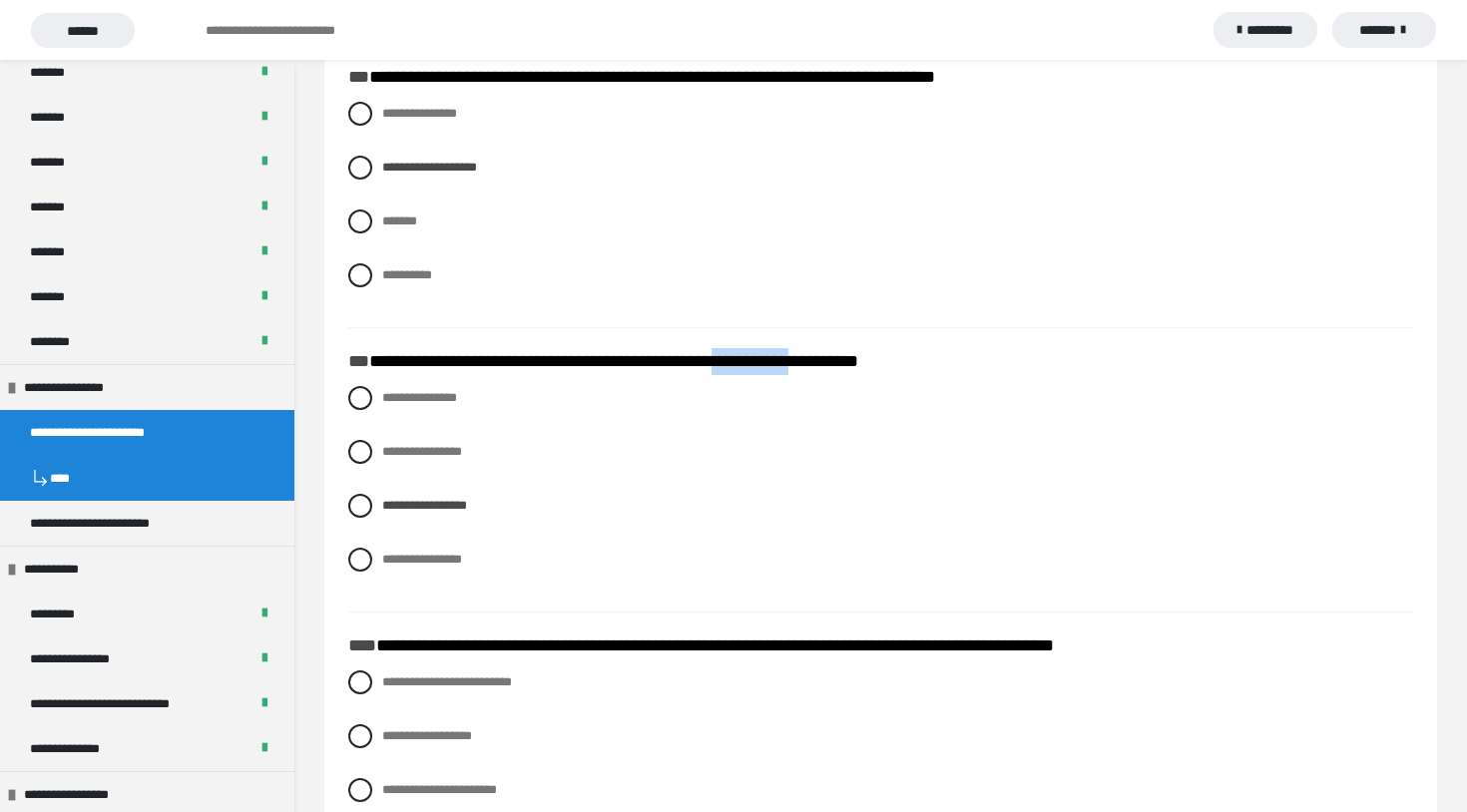 drag, startPoint x: 788, startPoint y: 361, endPoint x: 883, endPoint y: 361, distance: 95 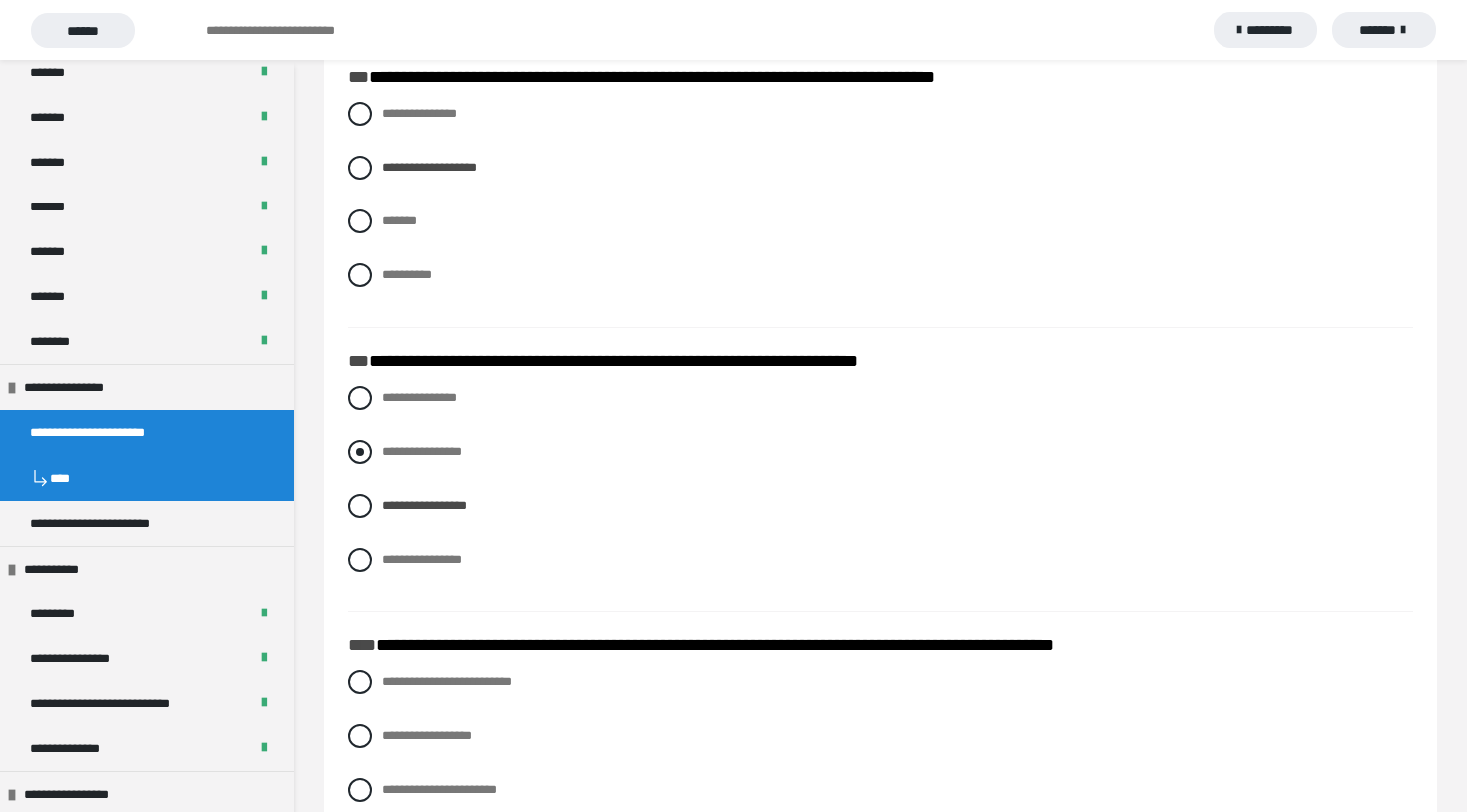 click on "**********" at bounding box center (880, 452) 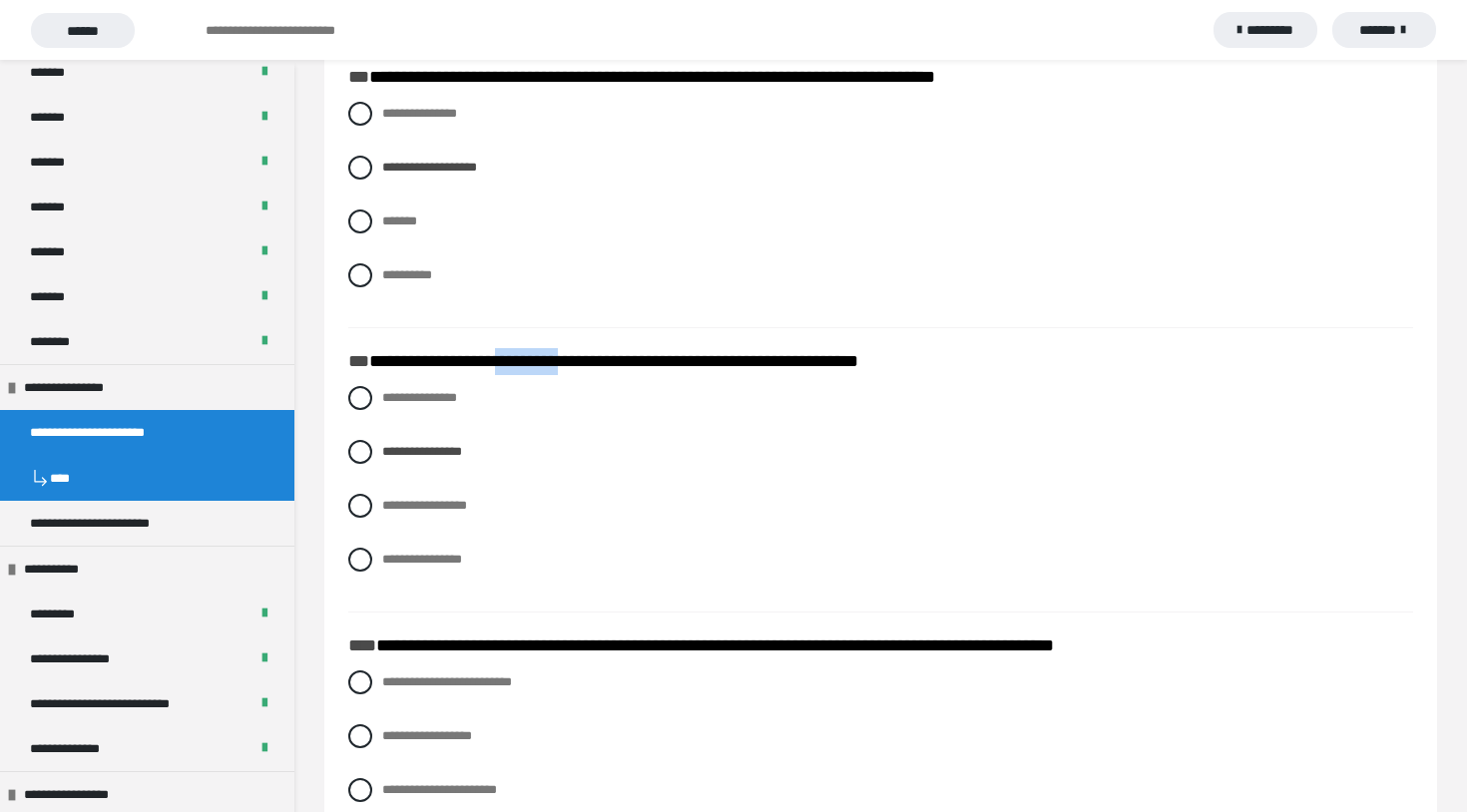 drag, startPoint x: 531, startPoint y: 369, endPoint x: 610, endPoint y: 365, distance: 79.101201 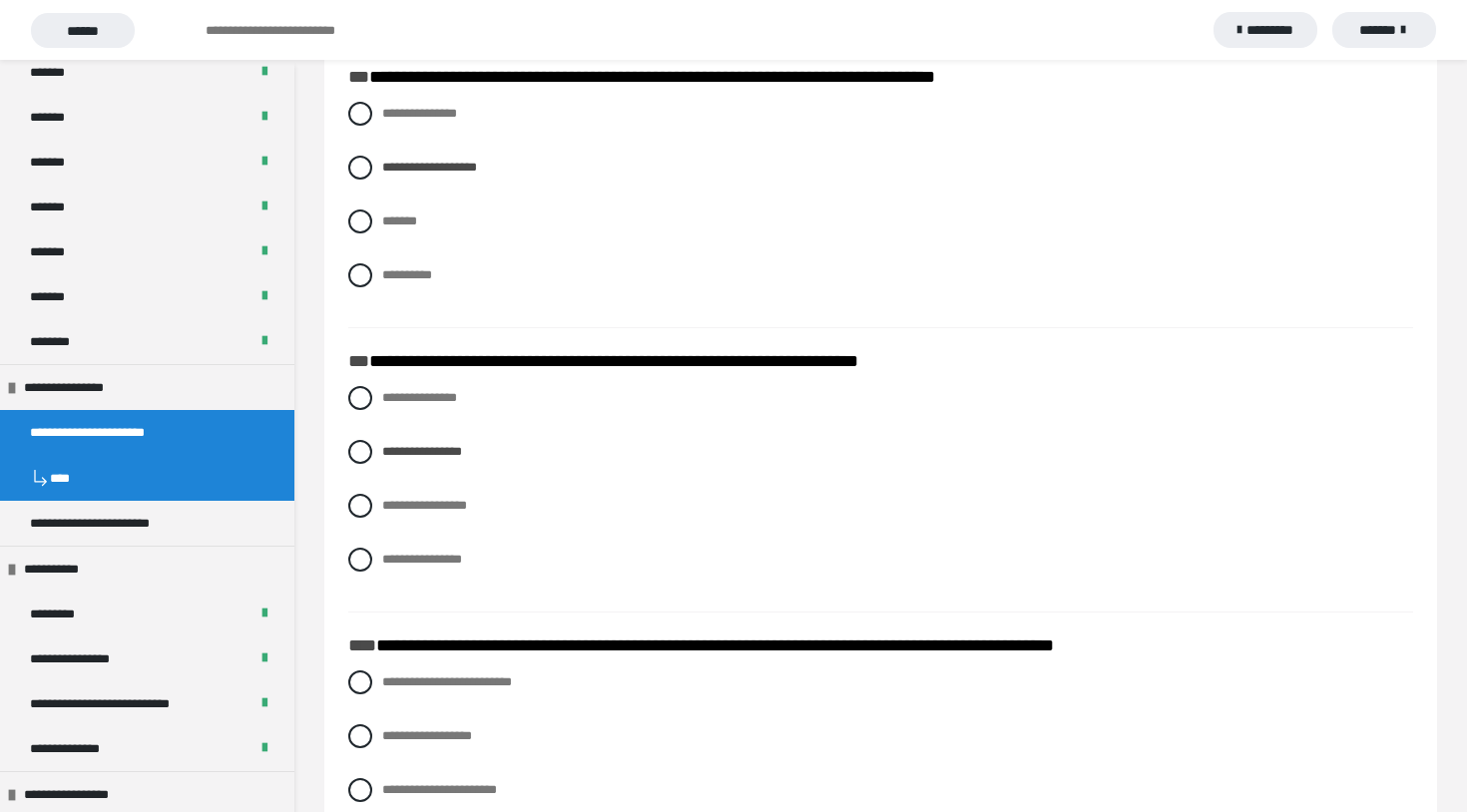 click on "**********" at bounding box center (880, 494) 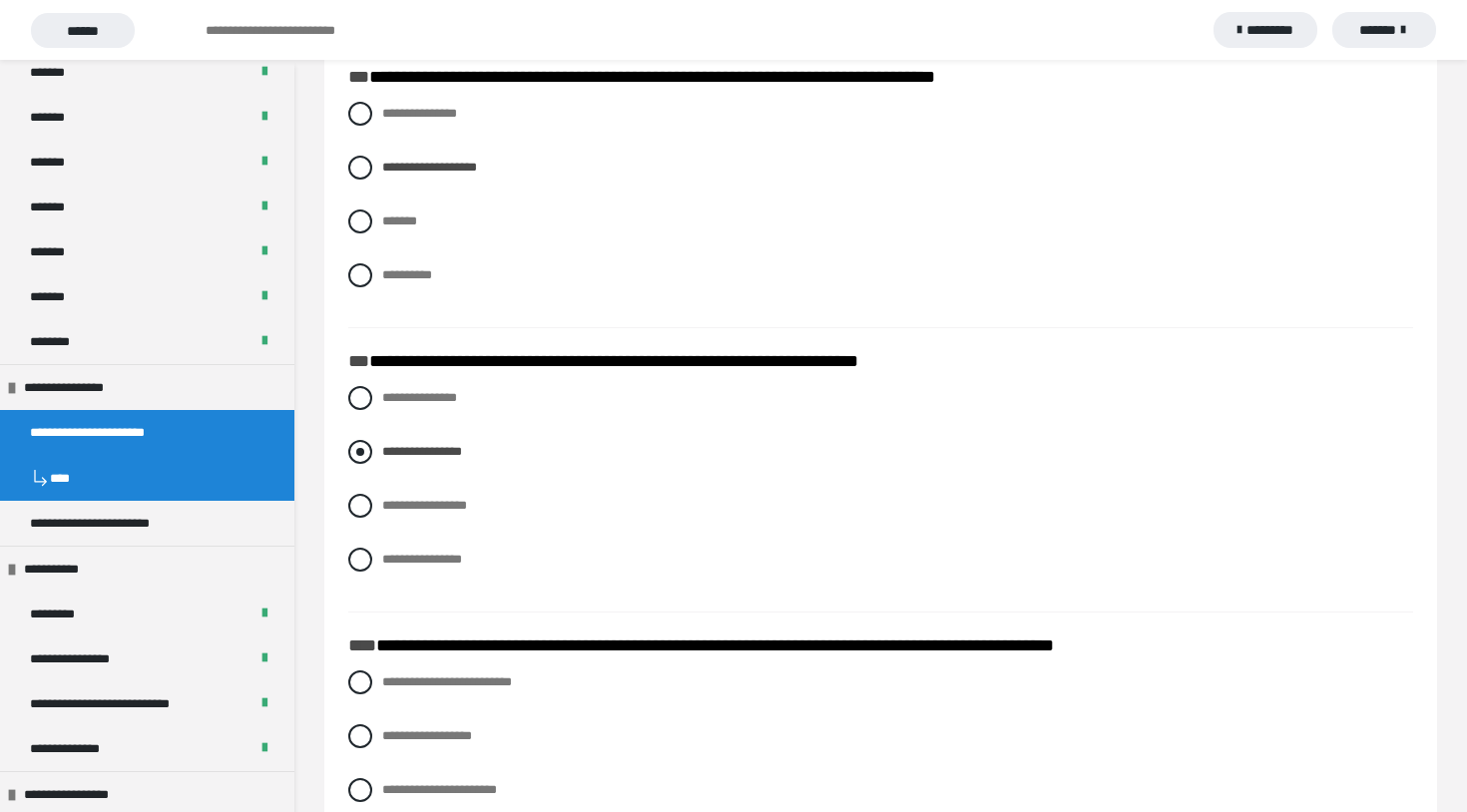 click on "**********" at bounding box center [880, 452] 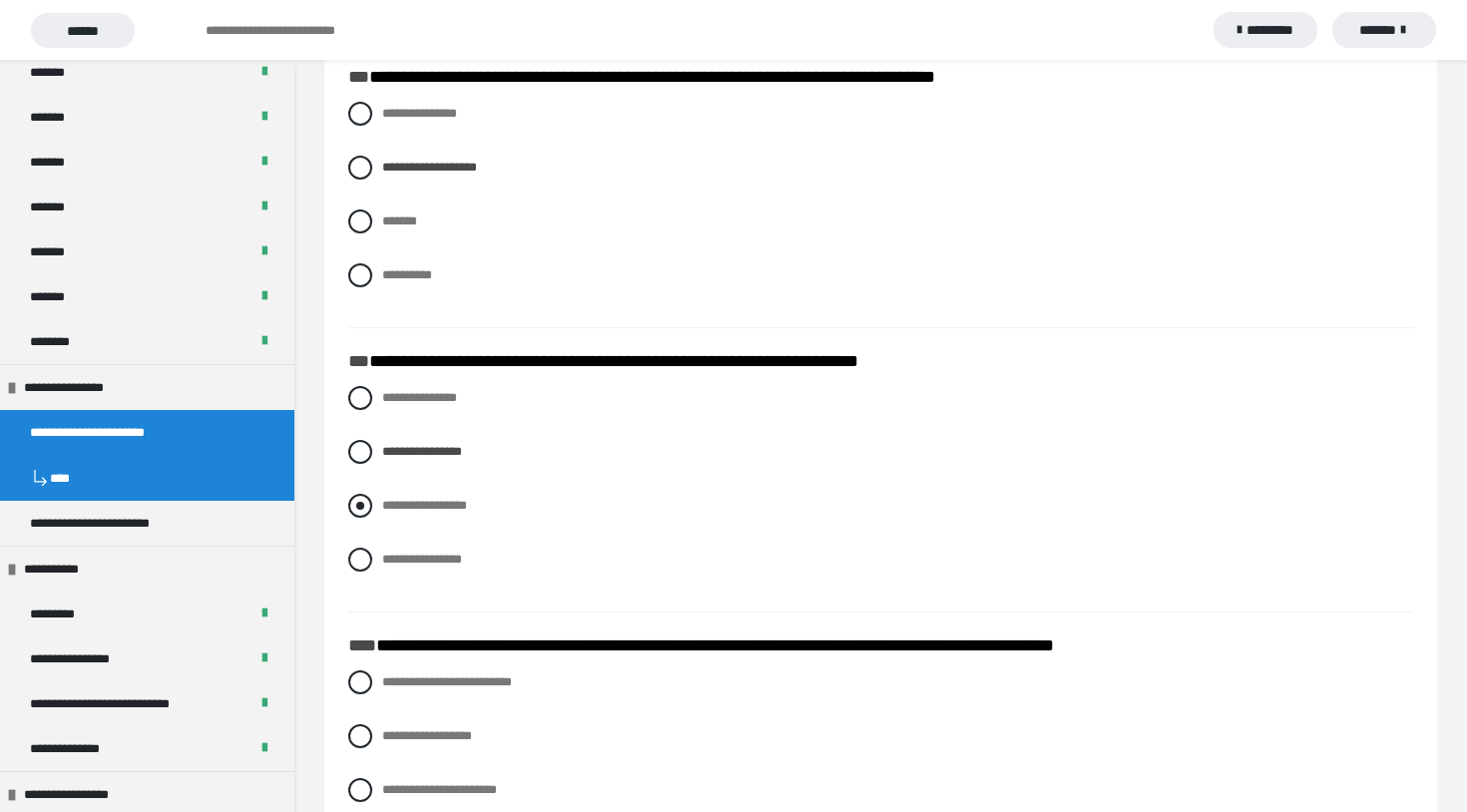 click at bounding box center (360, 506) 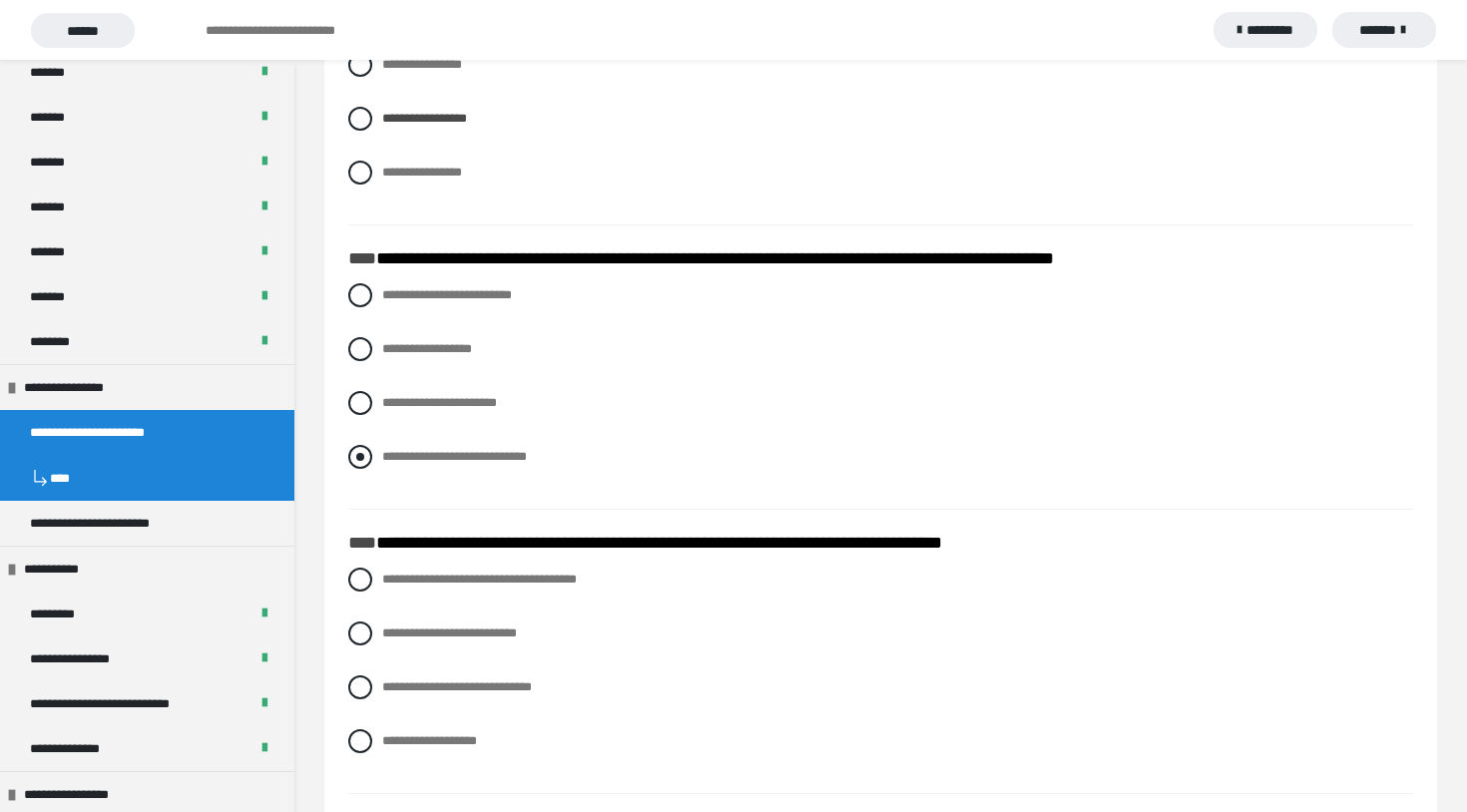 scroll, scrollTop: 2616, scrollLeft: 0, axis: vertical 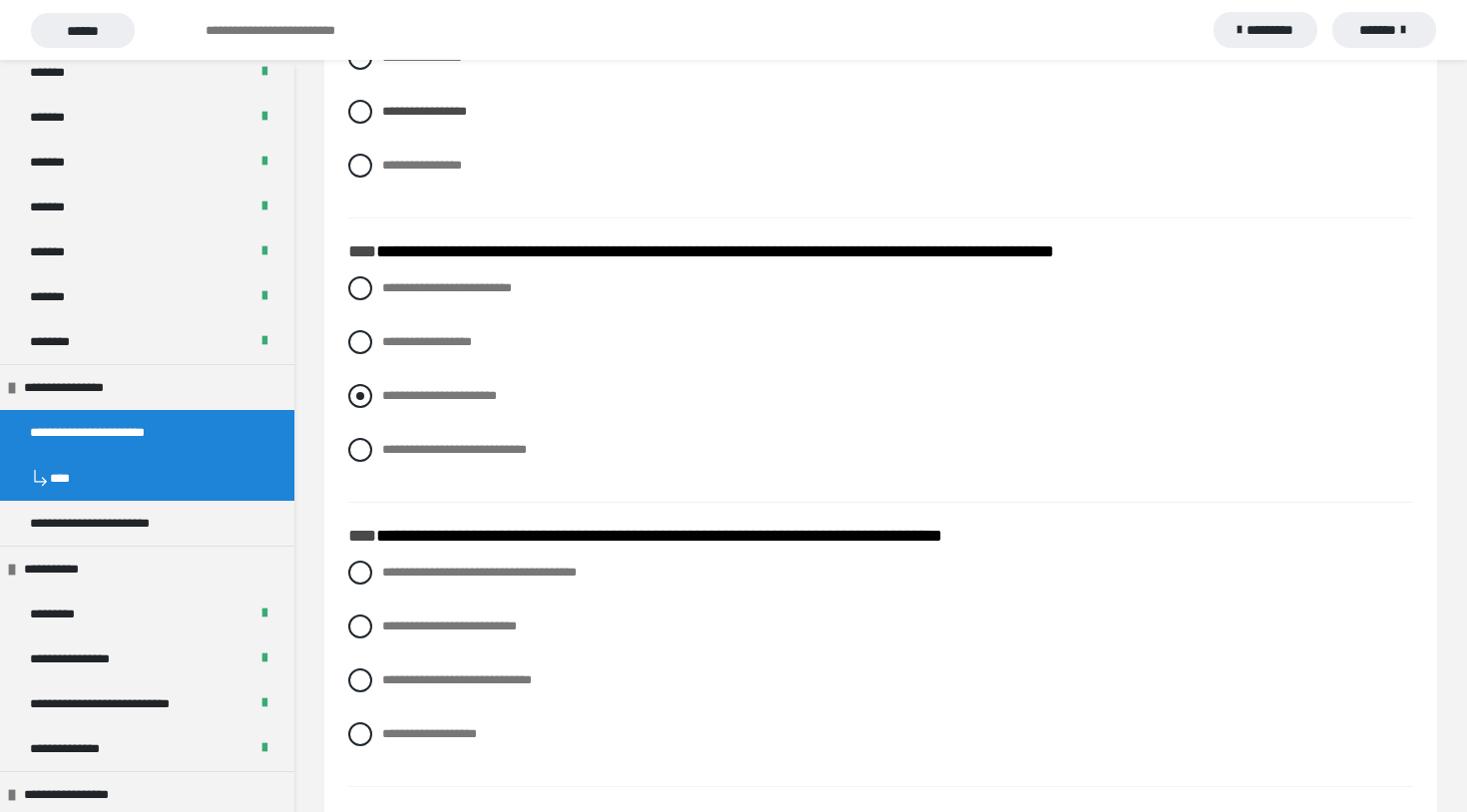 click at bounding box center [360, 396] 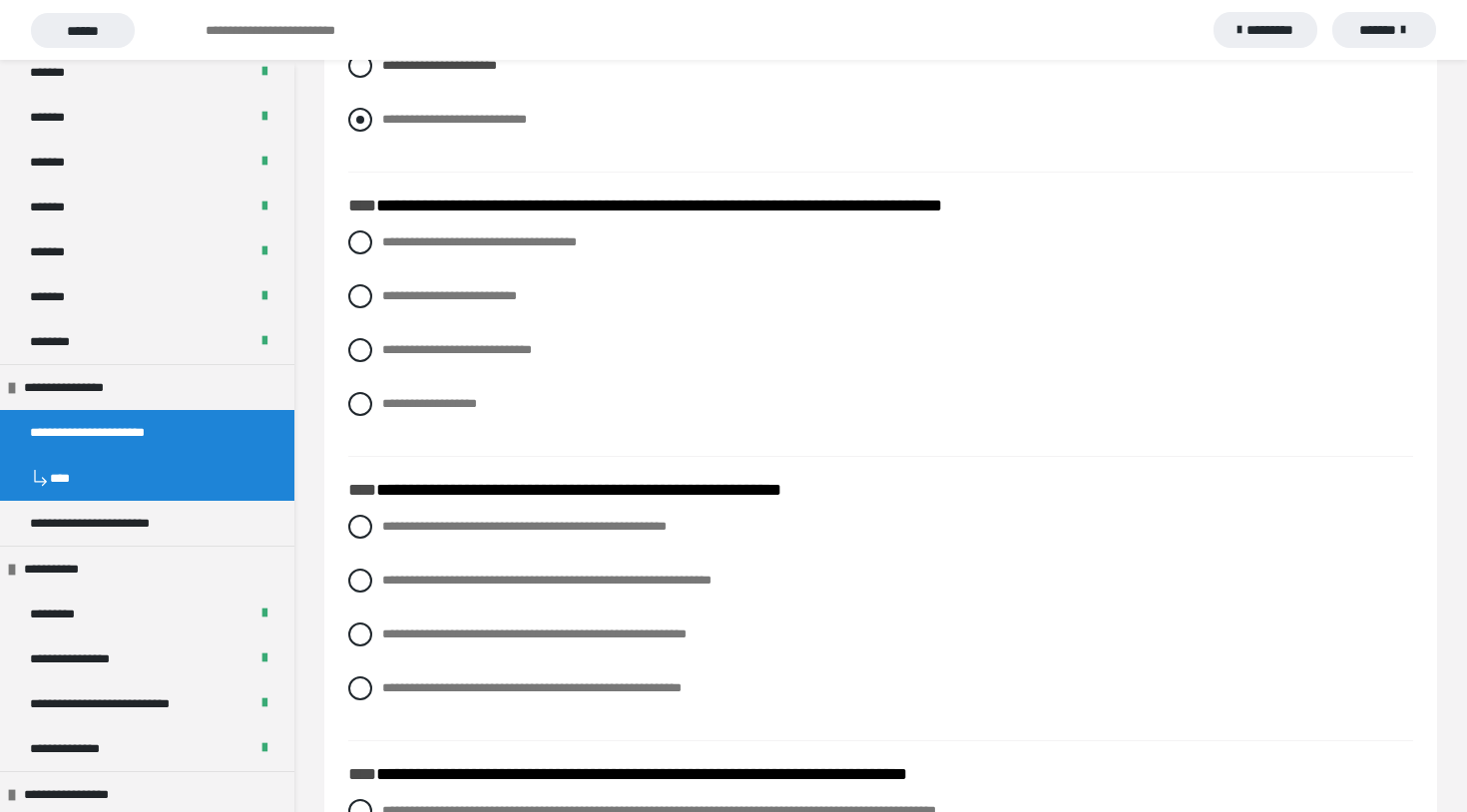 scroll, scrollTop: 2961, scrollLeft: 0, axis: vertical 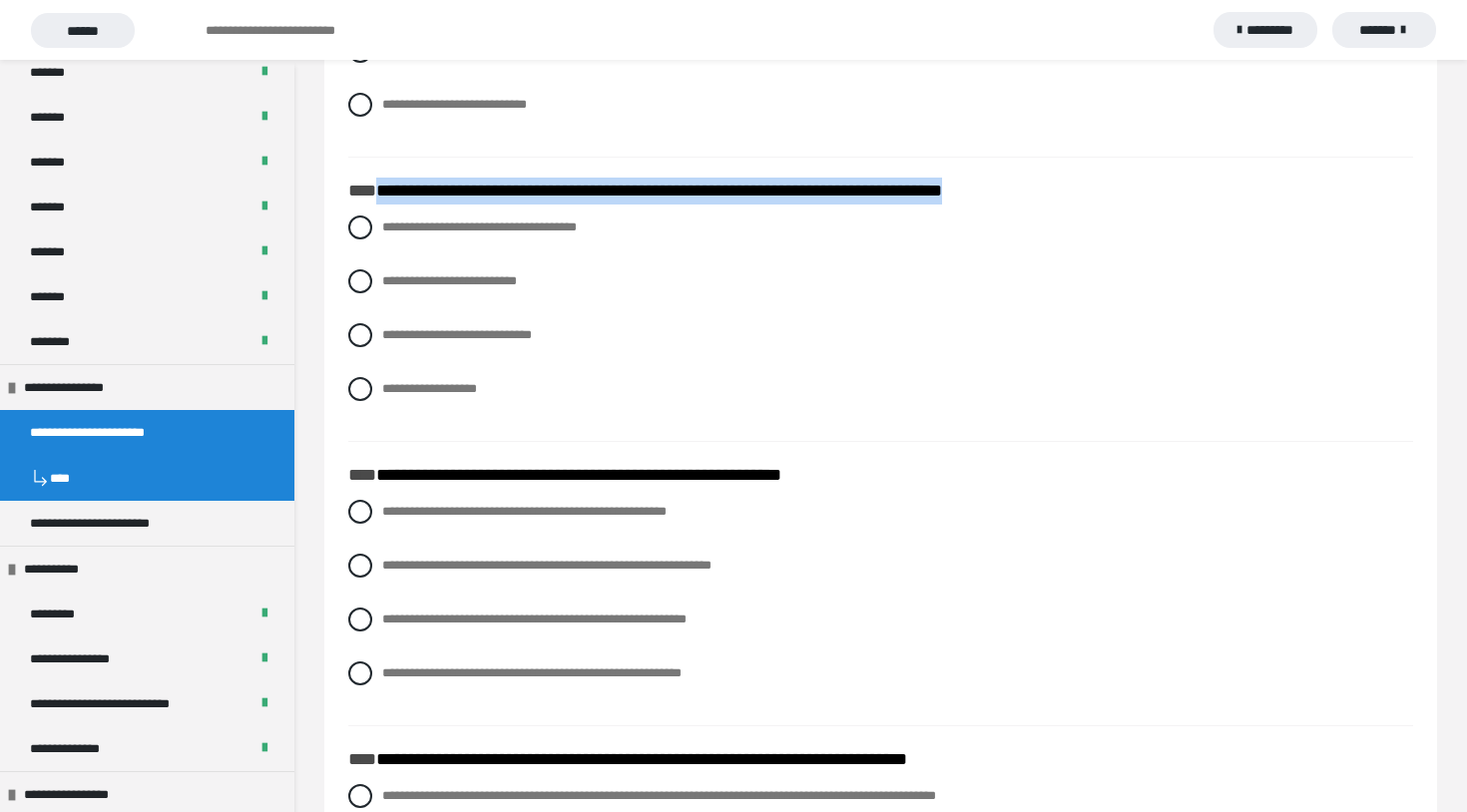 drag, startPoint x: 375, startPoint y: 200, endPoint x: 1069, endPoint y: 197, distance: 694.0065 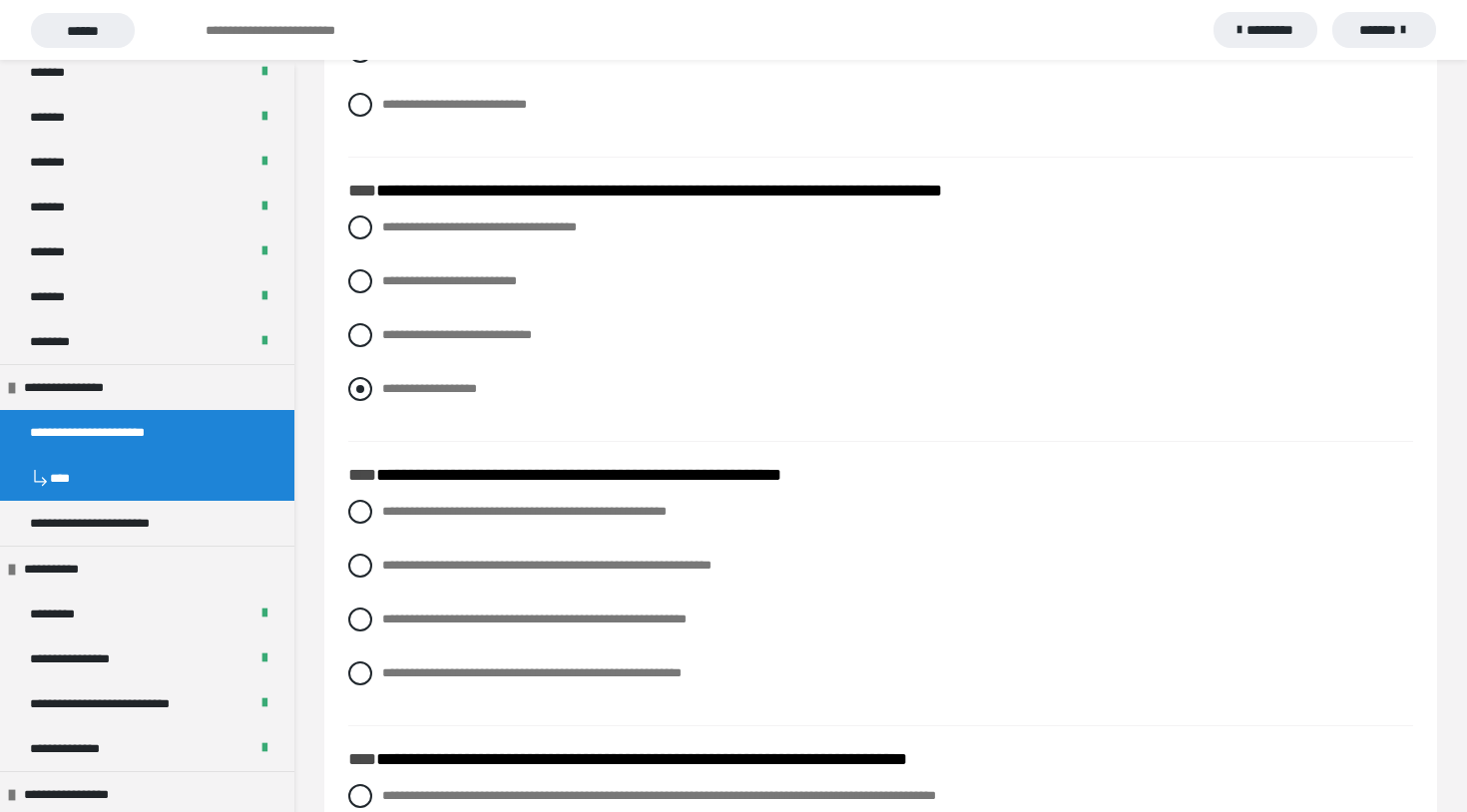 click on "**********" at bounding box center (880, 389) 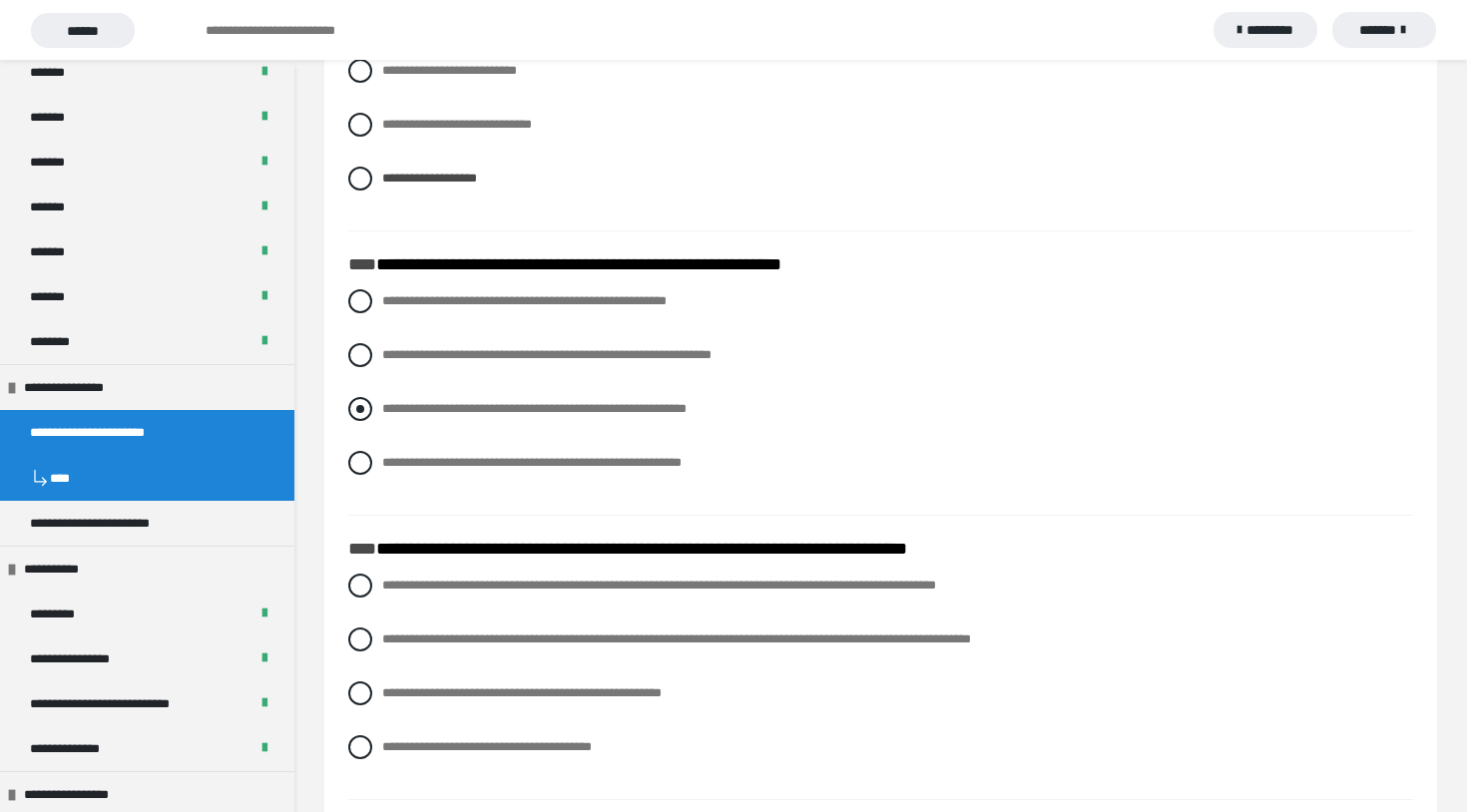 scroll, scrollTop: 3160, scrollLeft: 0, axis: vertical 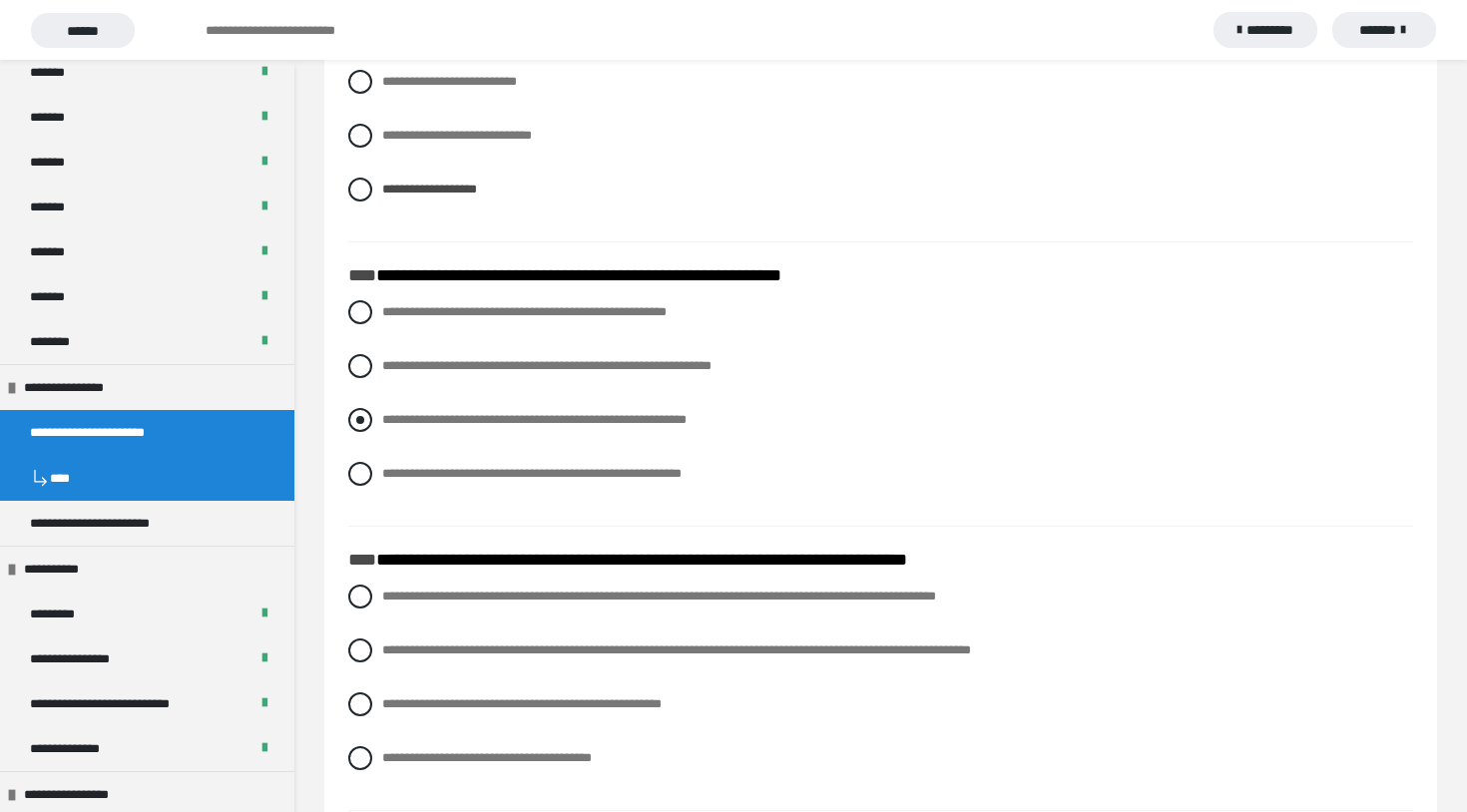 click at bounding box center [360, 420] 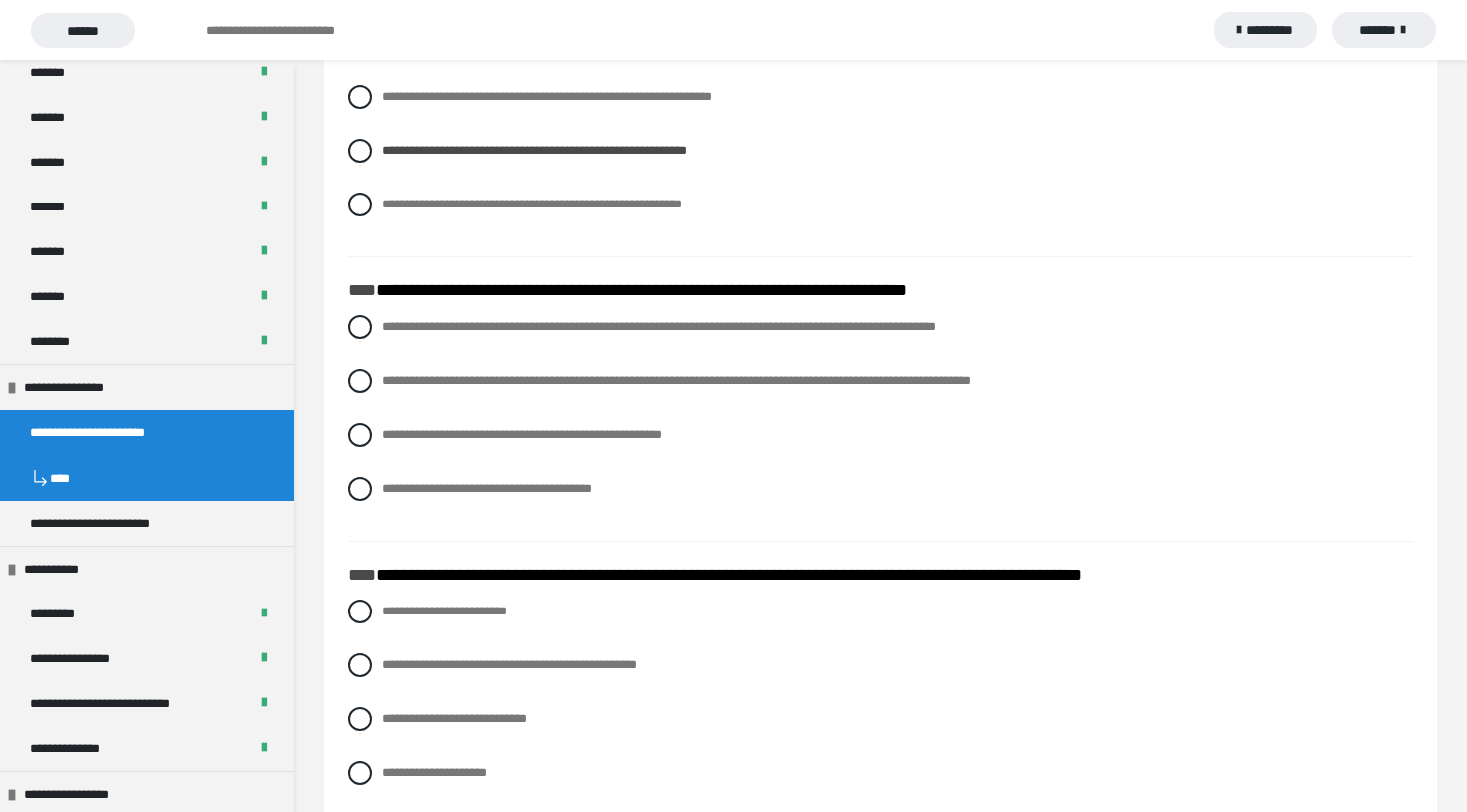 scroll, scrollTop: 3442, scrollLeft: 0, axis: vertical 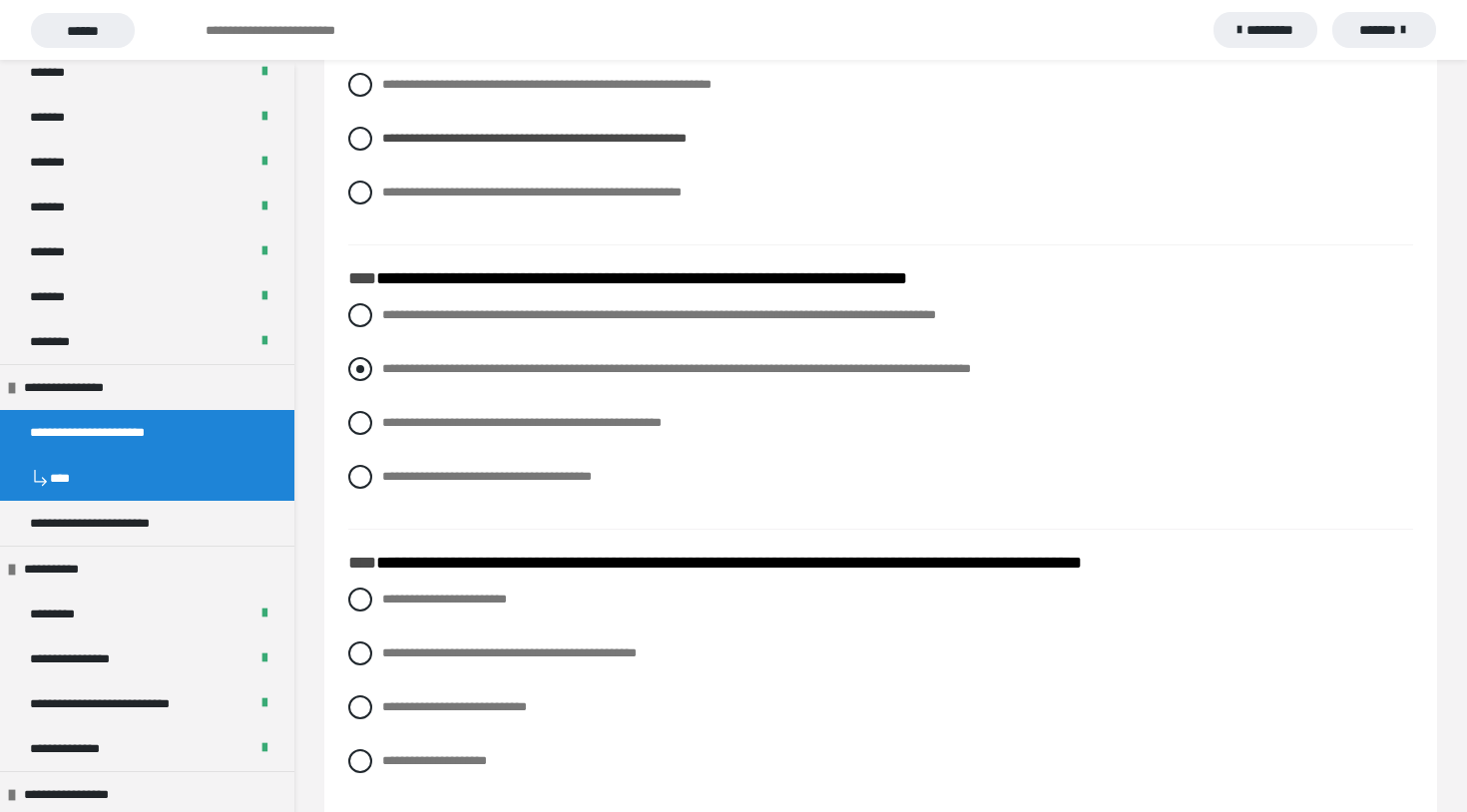 click at bounding box center [360, 369] 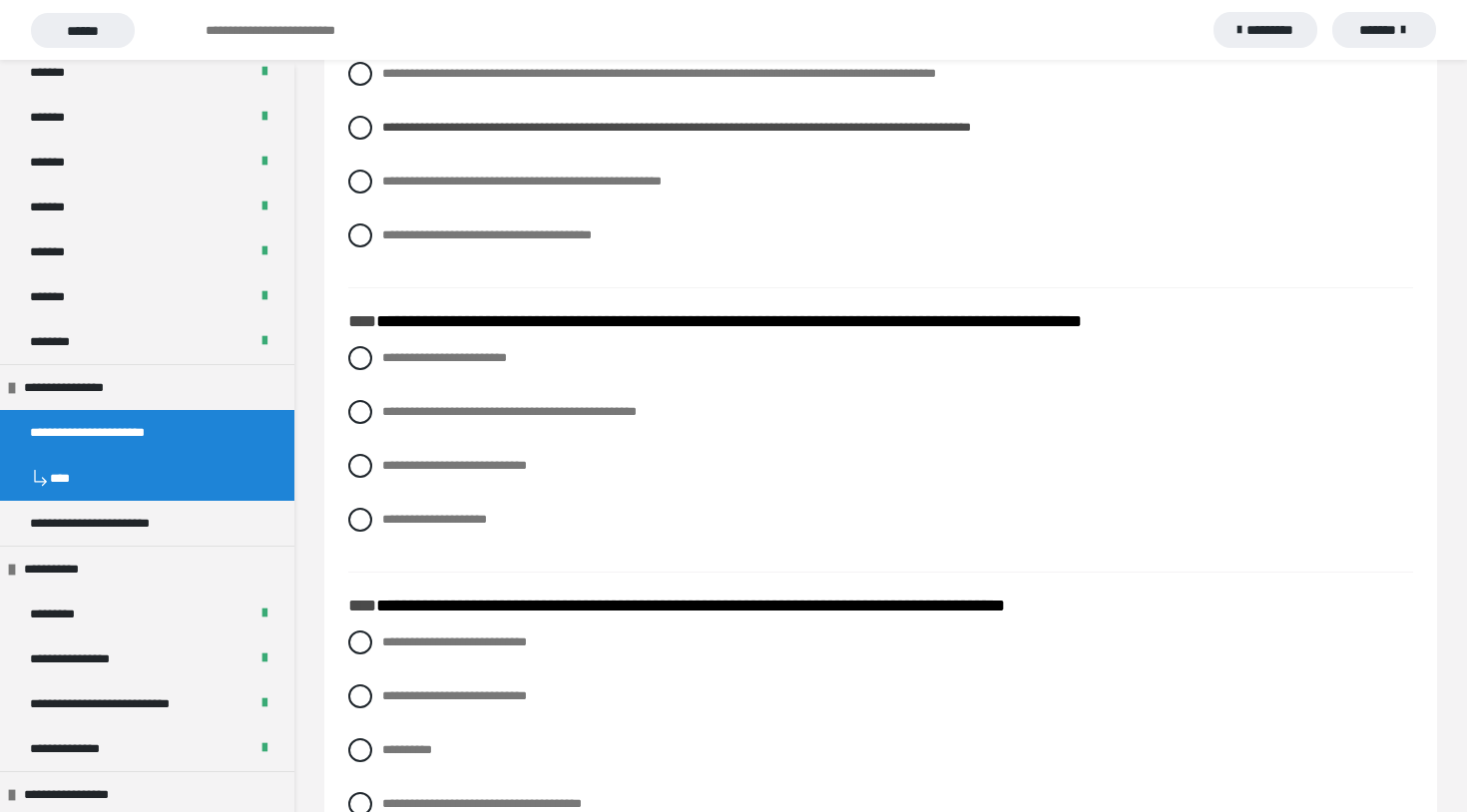 scroll, scrollTop: 3683, scrollLeft: 0, axis: vertical 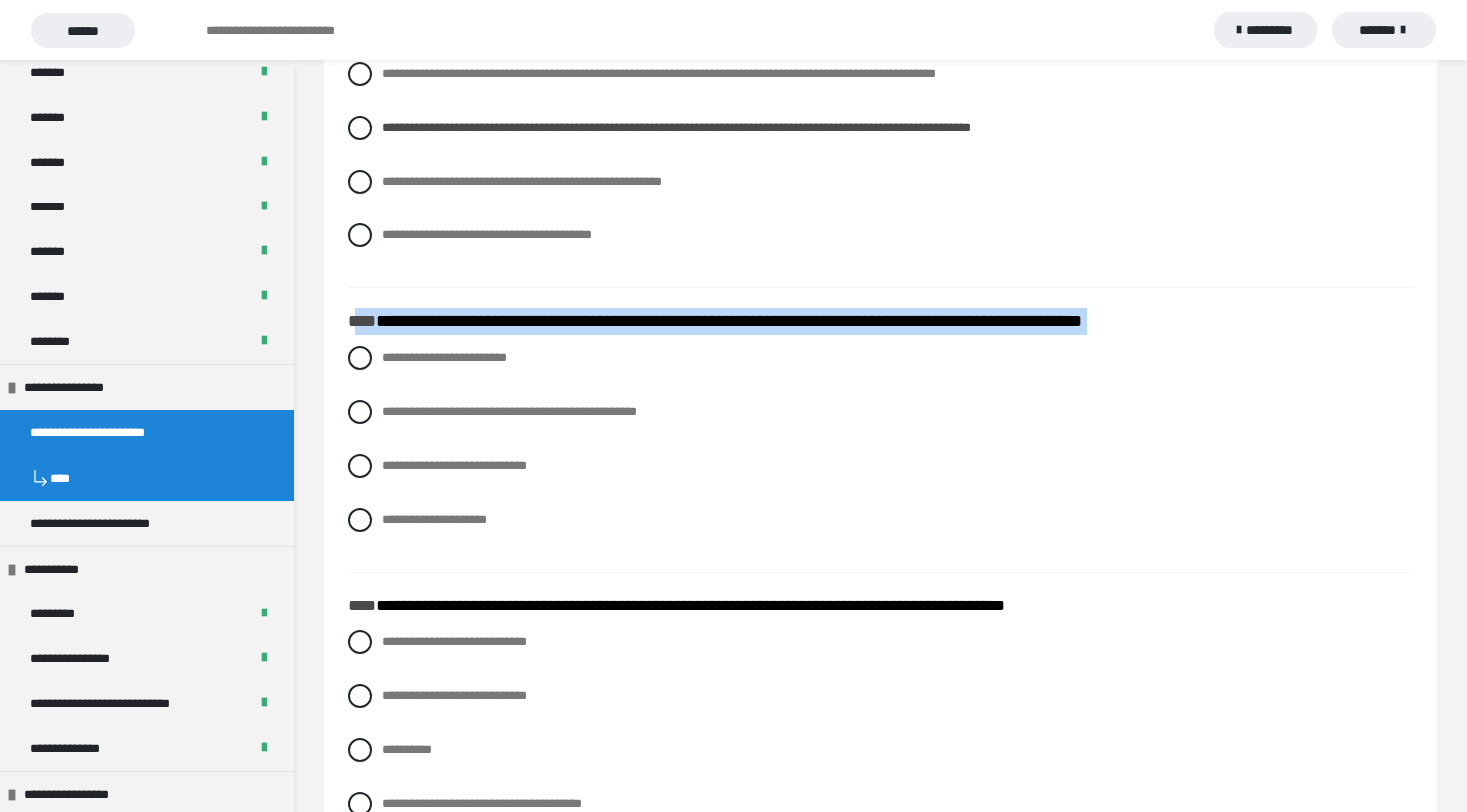 drag, startPoint x: 356, startPoint y: 324, endPoint x: 1098, endPoint y: 342, distance: 742.218 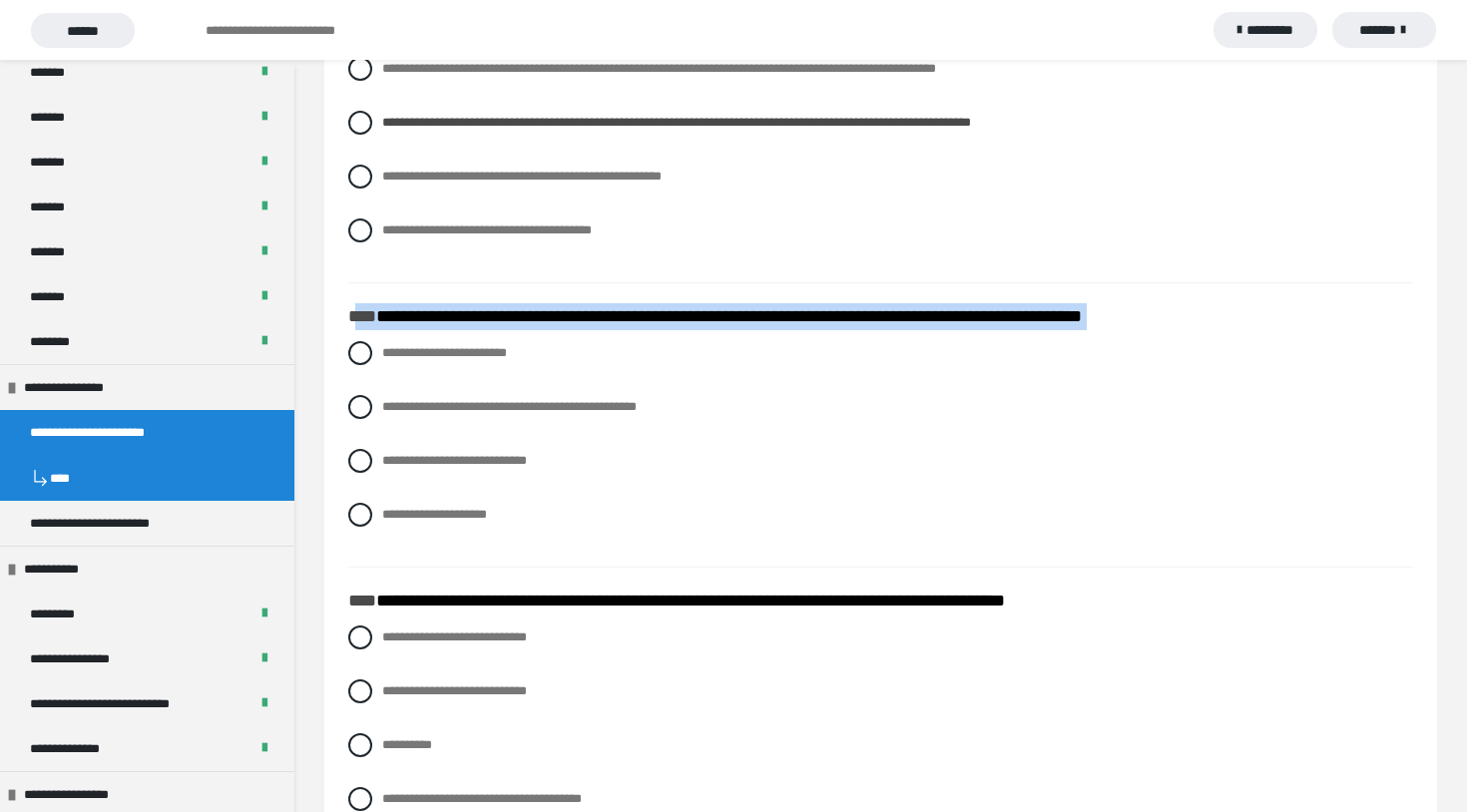scroll, scrollTop: 3689, scrollLeft: 1, axis: both 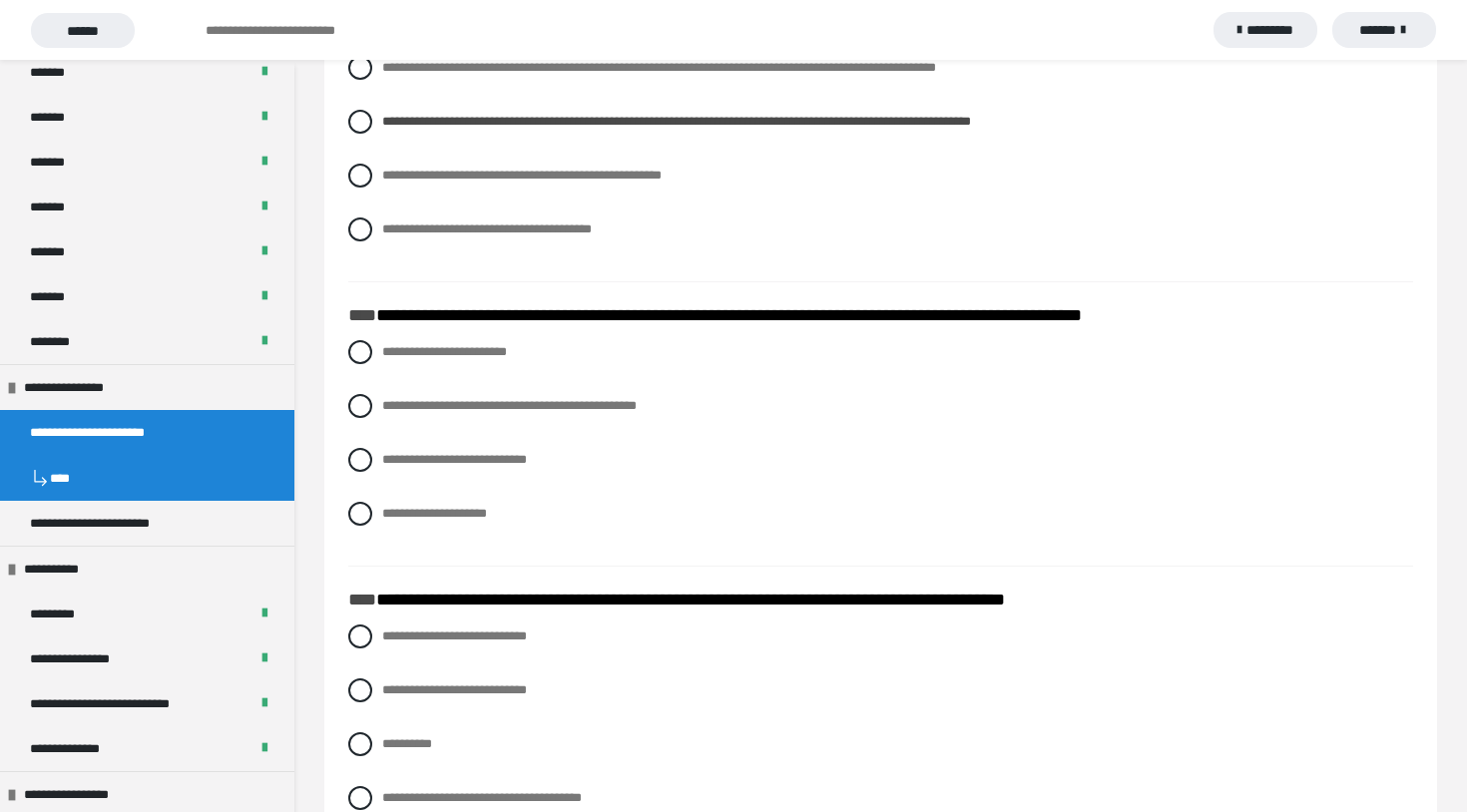 click on "**********" at bounding box center [880, 448] 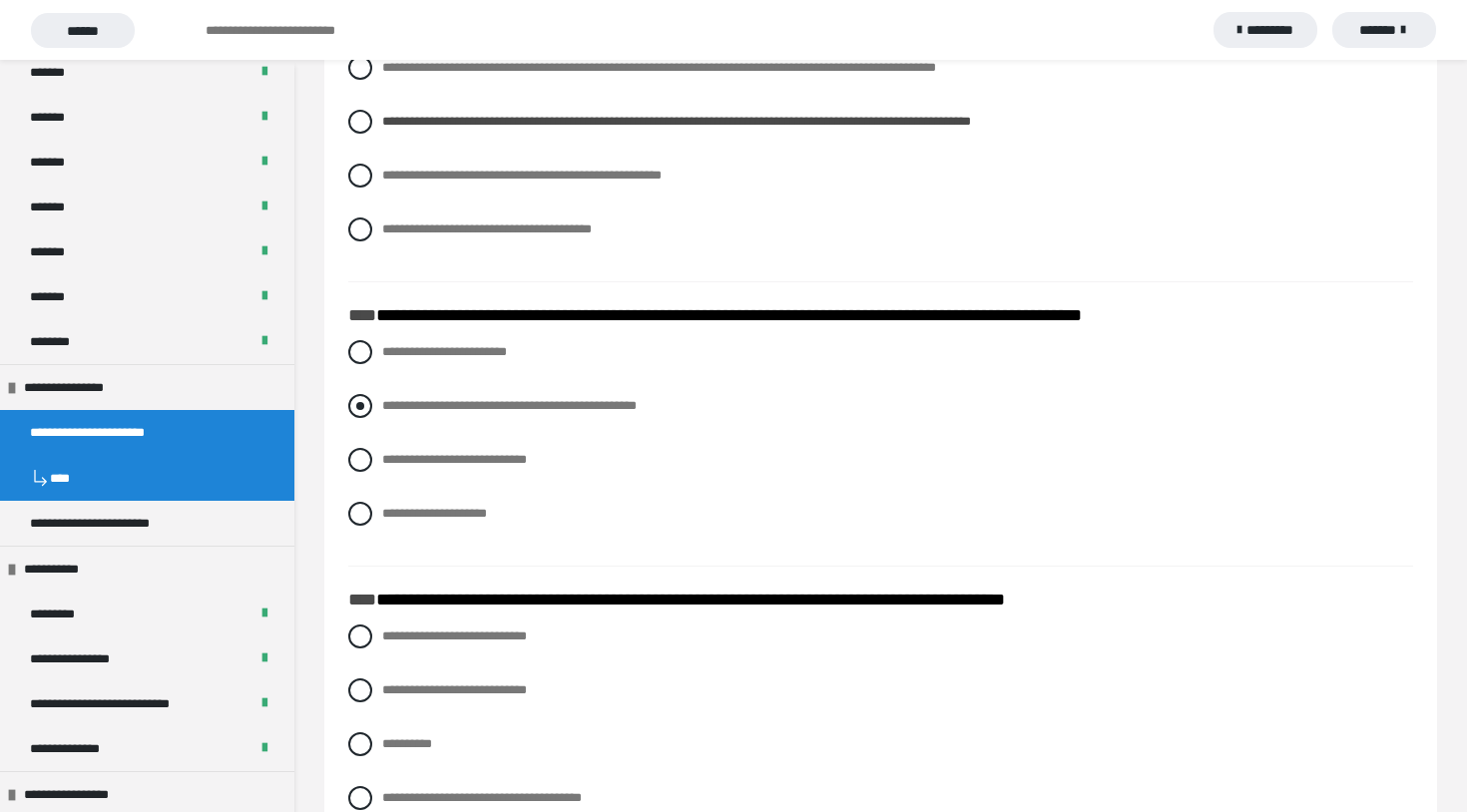 click at bounding box center (360, 406) 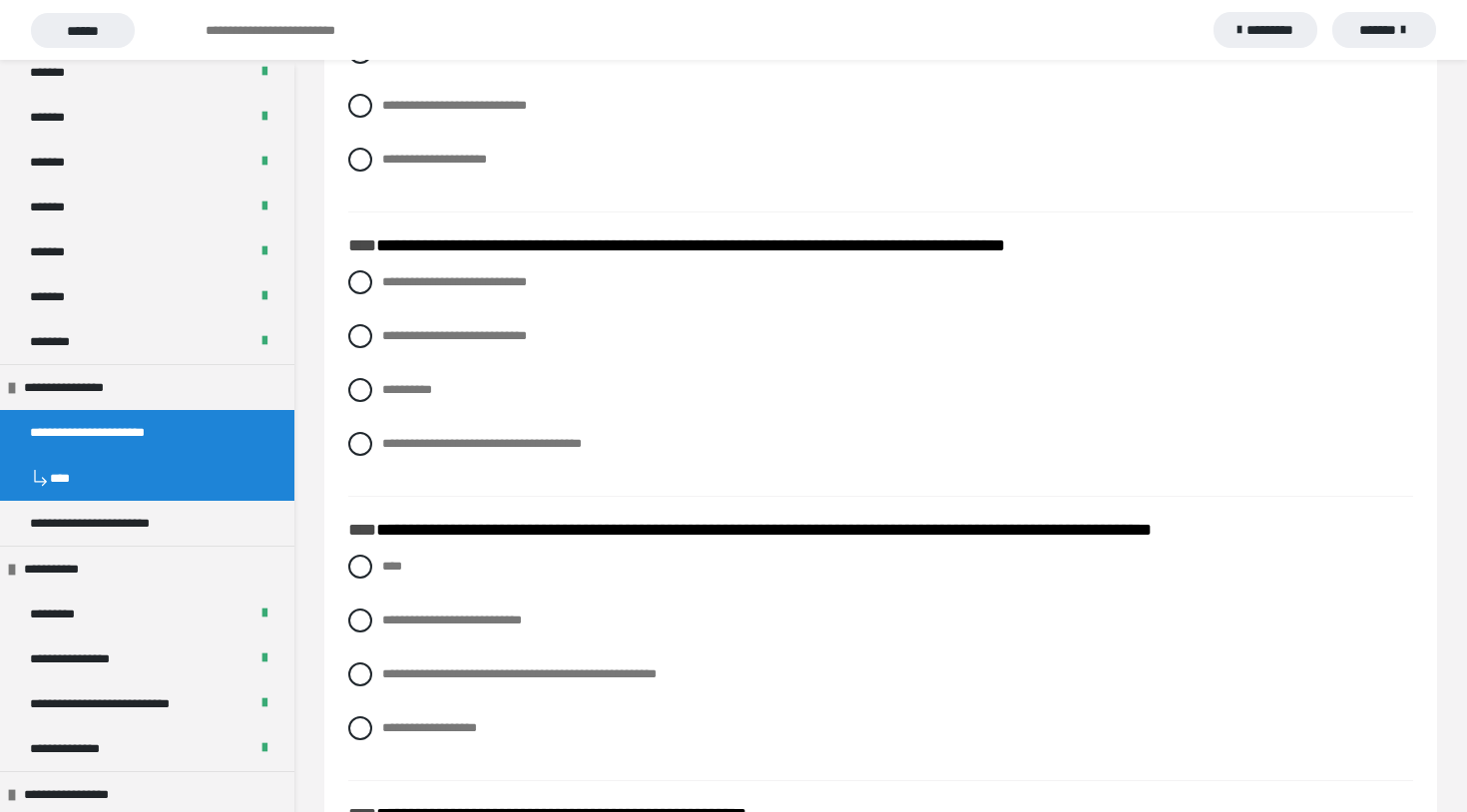 scroll, scrollTop: 4045, scrollLeft: 0, axis: vertical 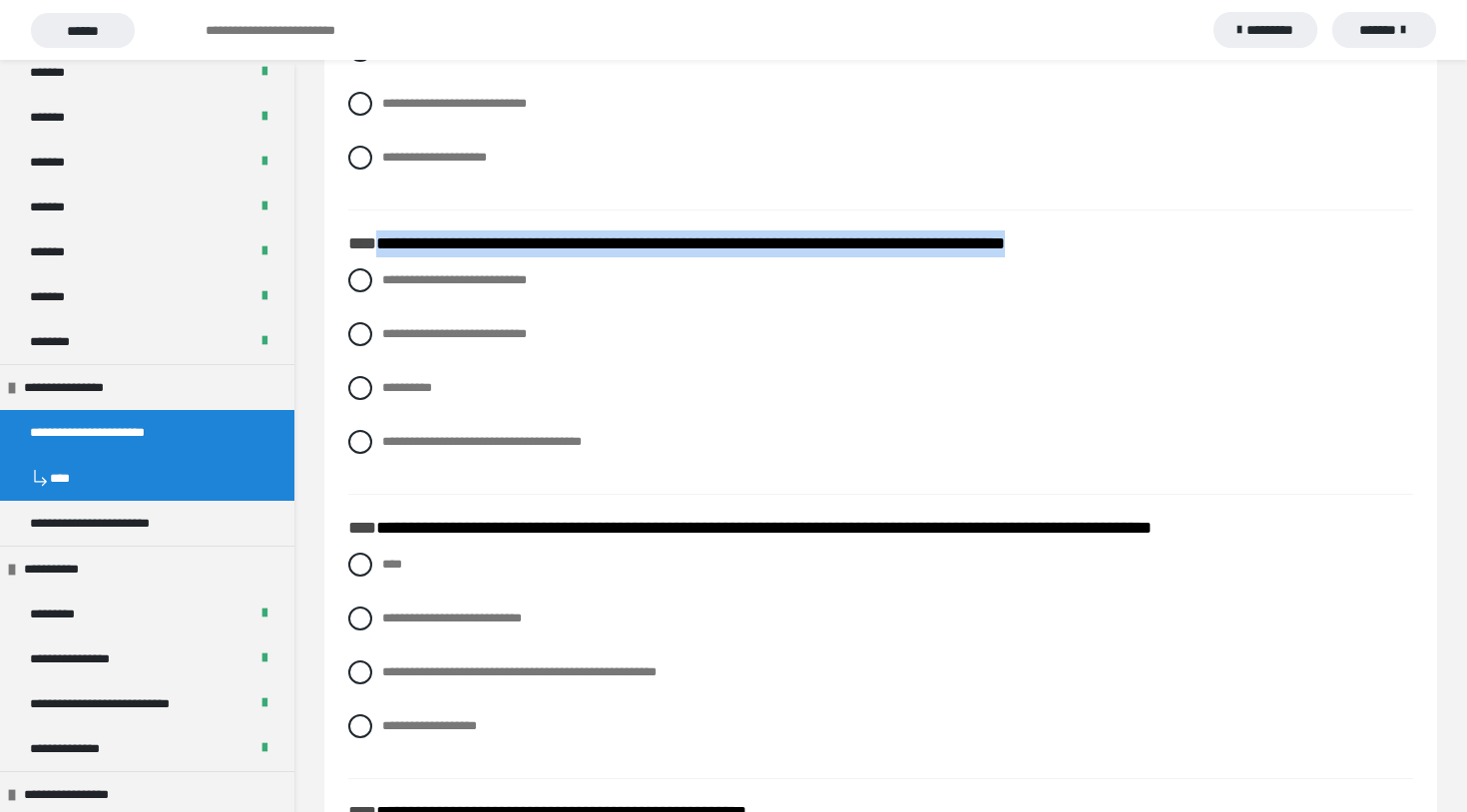 drag, startPoint x: 377, startPoint y: 250, endPoint x: 1100, endPoint y: 253, distance: 723.0062 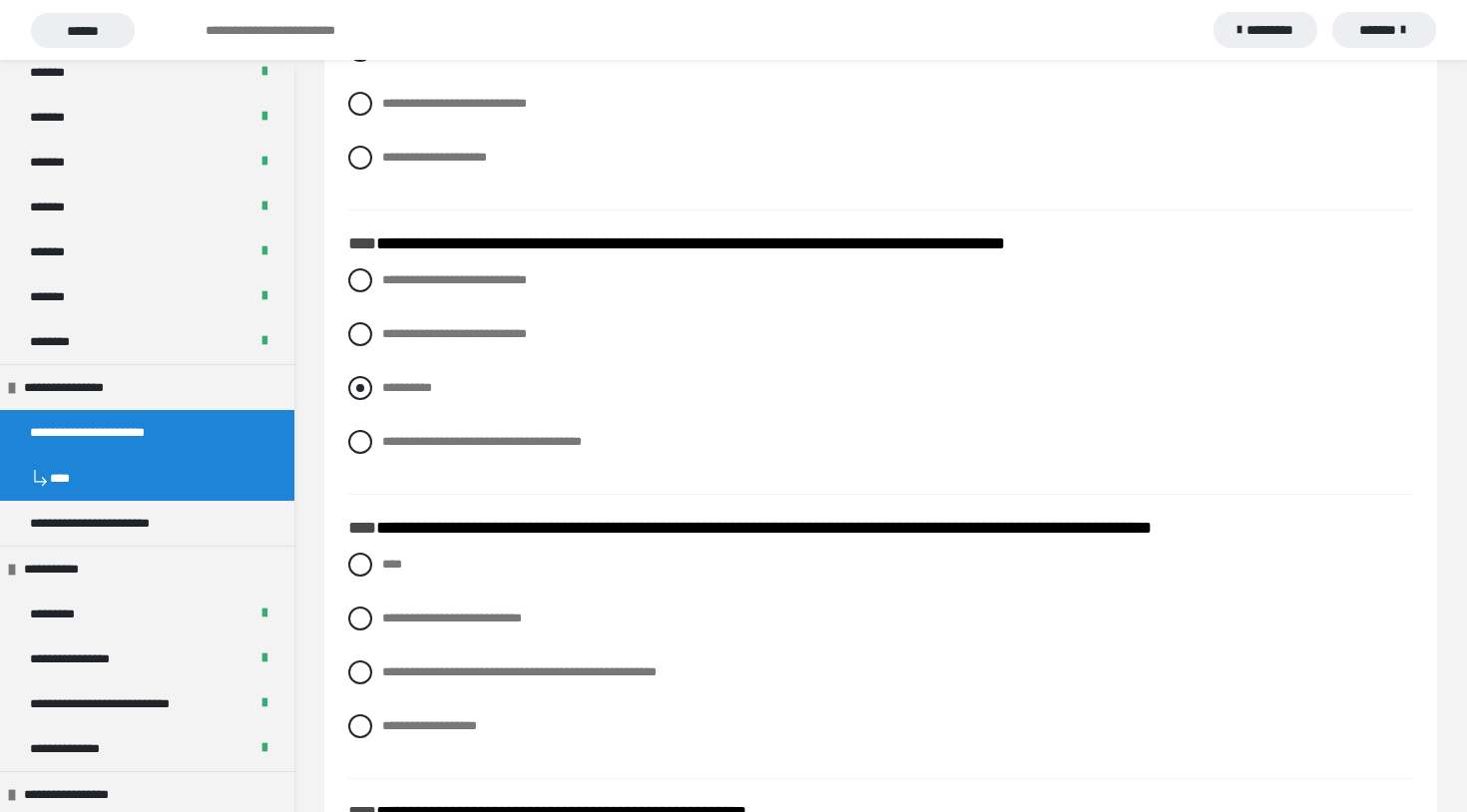 click on "**********" at bounding box center (880, 388) 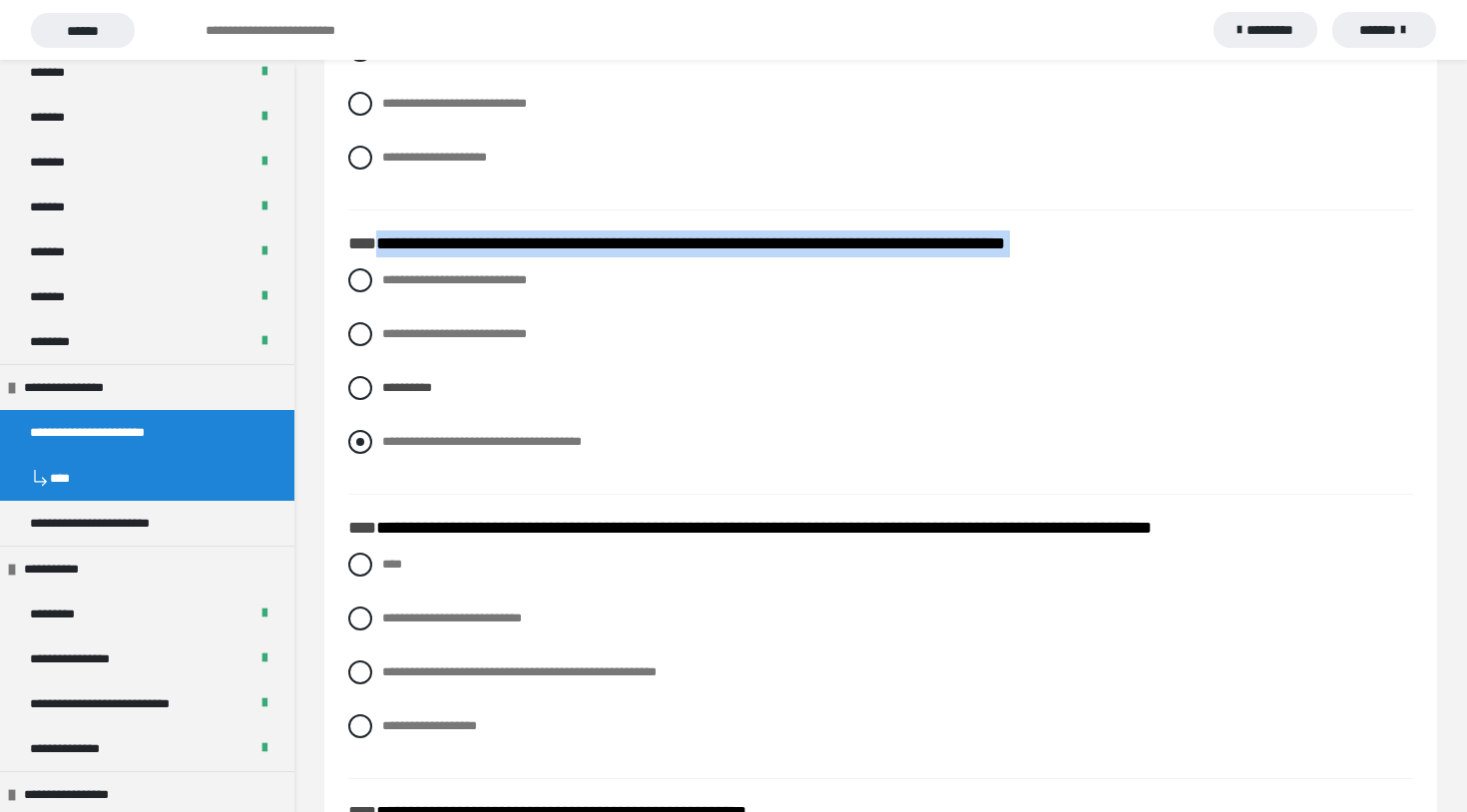 drag, startPoint x: 378, startPoint y: 249, endPoint x: 640, endPoint y: 456, distance: 333.90568 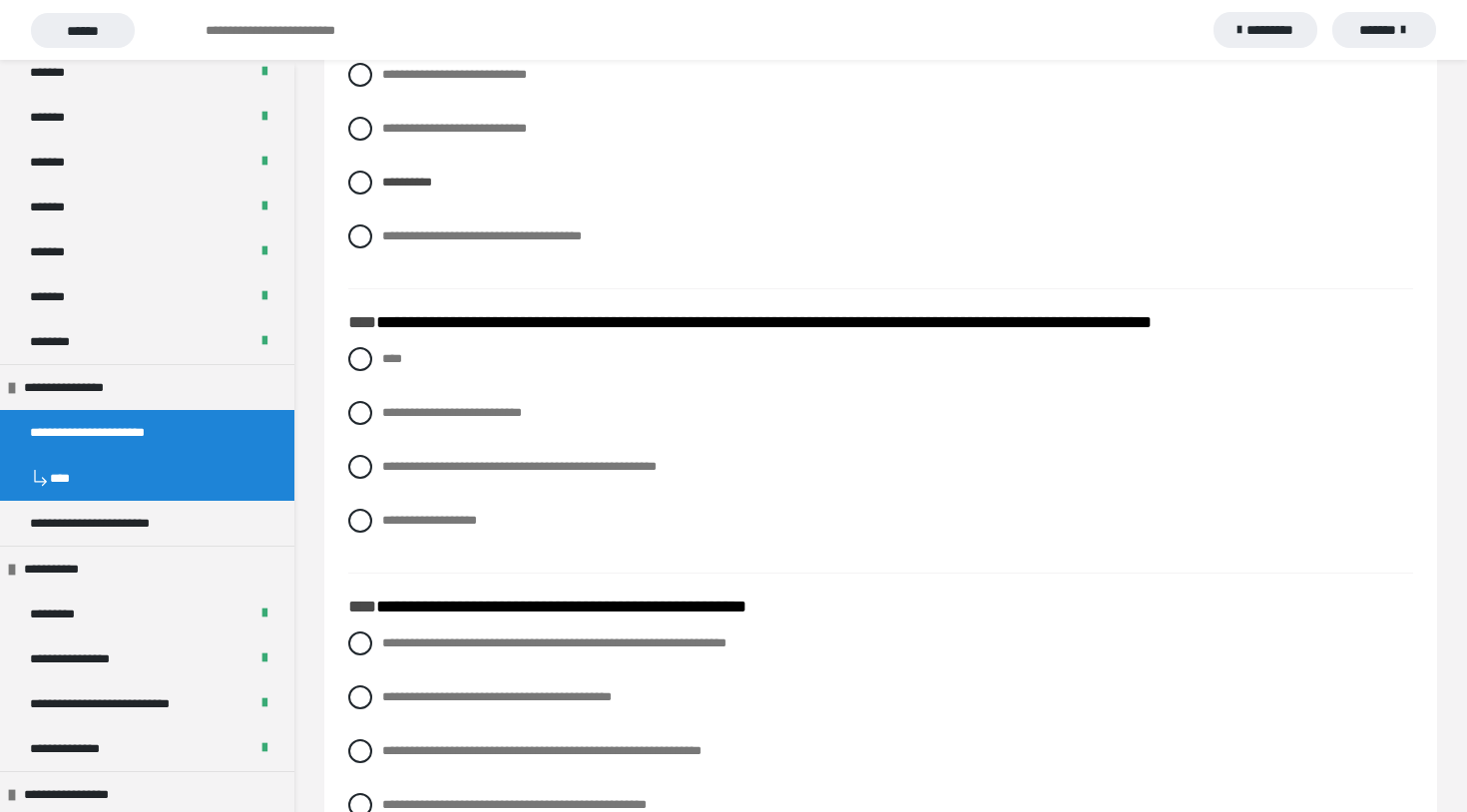 scroll, scrollTop: 4250, scrollLeft: 0, axis: vertical 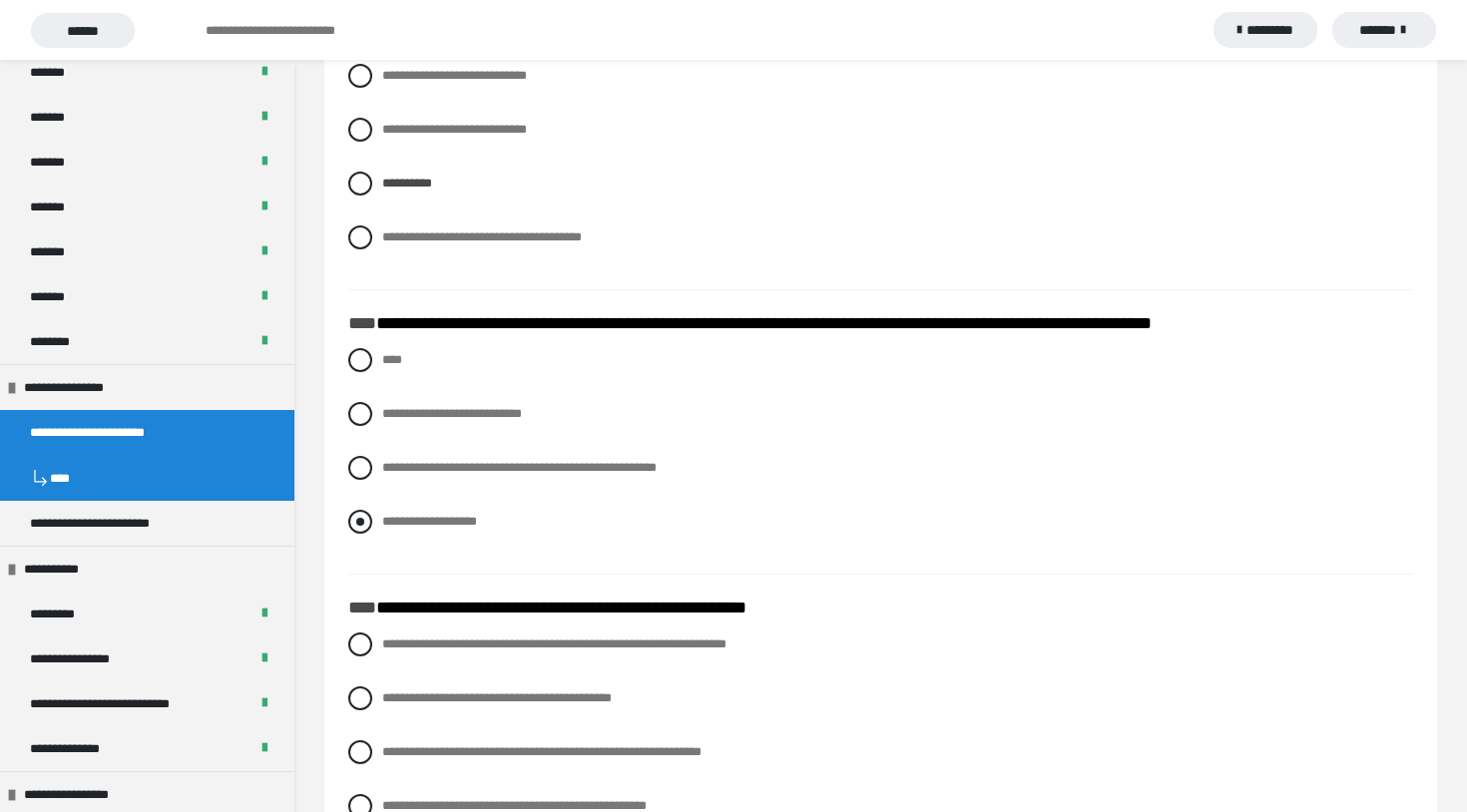 click at bounding box center [360, 522] 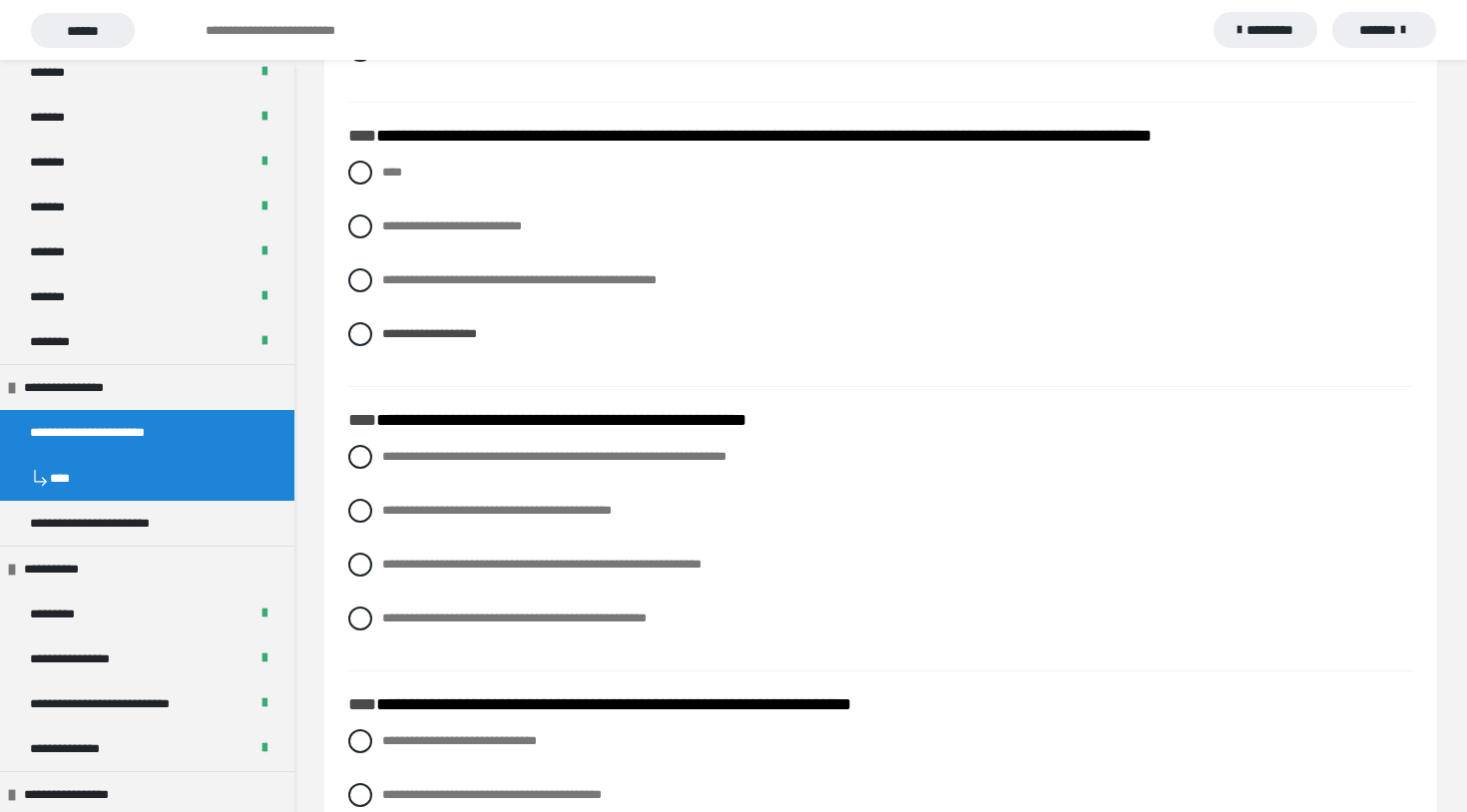 scroll, scrollTop: 4434, scrollLeft: 0, axis: vertical 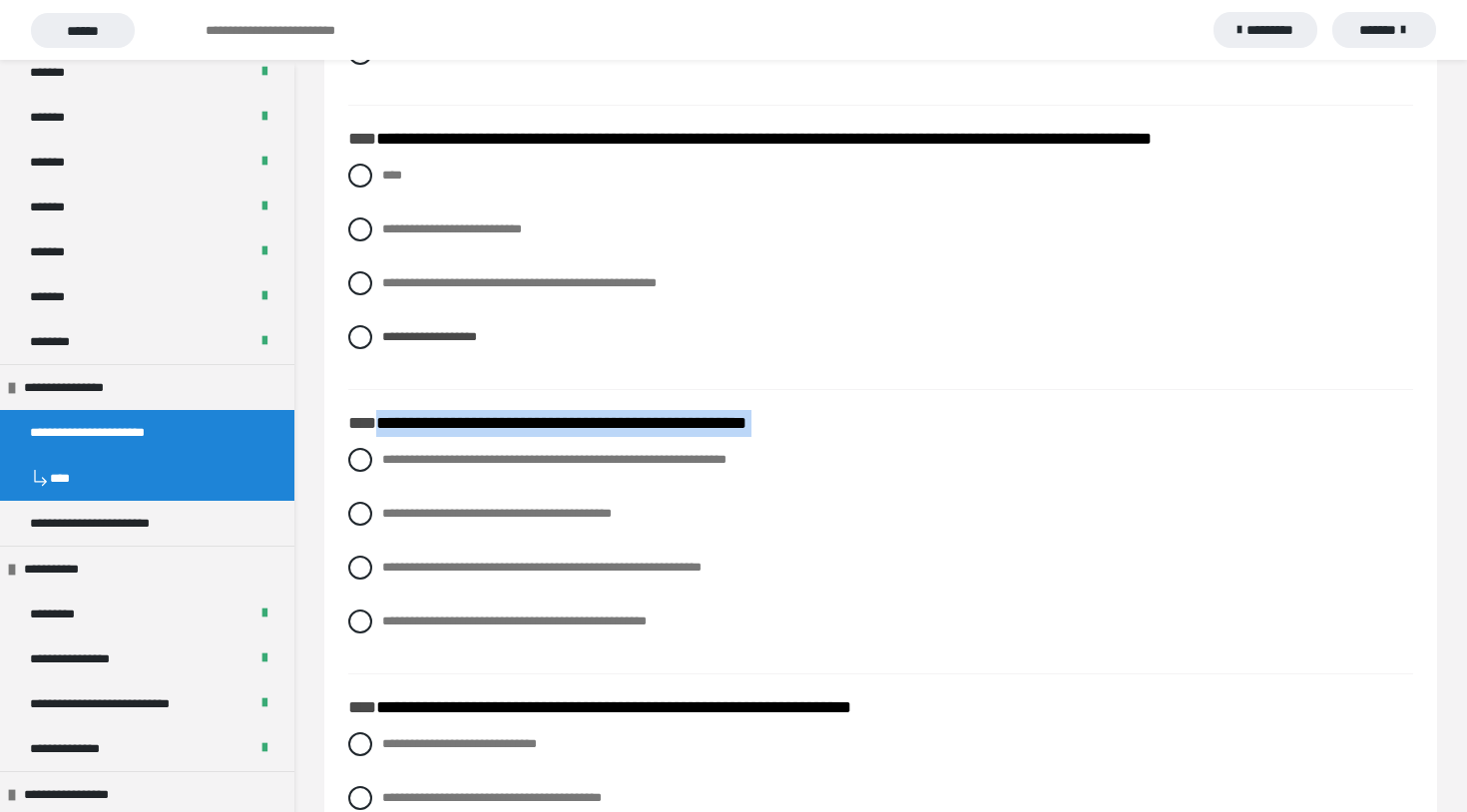 drag, startPoint x: 378, startPoint y: 425, endPoint x: 847, endPoint y: 639, distance: 515.5162 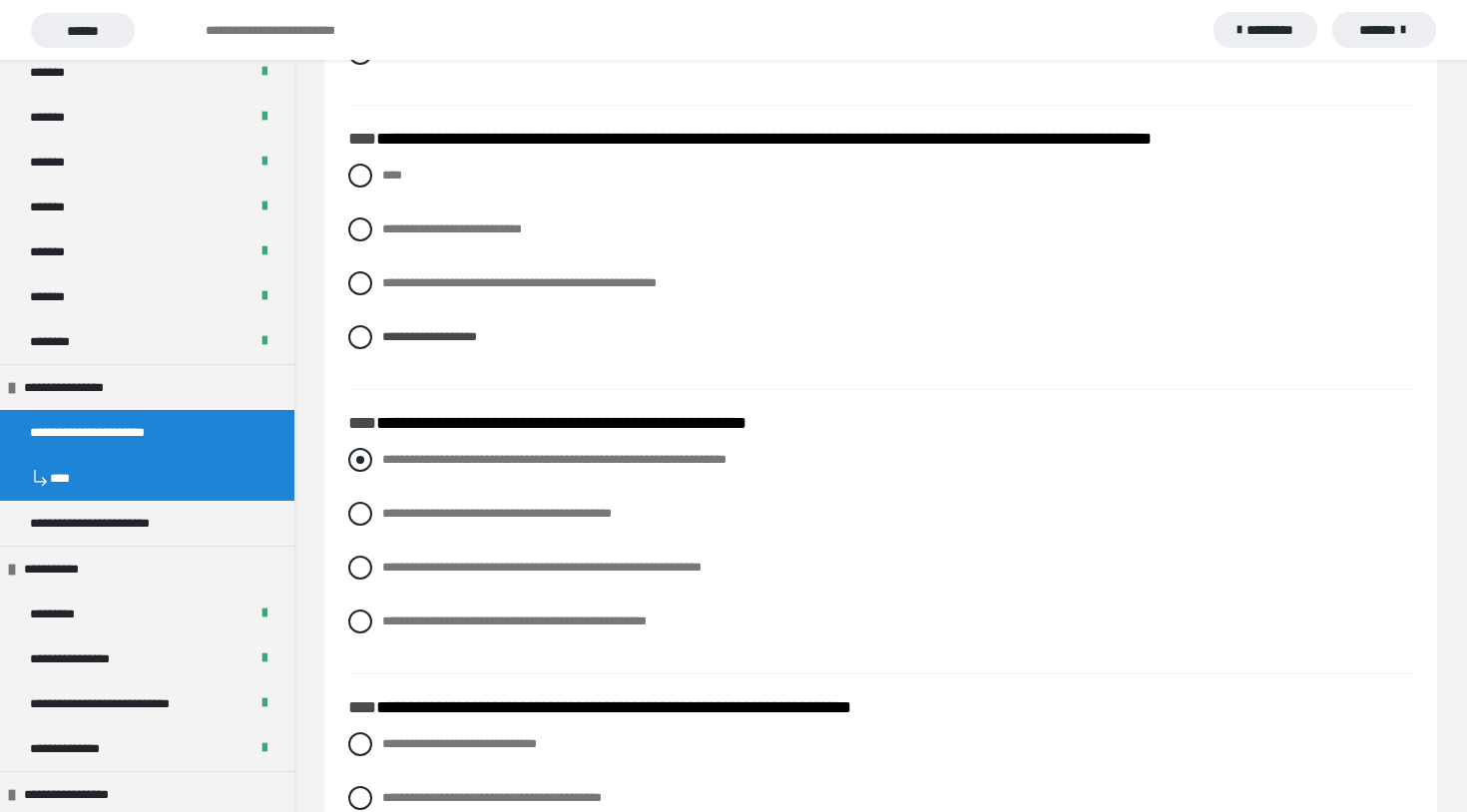 click at bounding box center (360, 460) 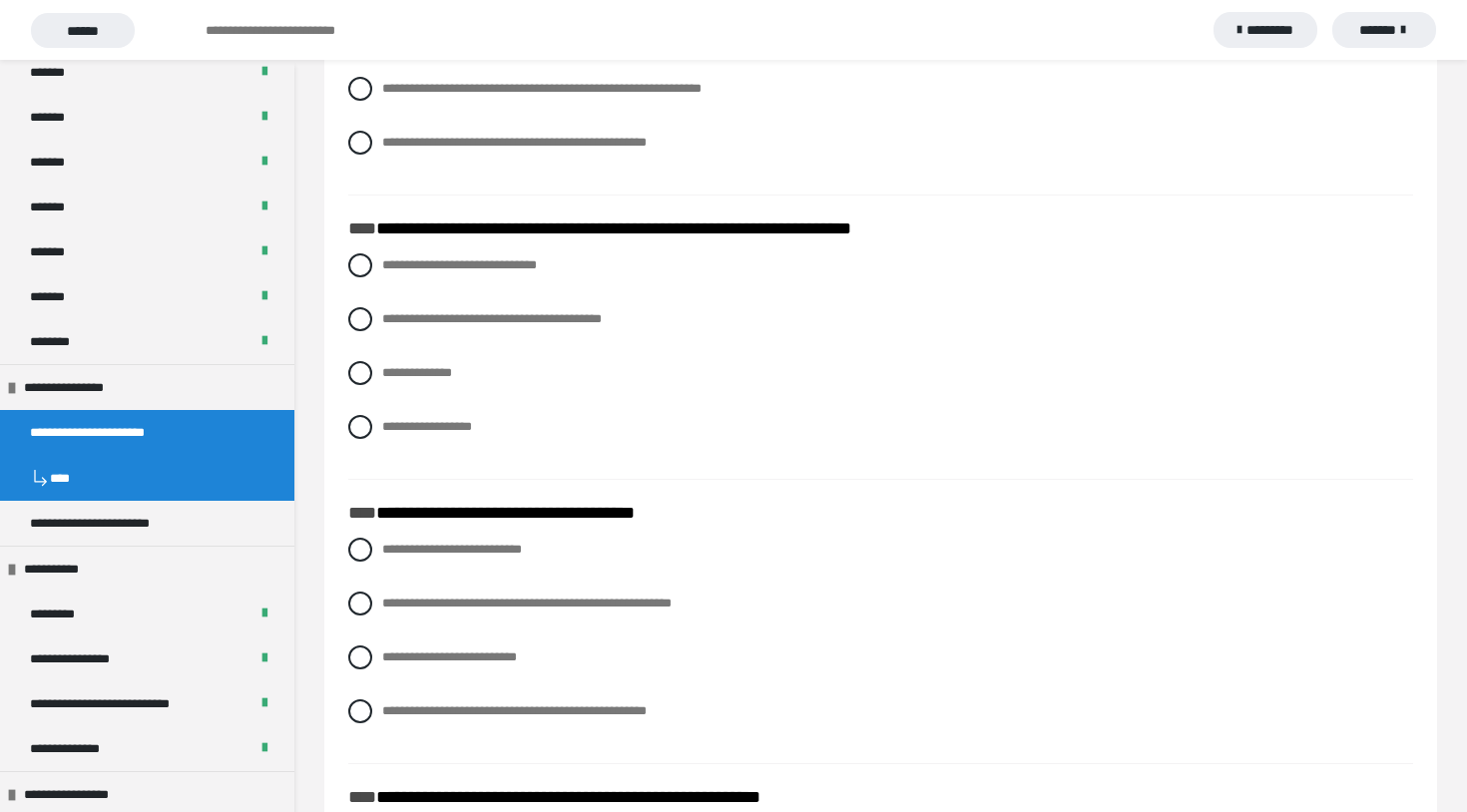 scroll, scrollTop: 4910, scrollLeft: 0, axis: vertical 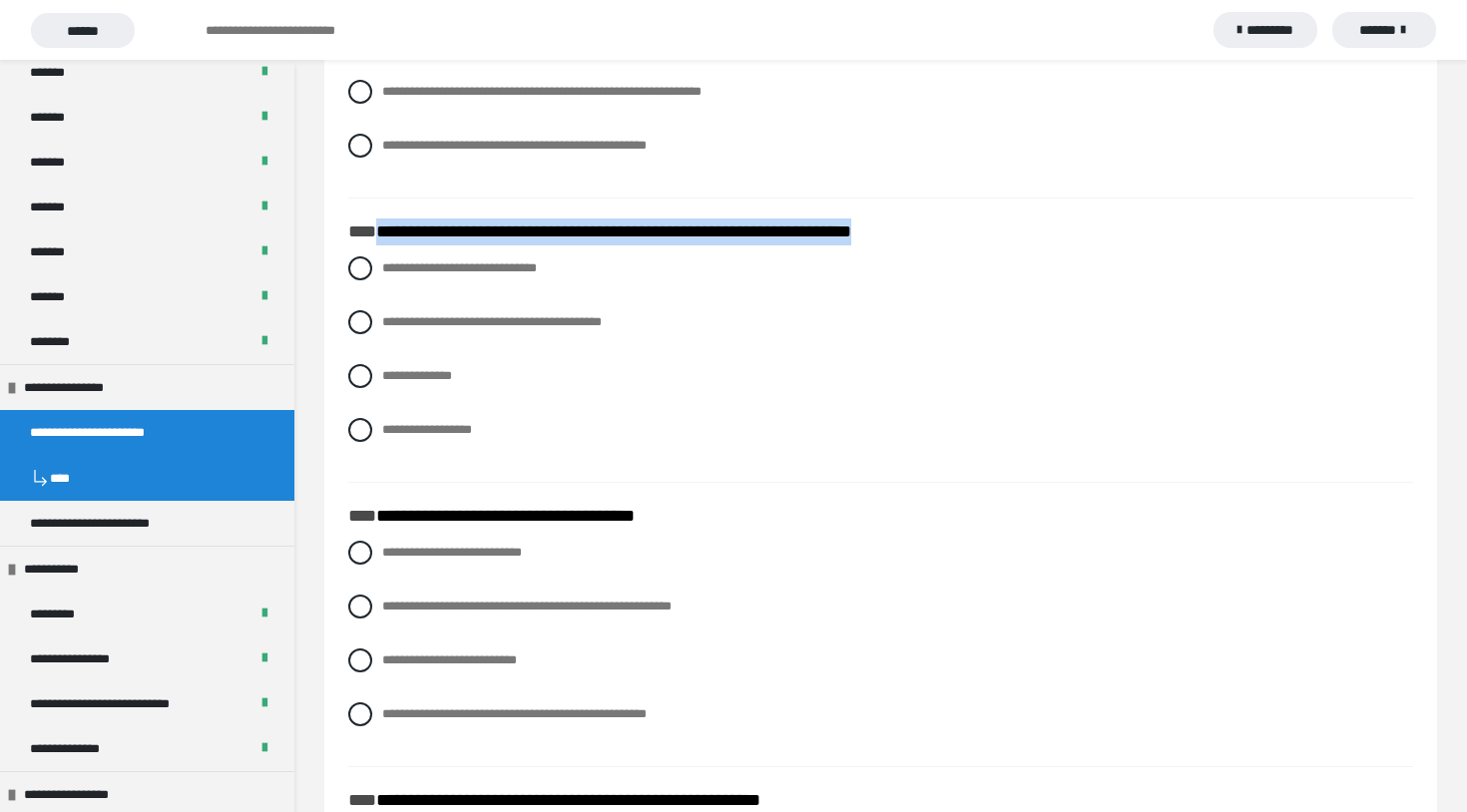 drag, startPoint x: 379, startPoint y: 236, endPoint x: 928, endPoint y: 245, distance: 549.0738 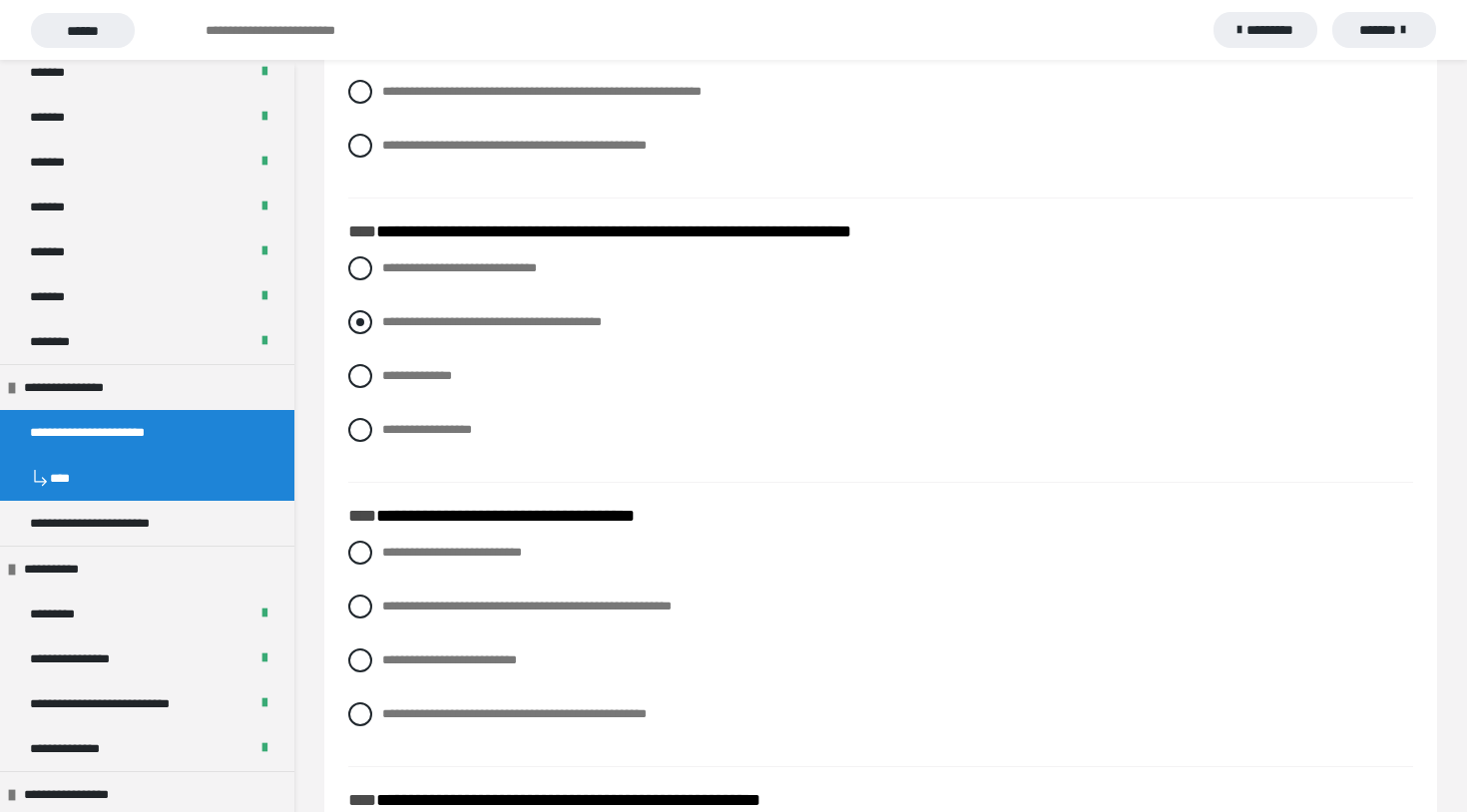 click at bounding box center [360, 322] 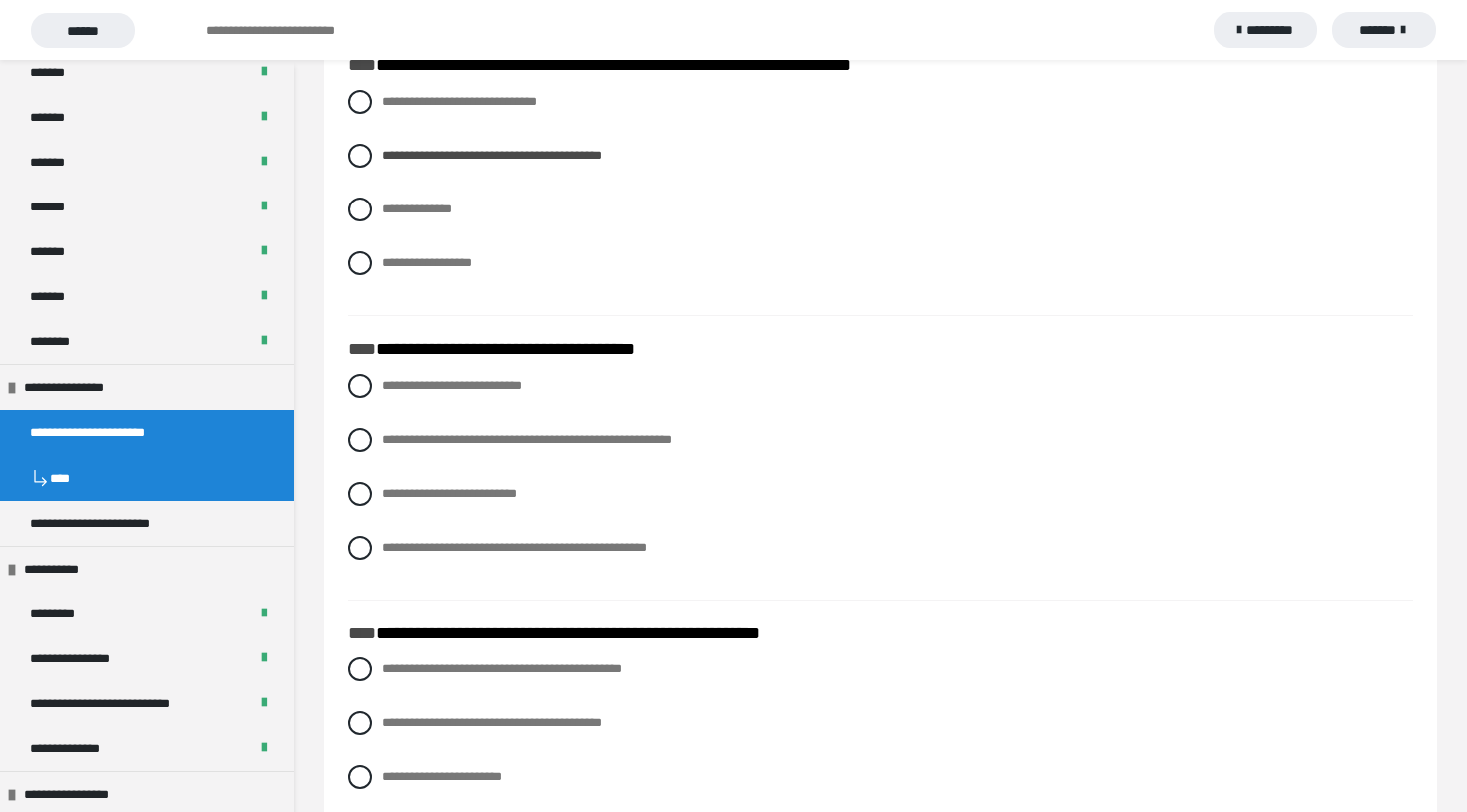 scroll, scrollTop: 5081, scrollLeft: 0, axis: vertical 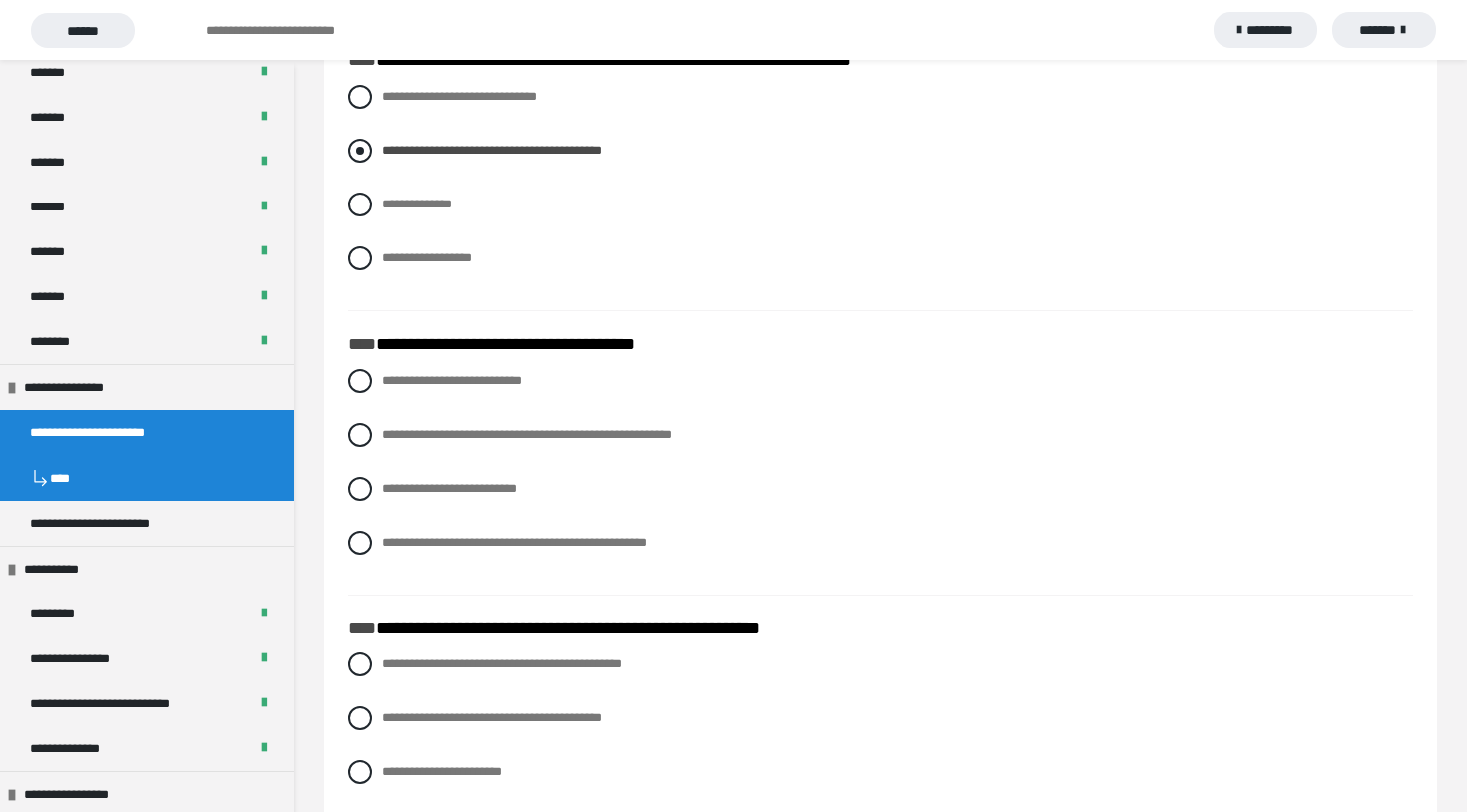 click on "**********" at bounding box center [492, 150] 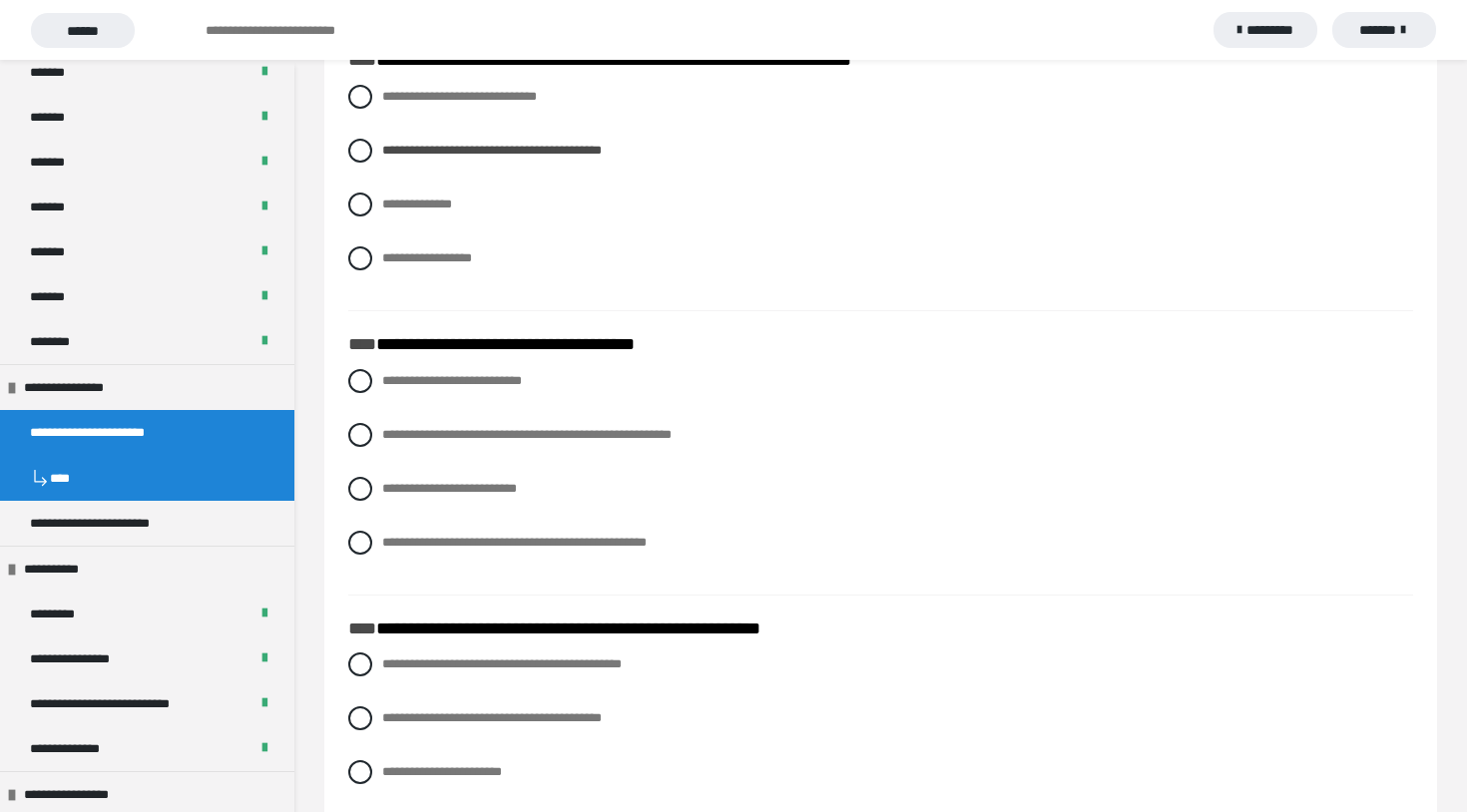 click on "**********" at bounding box center (880, 477) 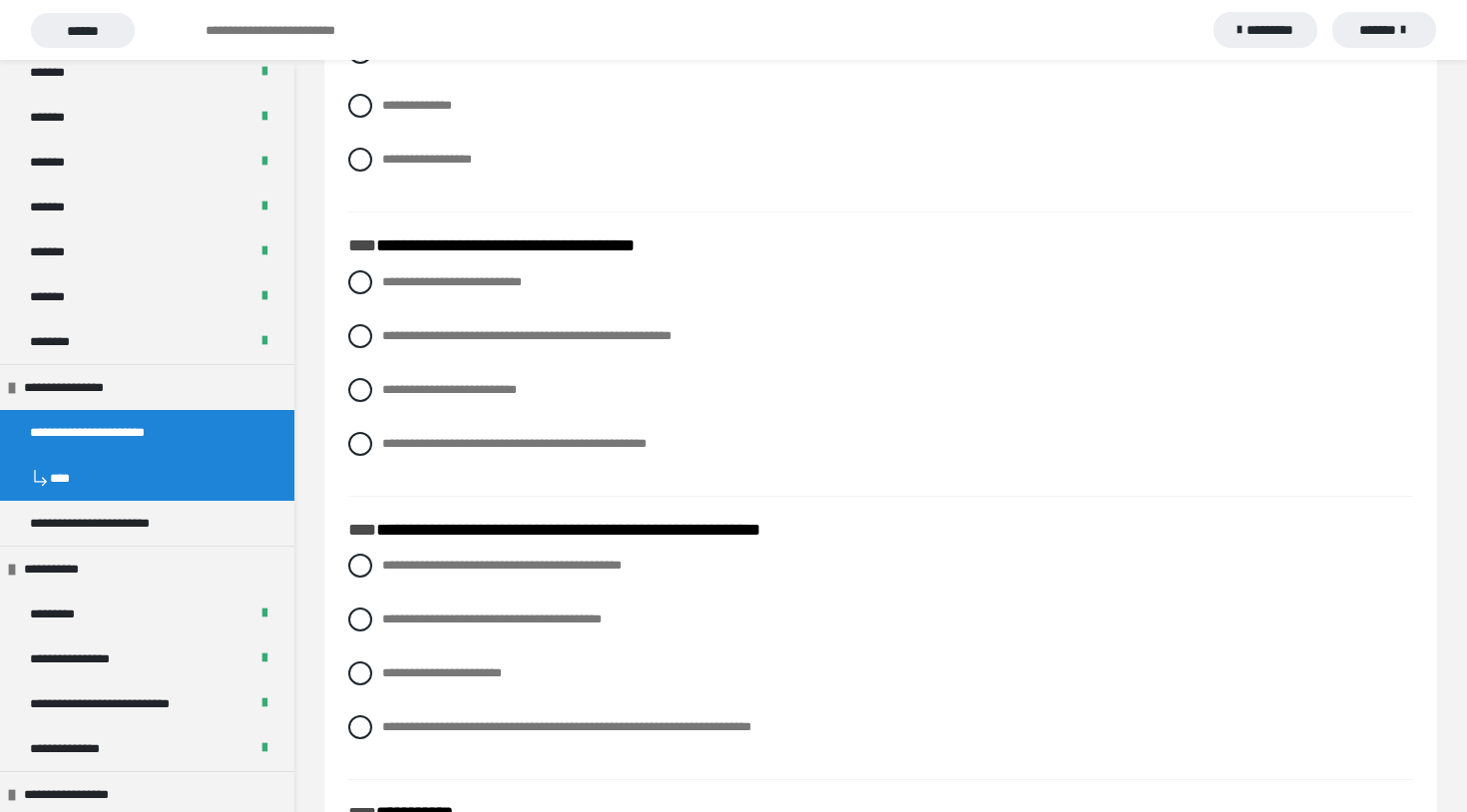 scroll, scrollTop: 5182, scrollLeft: 0, axis: vertical 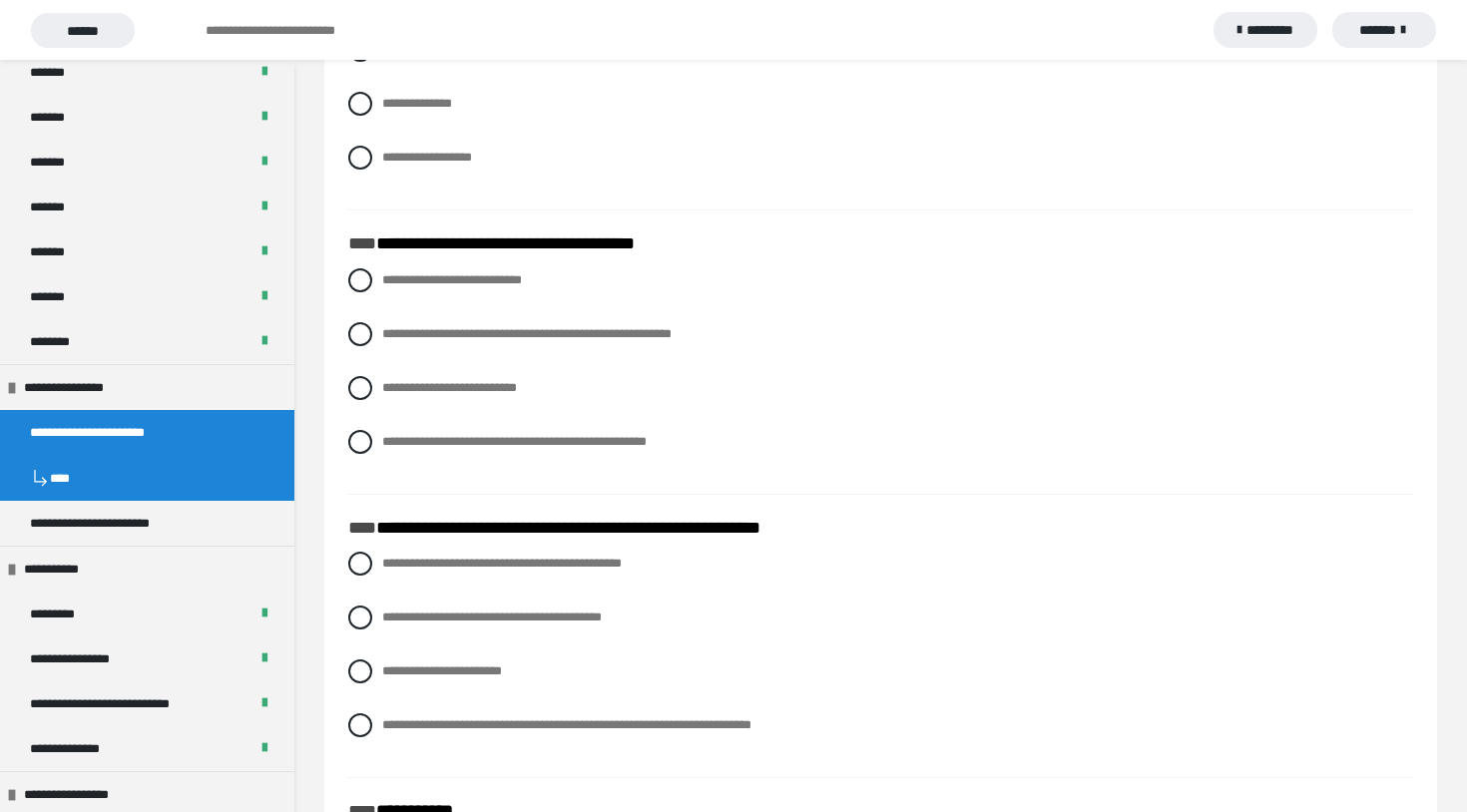 drag, startPoint x: 382, startPoint y: 271, endPoint x: 617, endPoint y: 463, distance: 303.4617 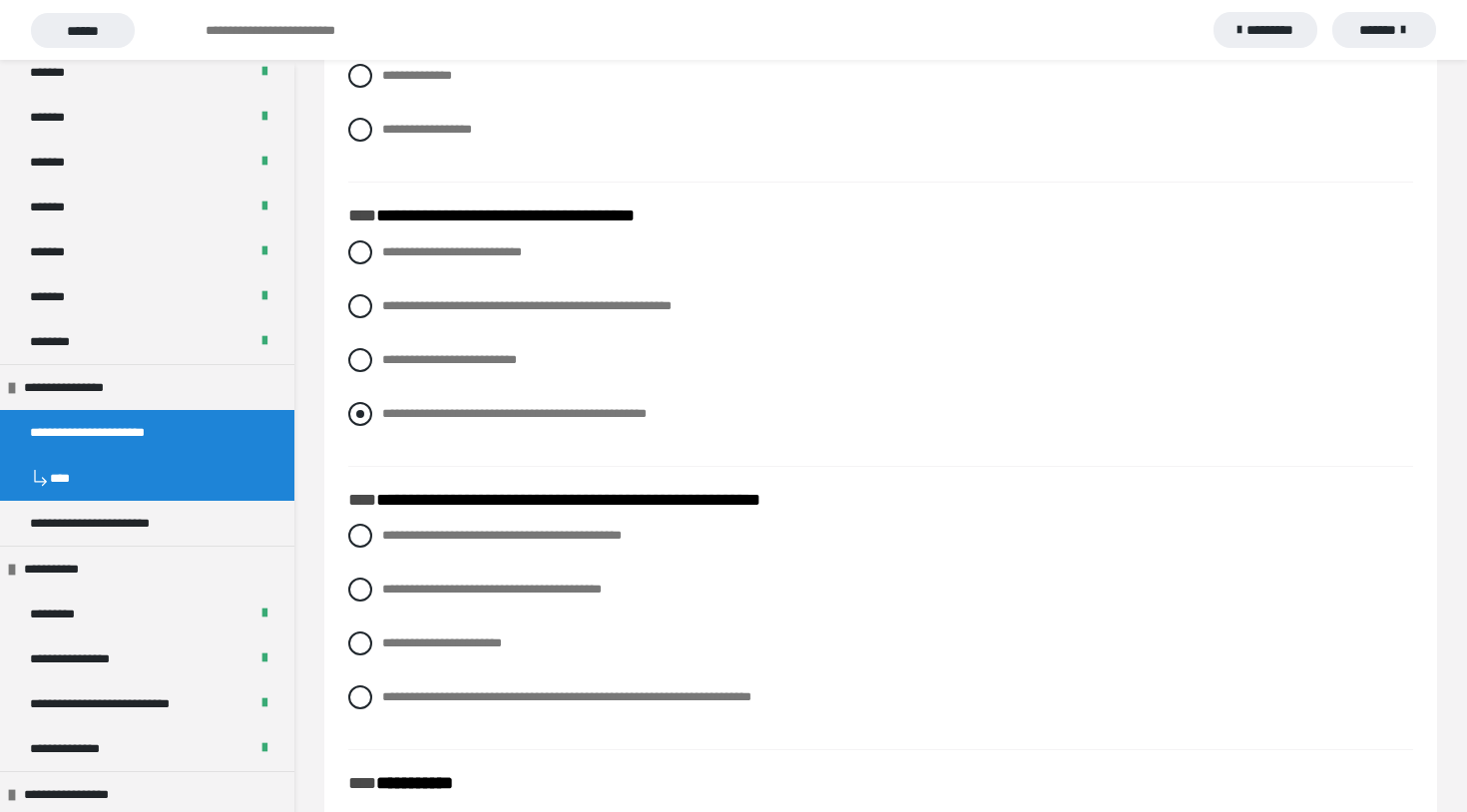 scroll, scrollTop: 5211, scrollLeft: 0, axis: vertical 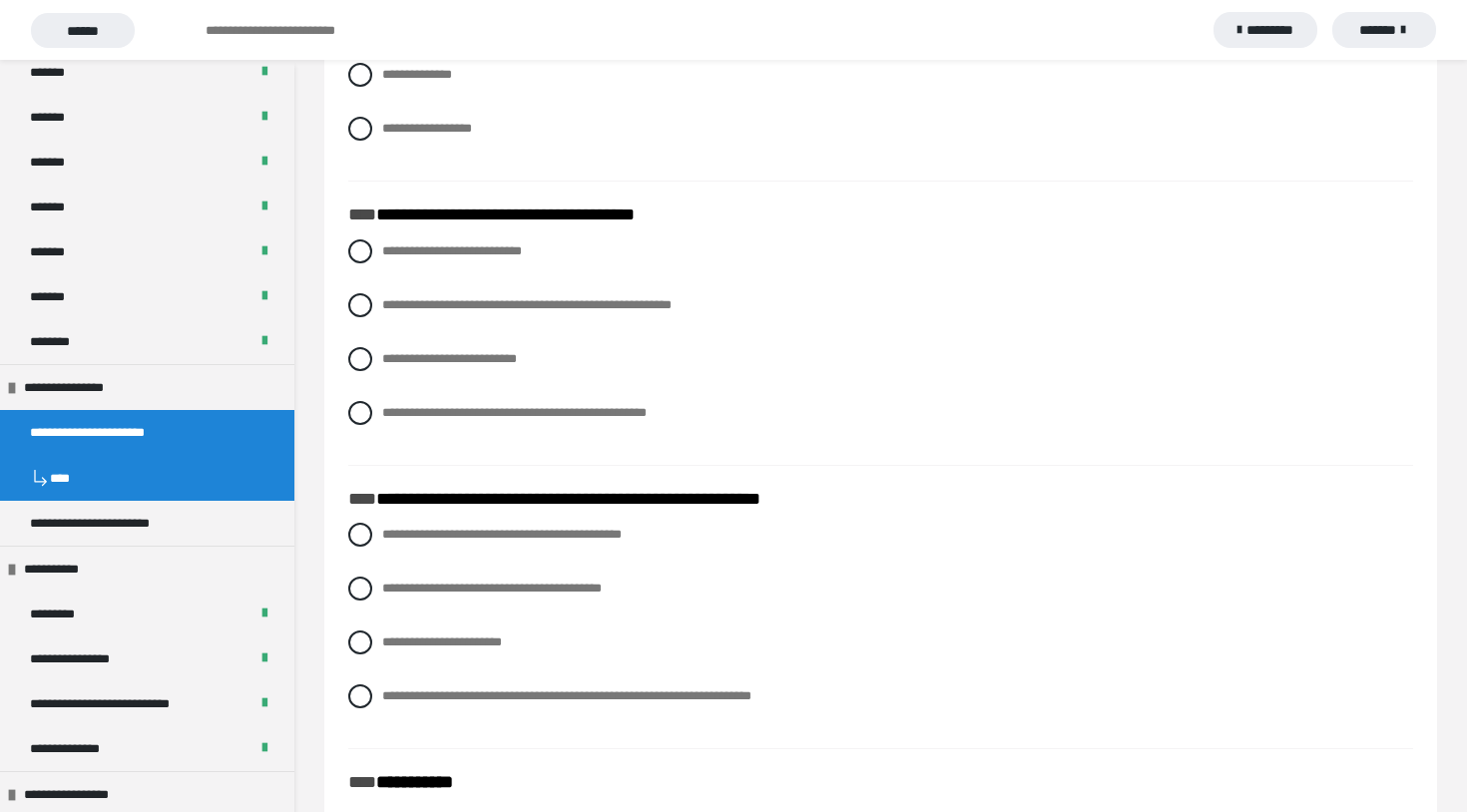 click on "**********" at bounding box center (880, 215) 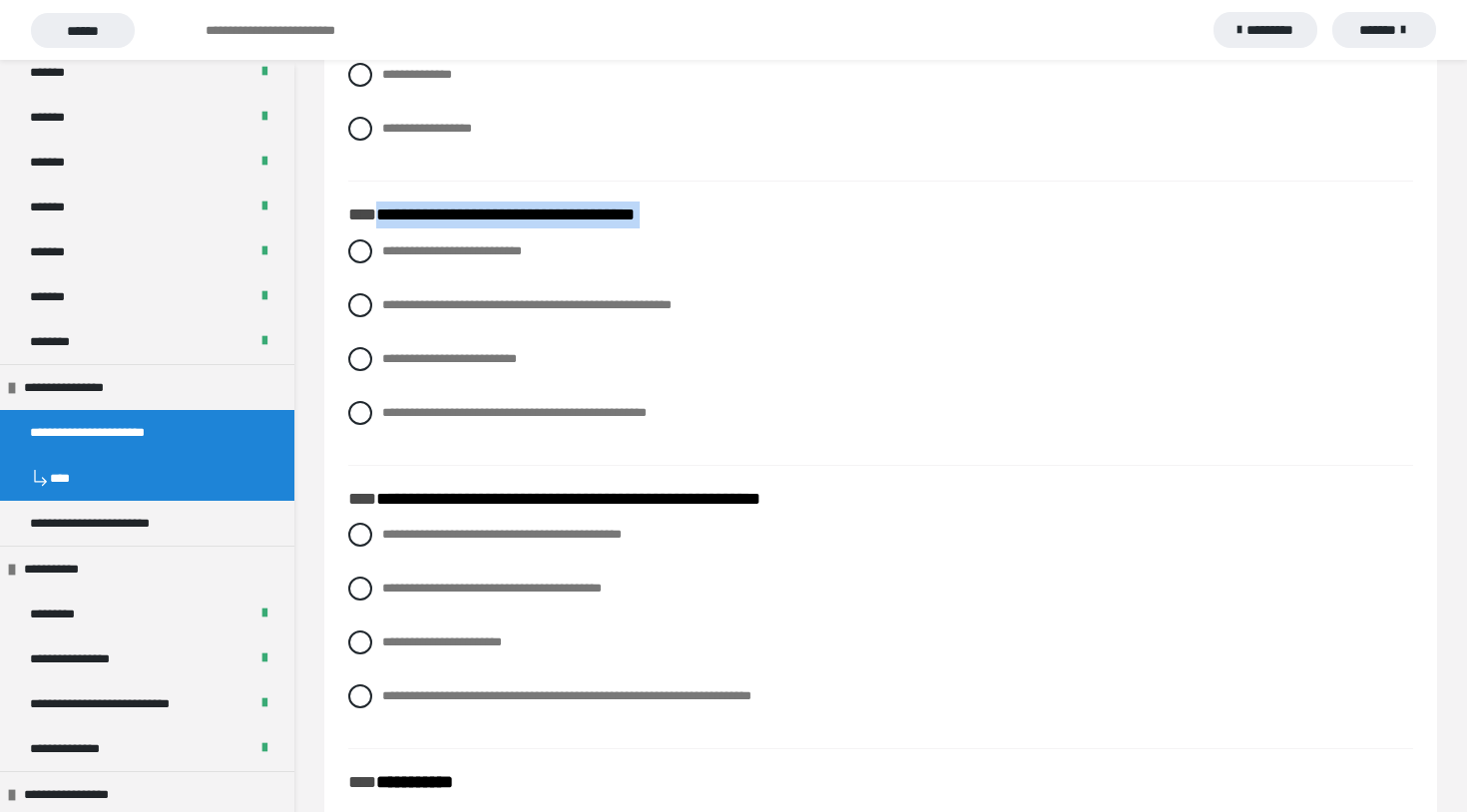 drag, startPoint x: 377, startPoint y: 220, endPoint x: 692, endPoint y: 435, distance: 381.3791 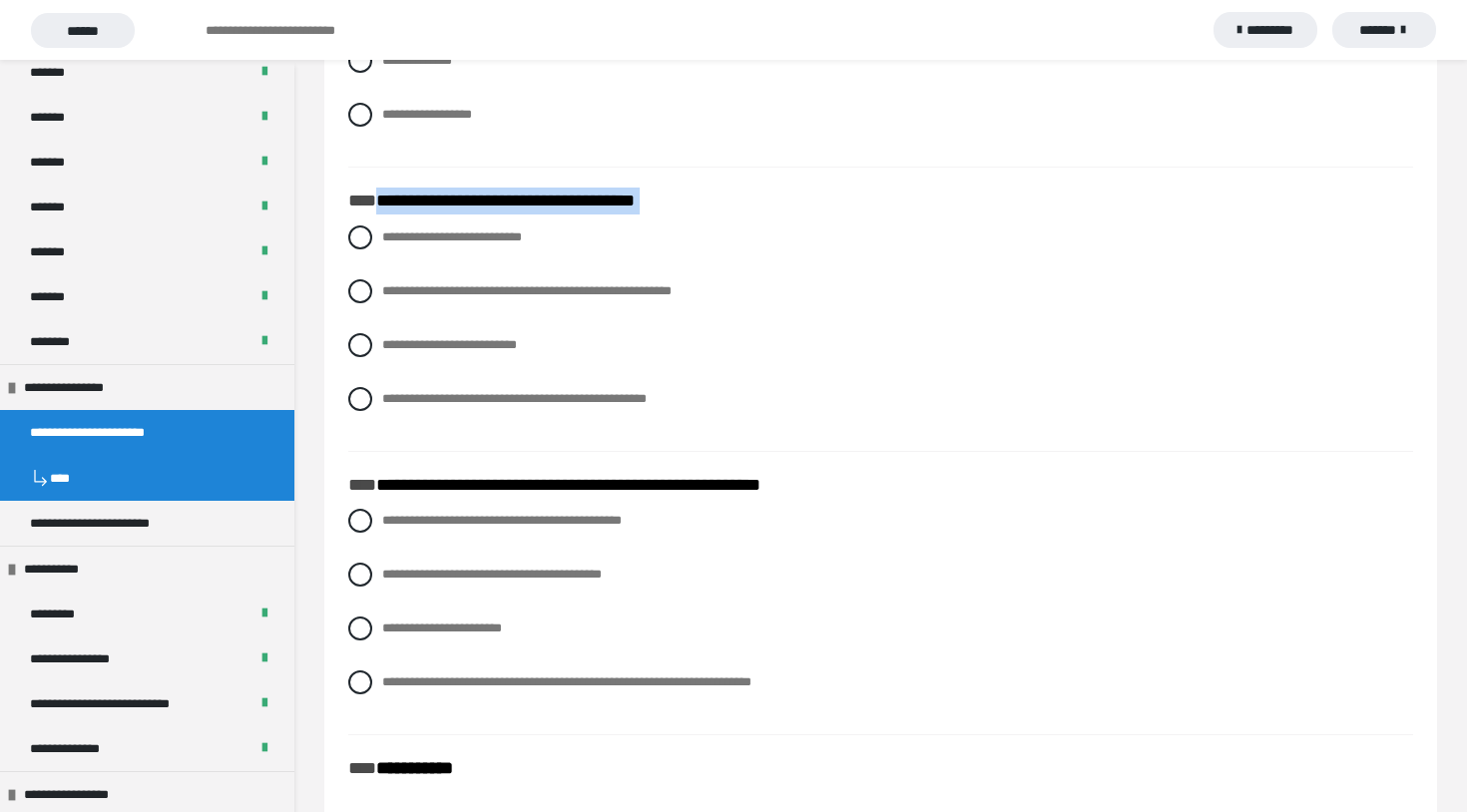 scroll, scrollTop: 5220, scrollLeft: 0, axis: vertical 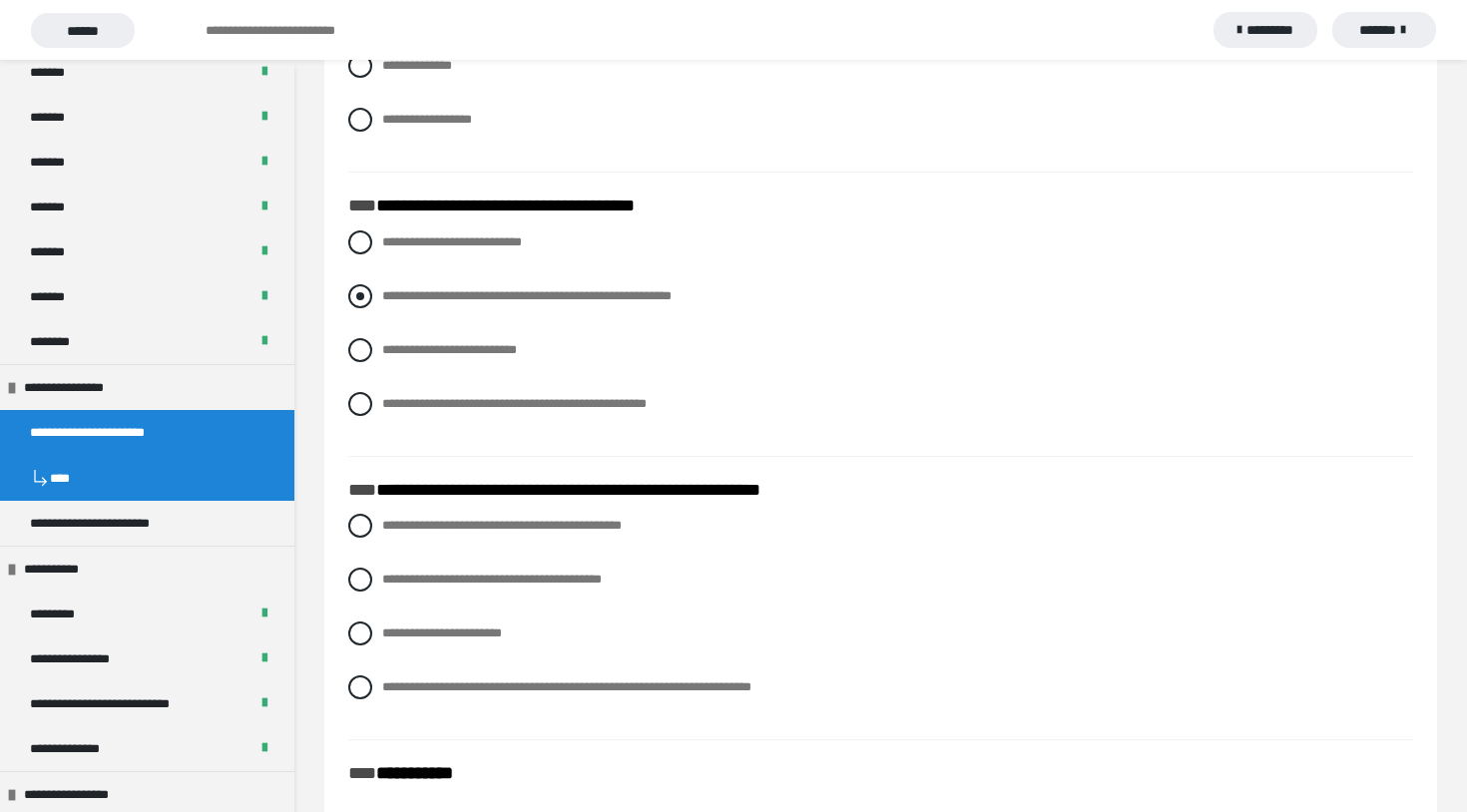 click at bounding box center [360, 296] 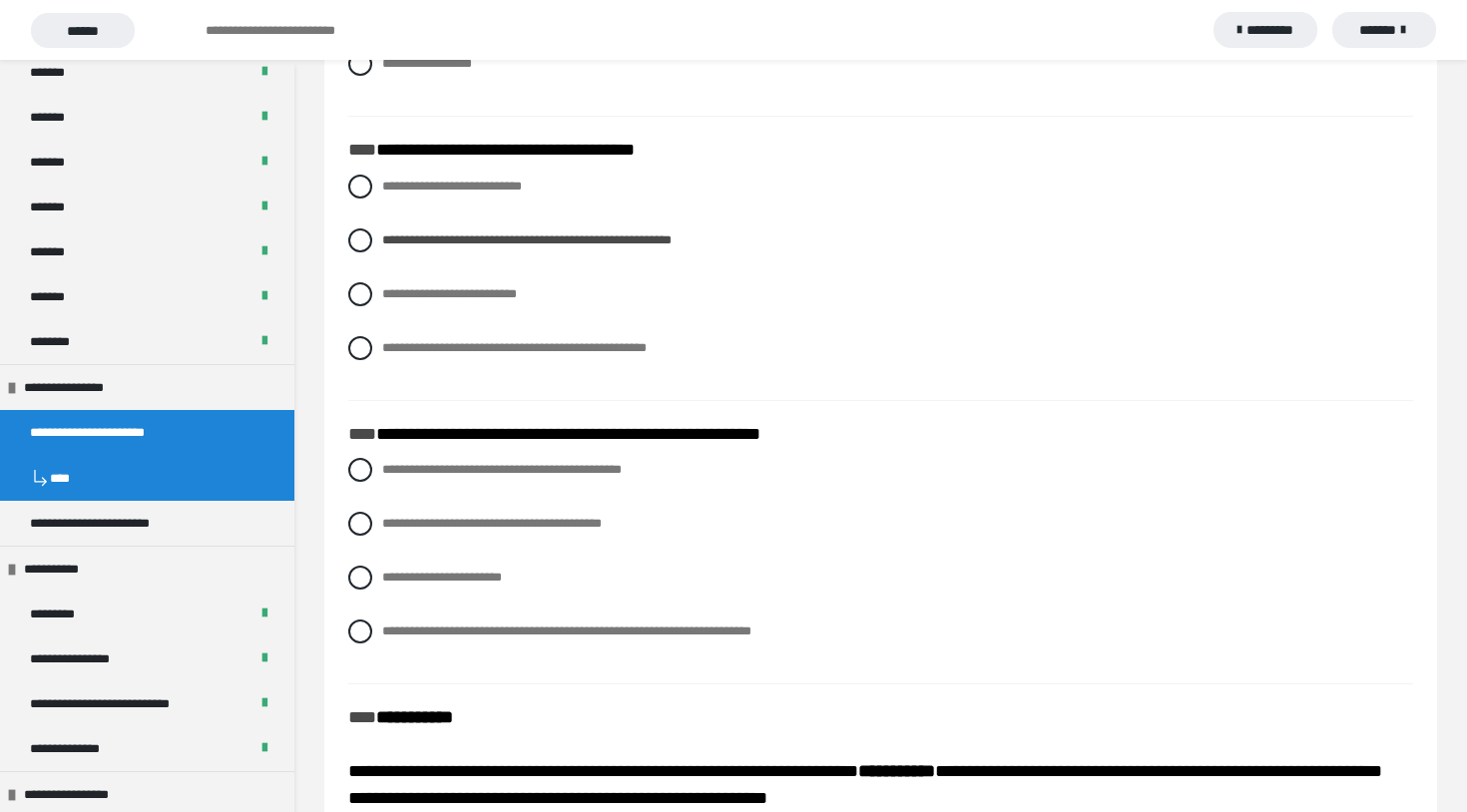 scroll, scrollTop: 5287, scrollLeft: 0, axis: vertical 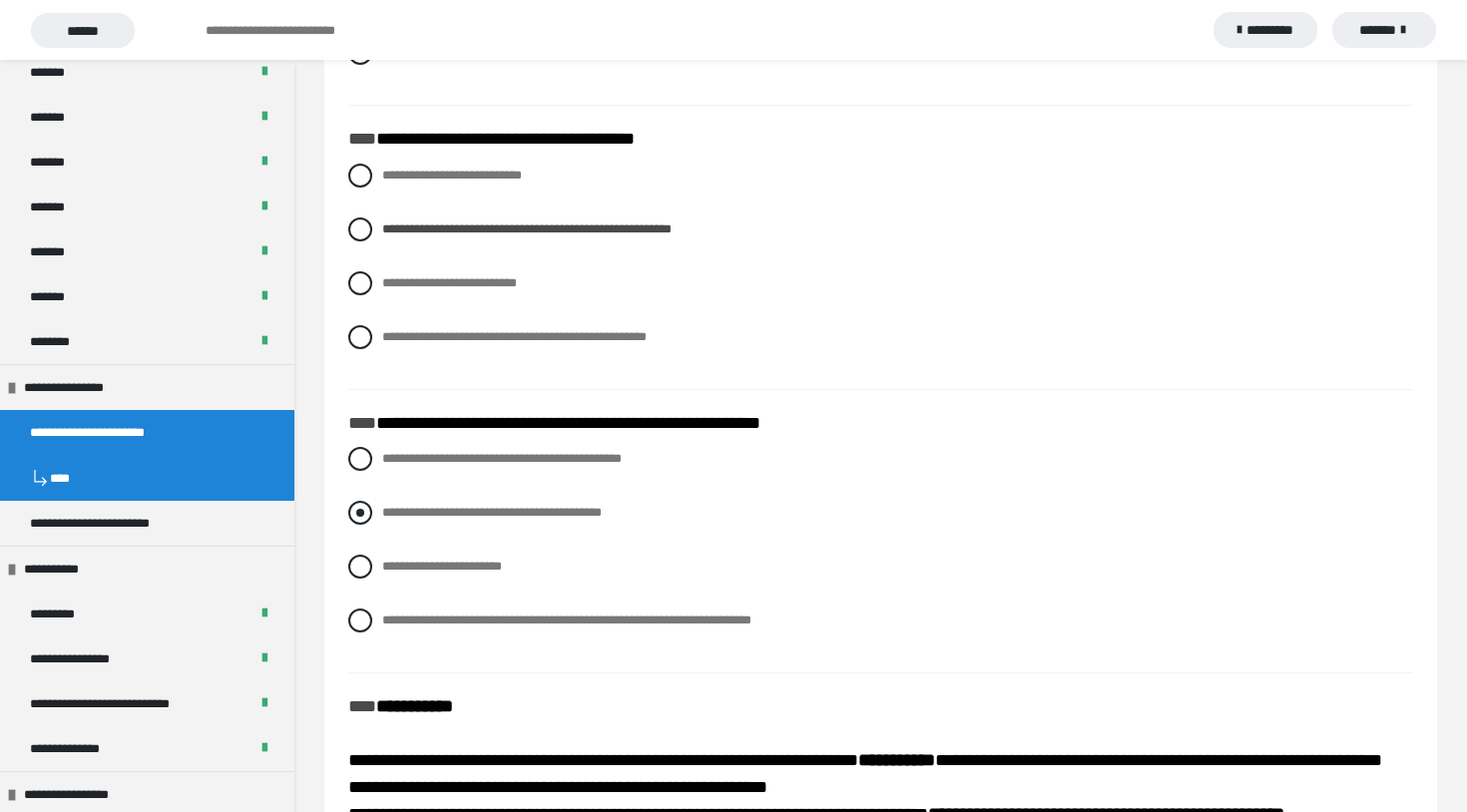 click at bounding box center (360, 513) 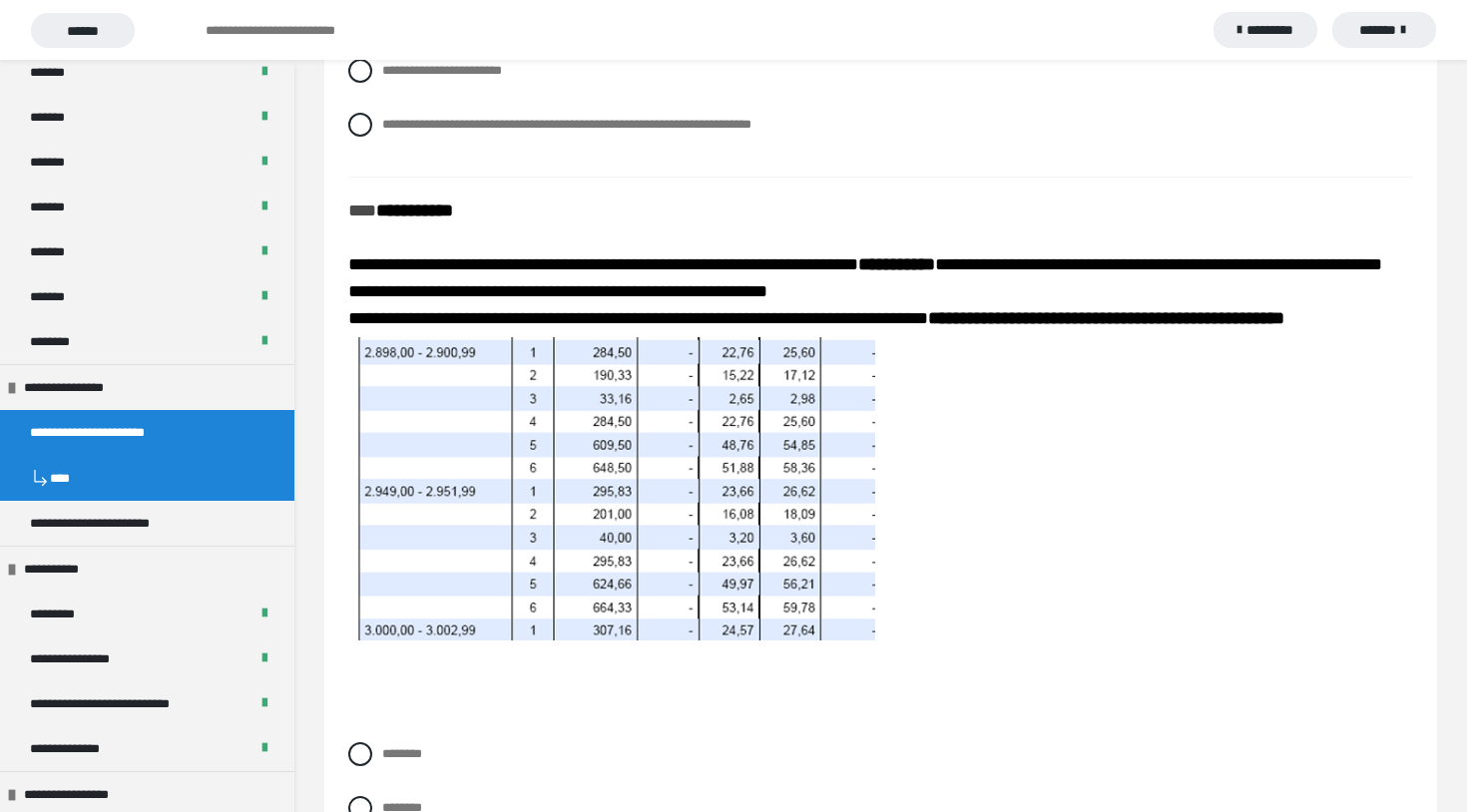 scroll, scrollTop: 5781, scrollLeft: 0, axis: vertical 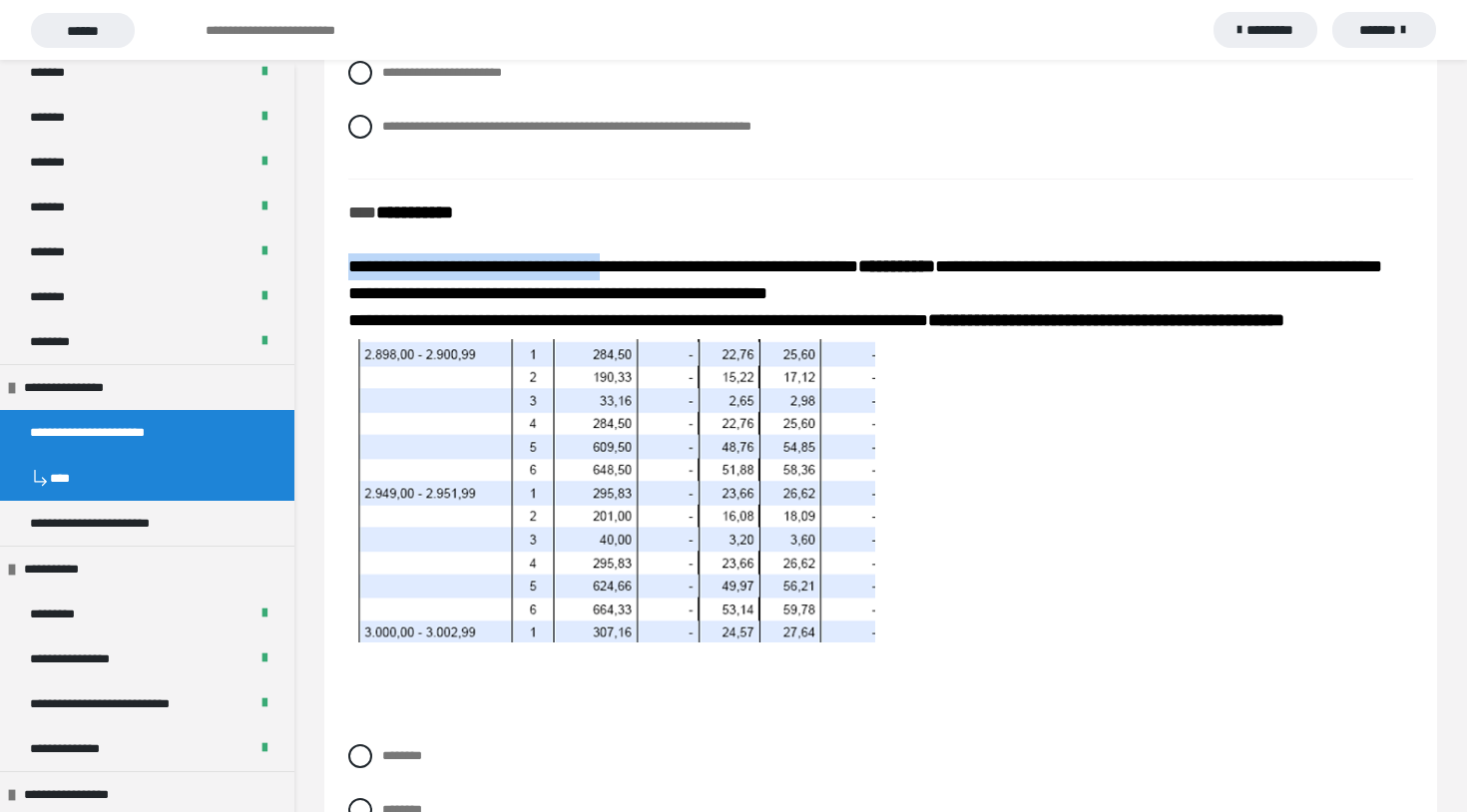drag, startPoint x: 349, startPoint y: 270, endPoint x: 648, endPoint y: 278, distance: 299.107 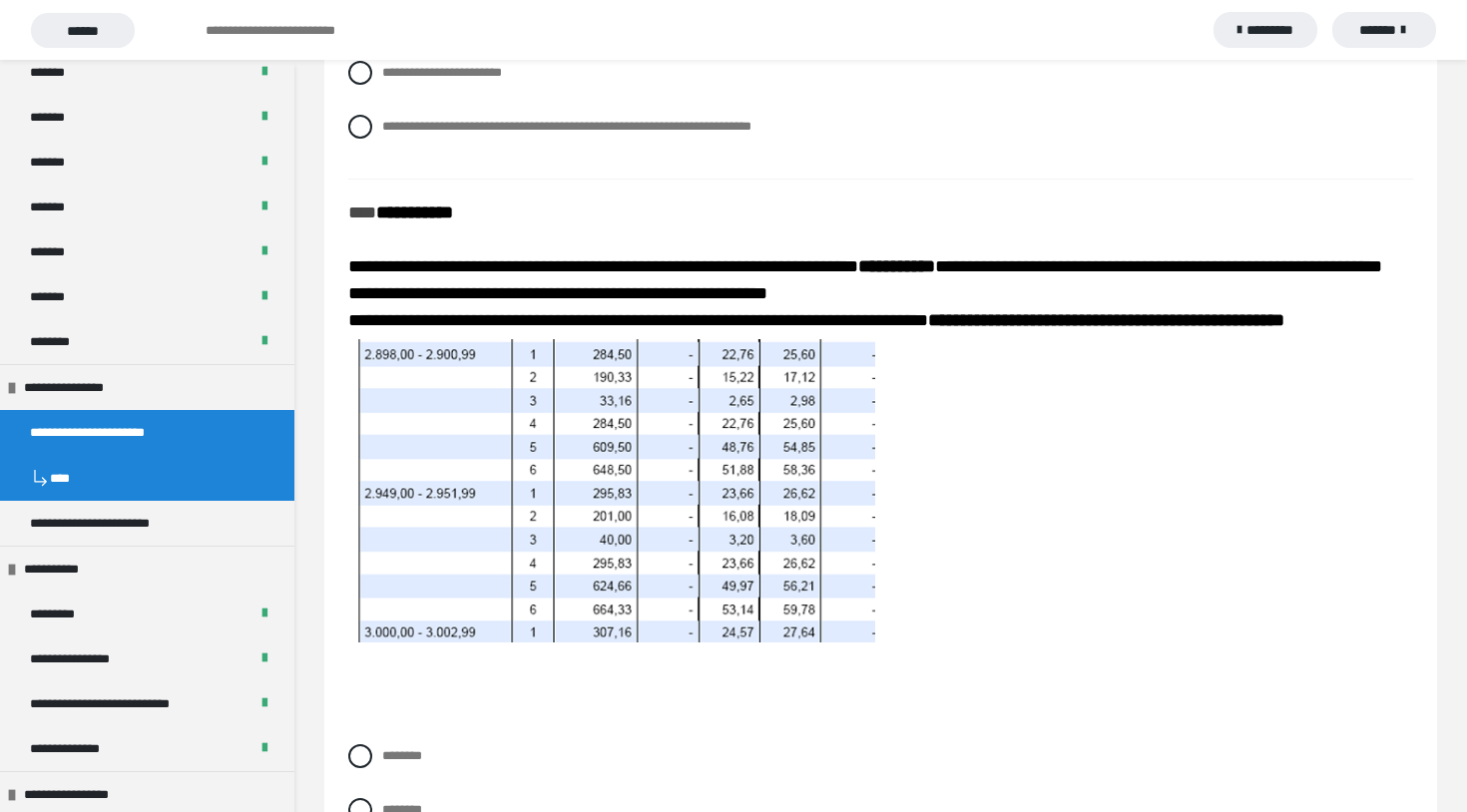 click at bounding box center (880, 491) 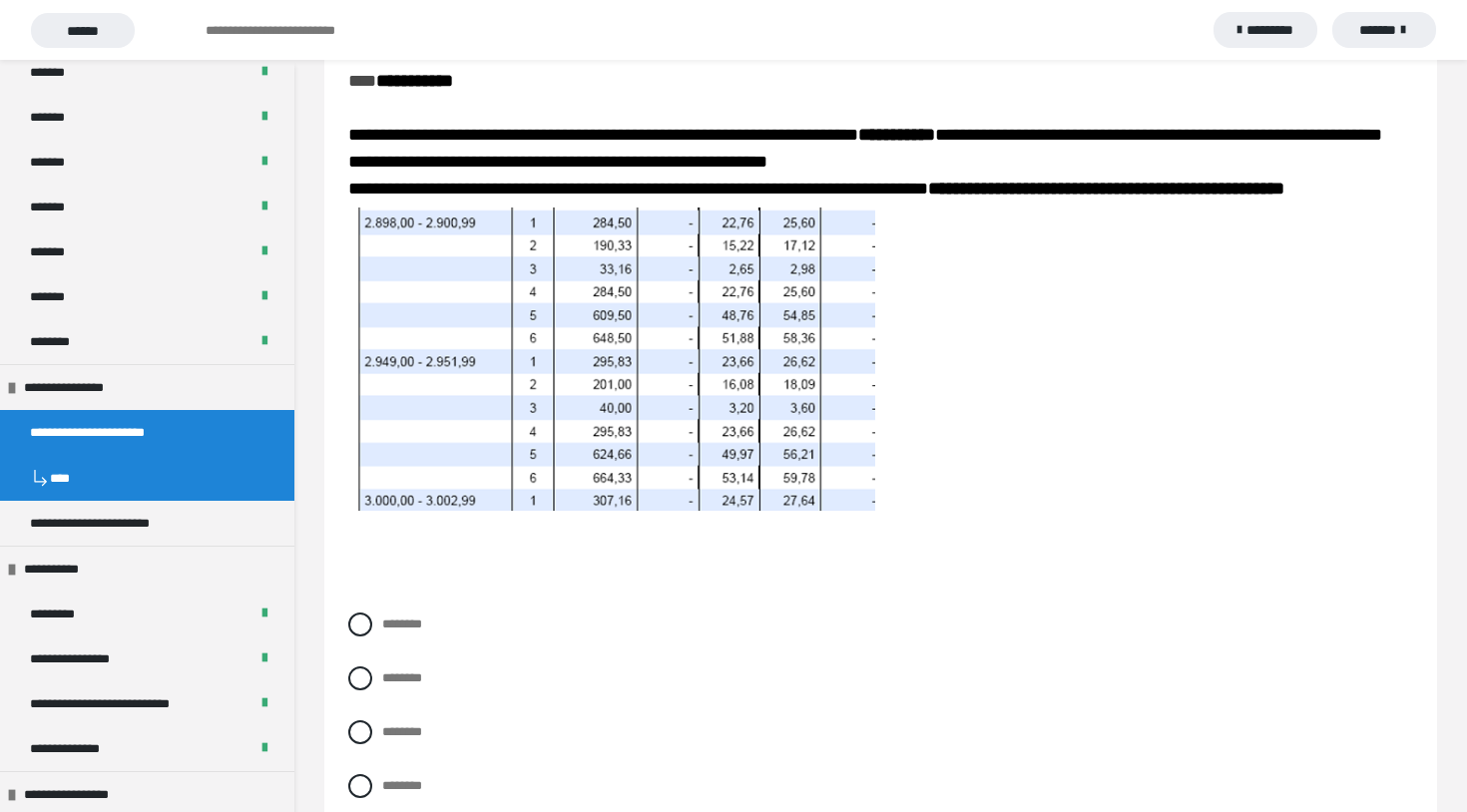 scroll, scrollTop: 5909, scrollLeft: 0, axis: vertical 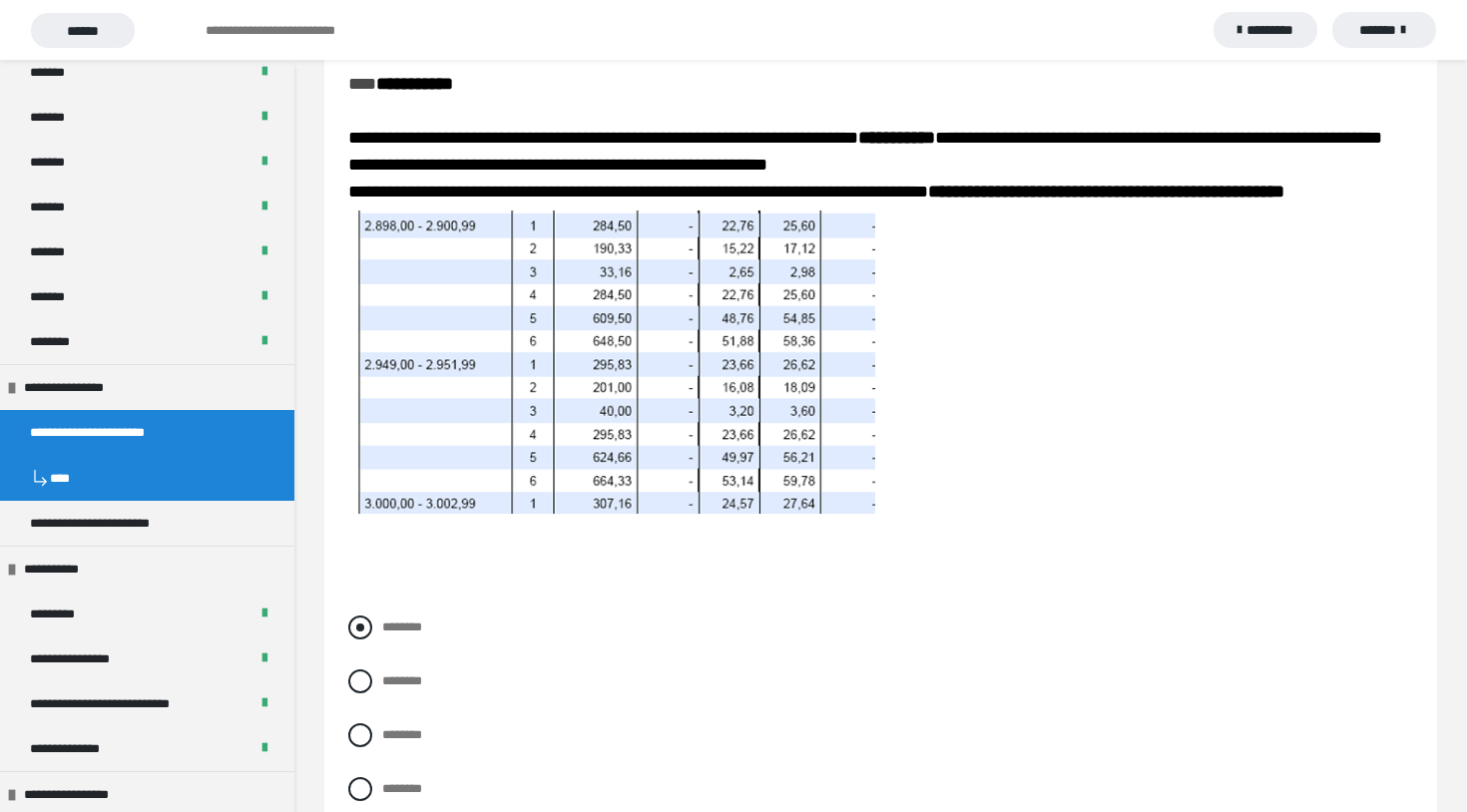 click at bounding box center (360, 627) 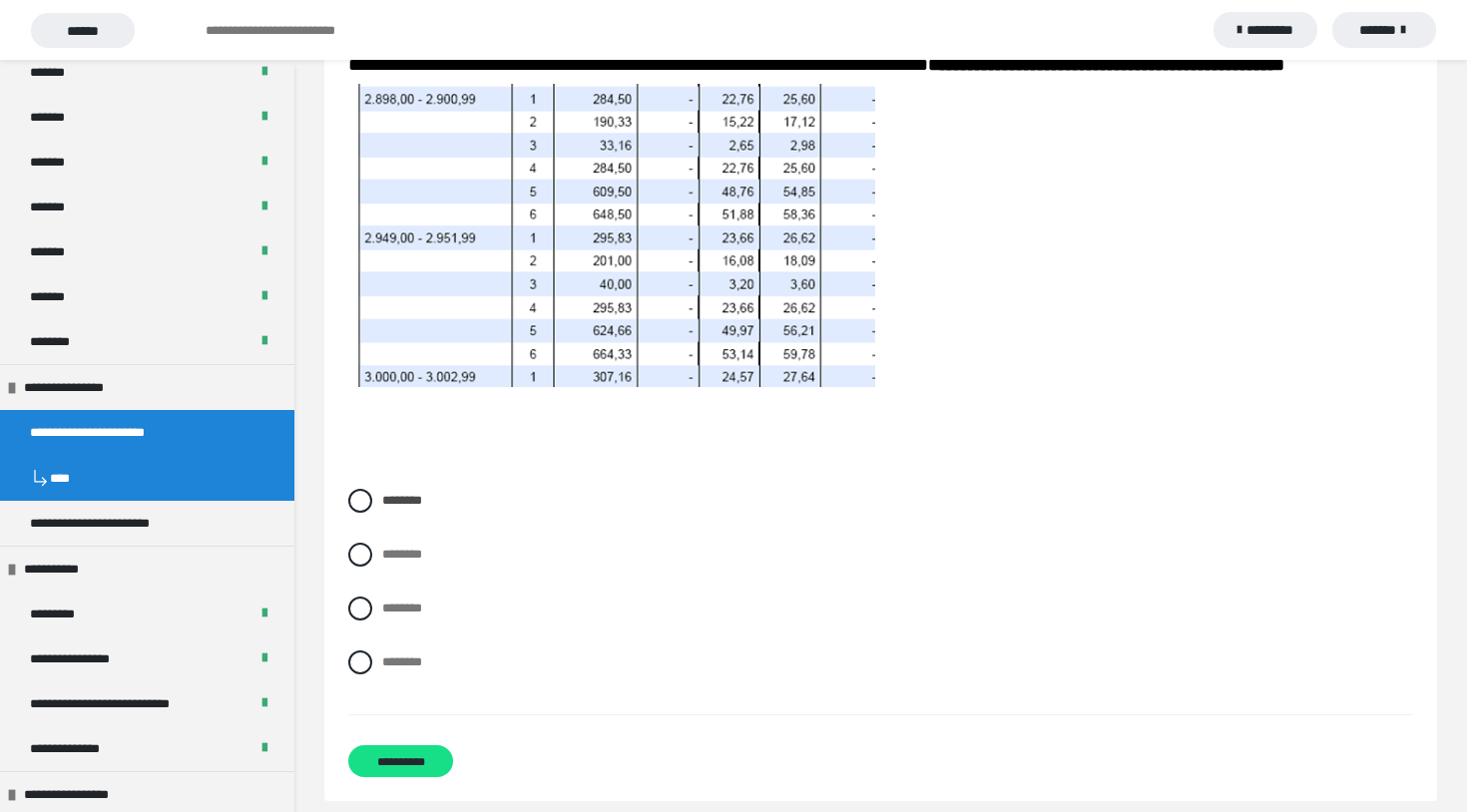 scroll, scrollTop: 6038, scrollLeft: 0, axis: vertical 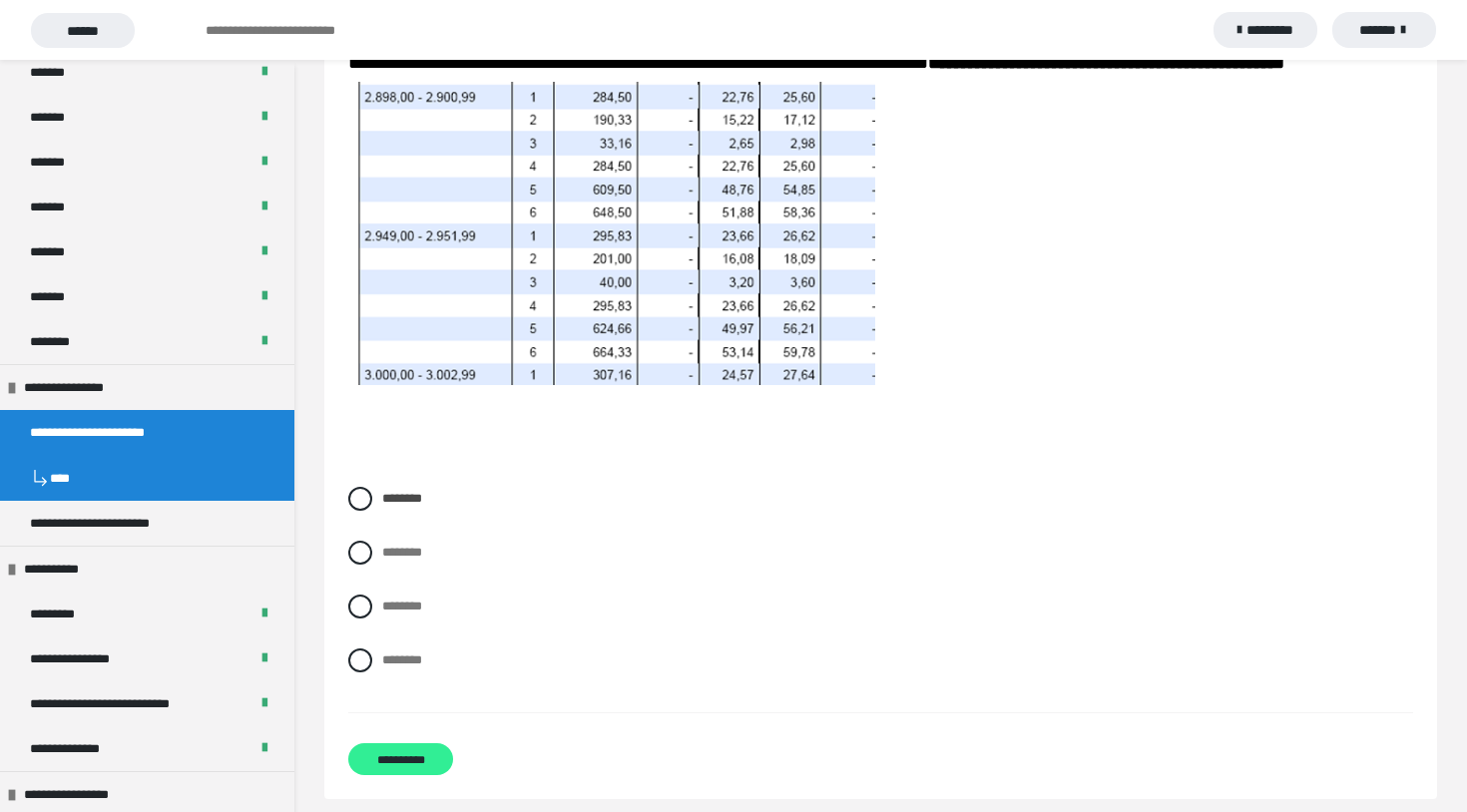 click on "**********" at bounding box center (400, 759) 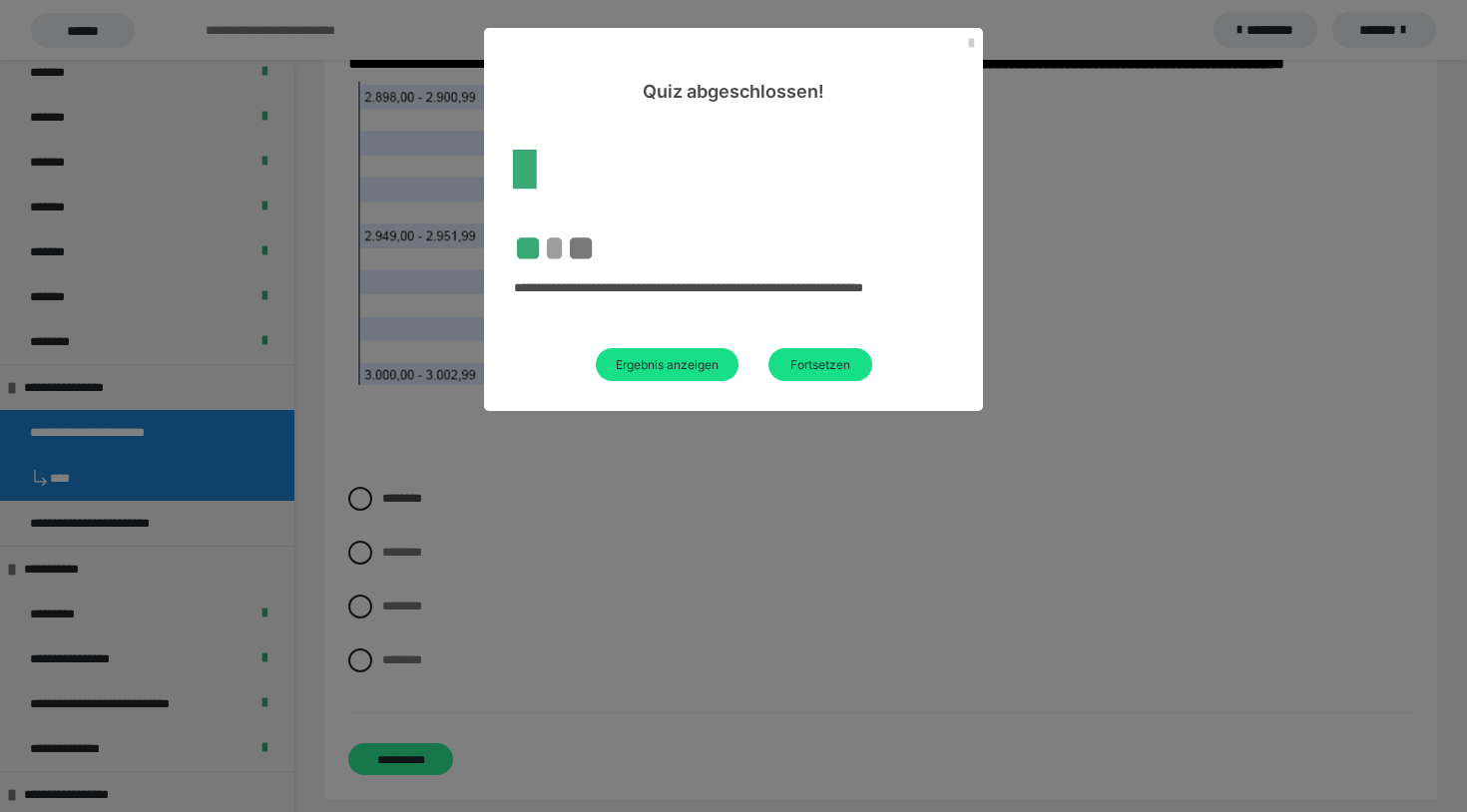 scroll, scrollTop: 60, scrollLeft: 0, axis: vertical 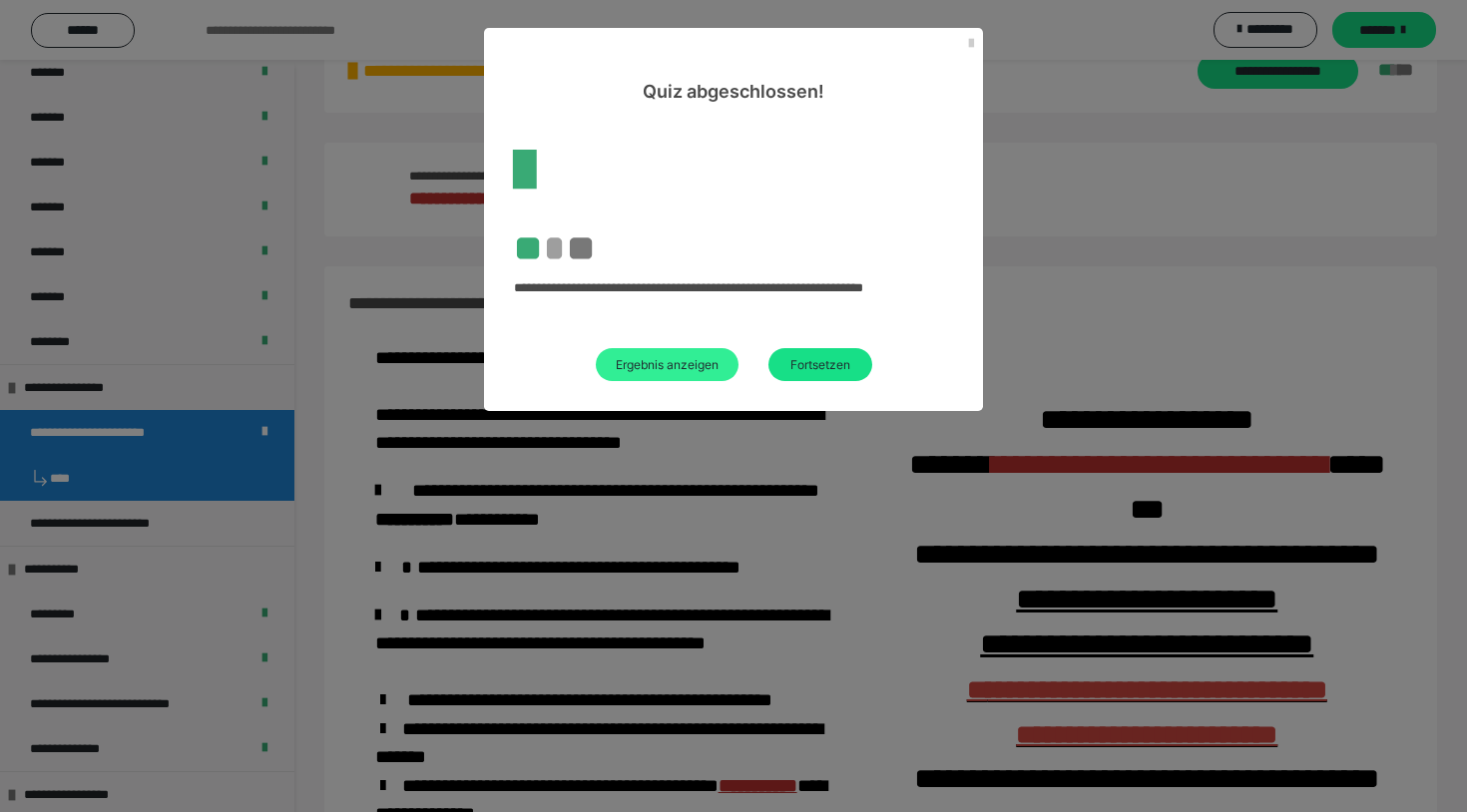 click on "Ergebnis anzeigen" at bounding box center (667, 364) 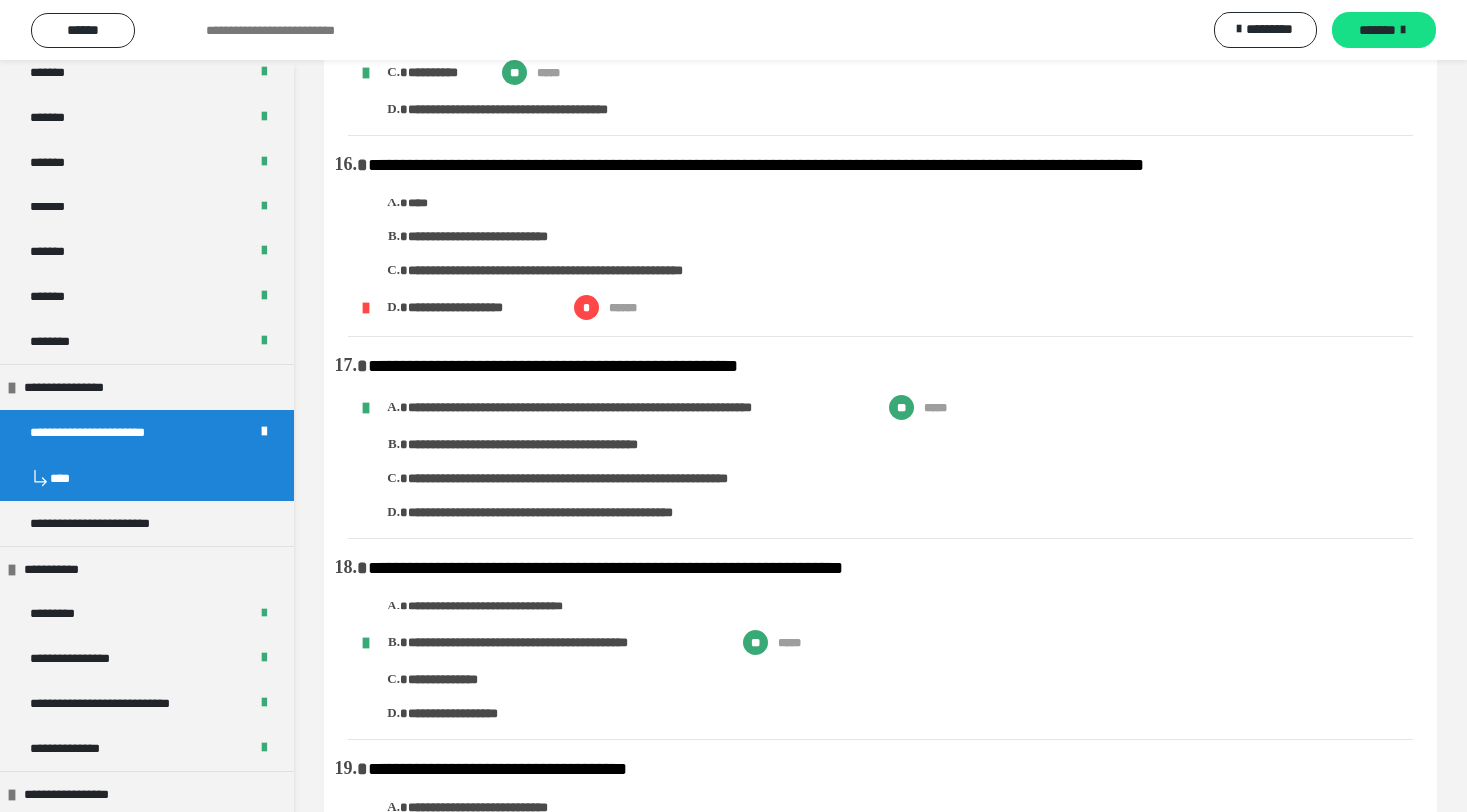 scroll, scrollTop: 3031, scrollLeft: 0, axis: vertical 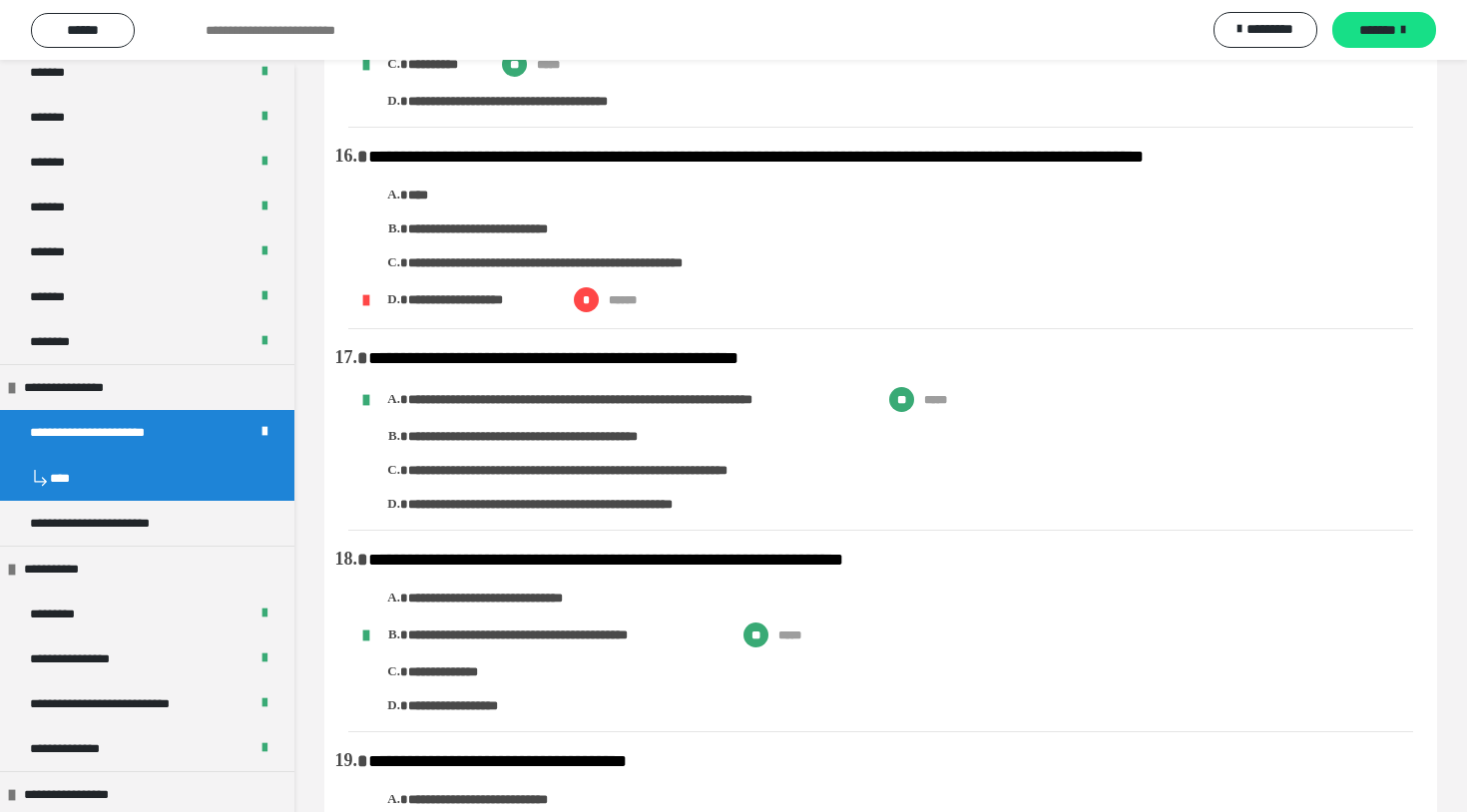drag, startPoint x: 366, startPoint y: 168, endPoint x: 643, endPoint y: 346, distance: 329.26129 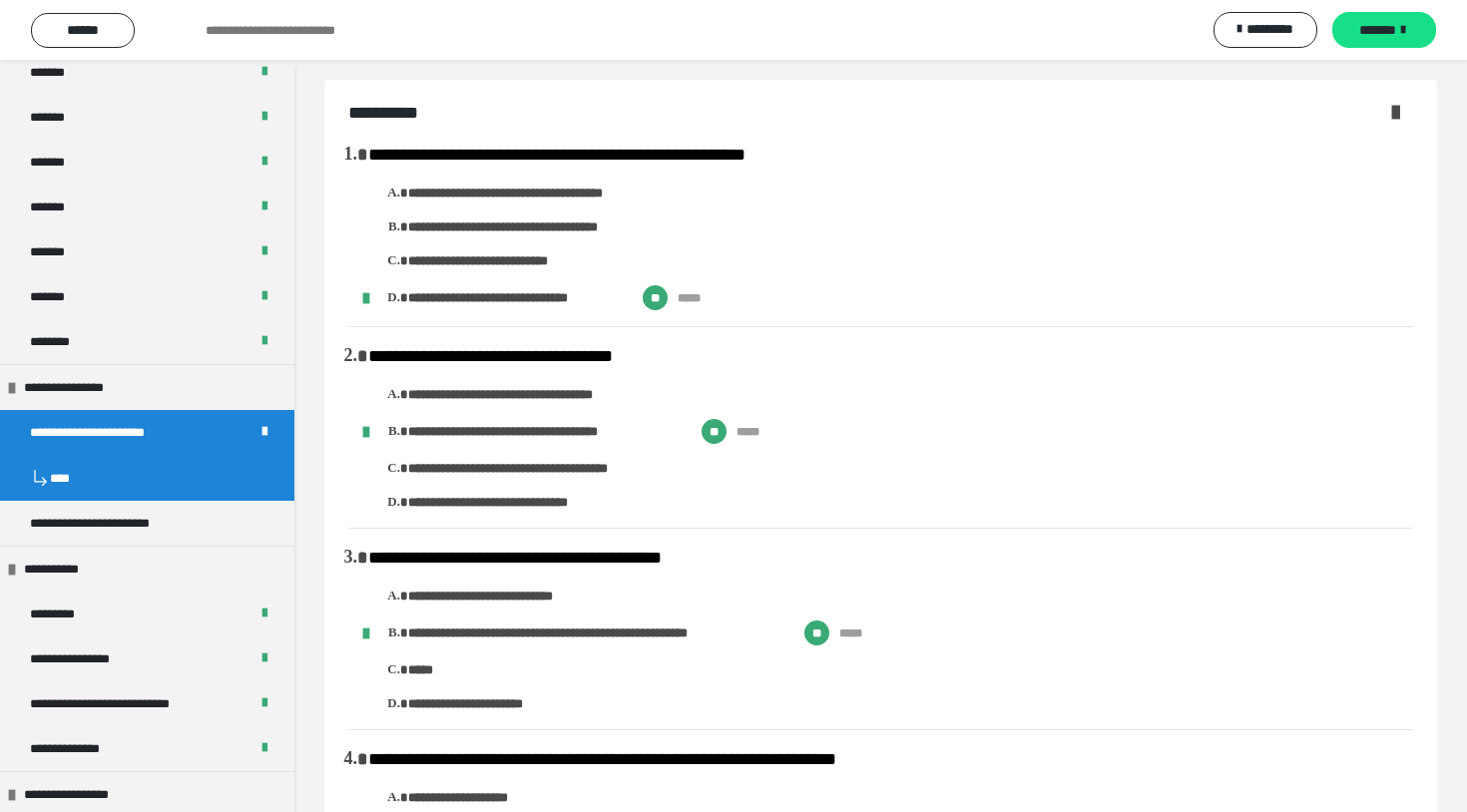 scroll, scrollTop: 0, scrollLeft: 0, axis: both 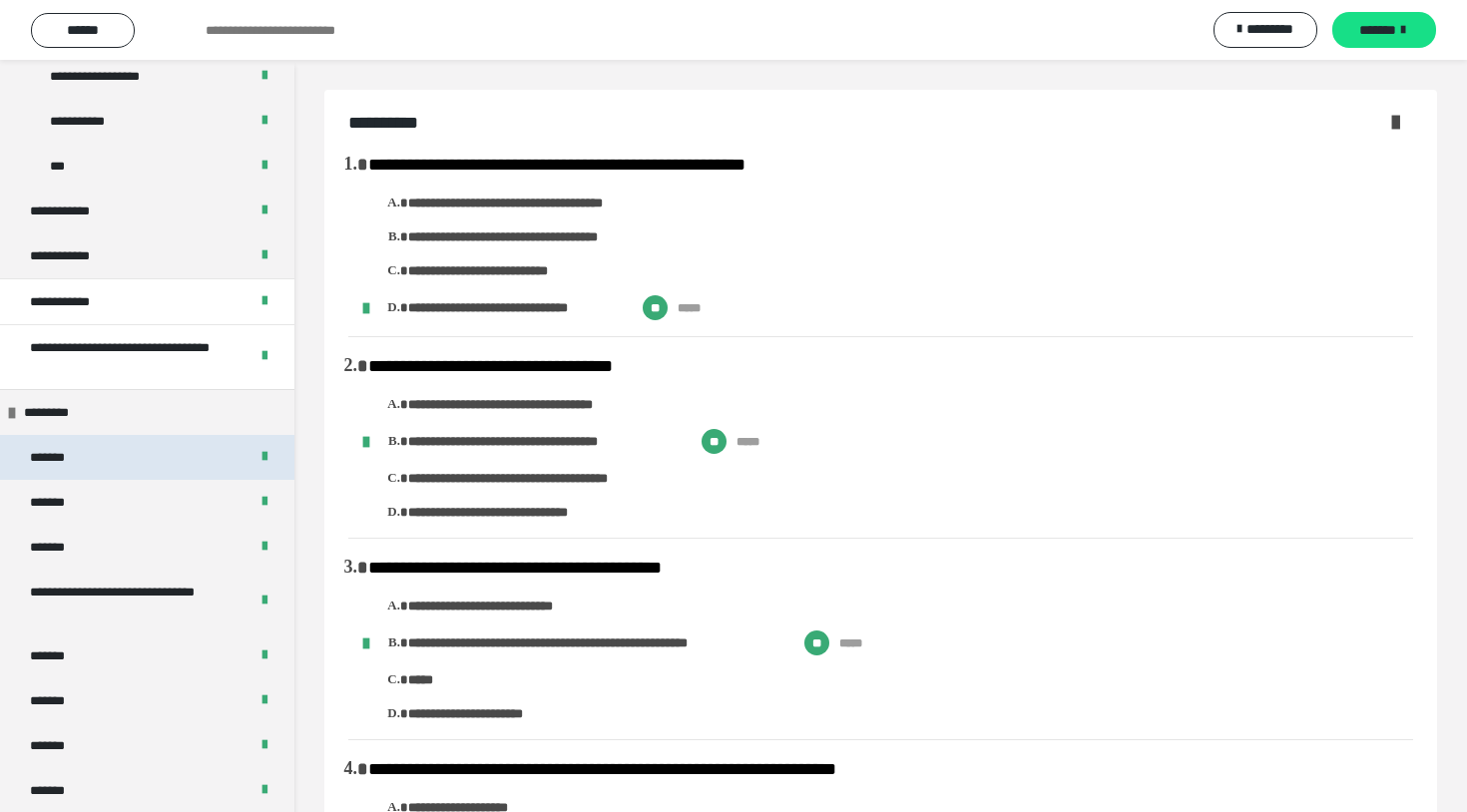 click on "*******" at bounding box center [147, 457] 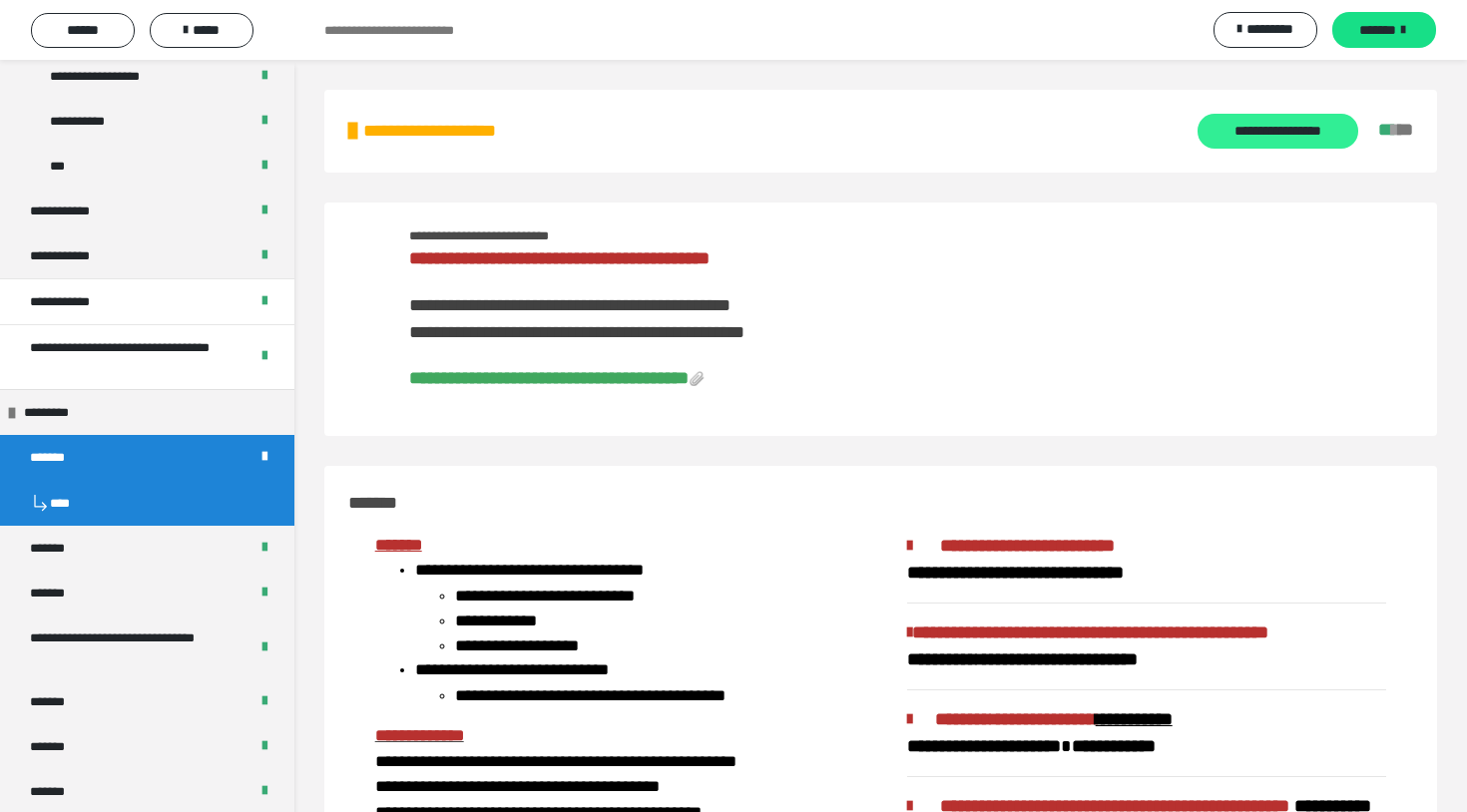 click on "**********" at bounding box center [1277, 131] 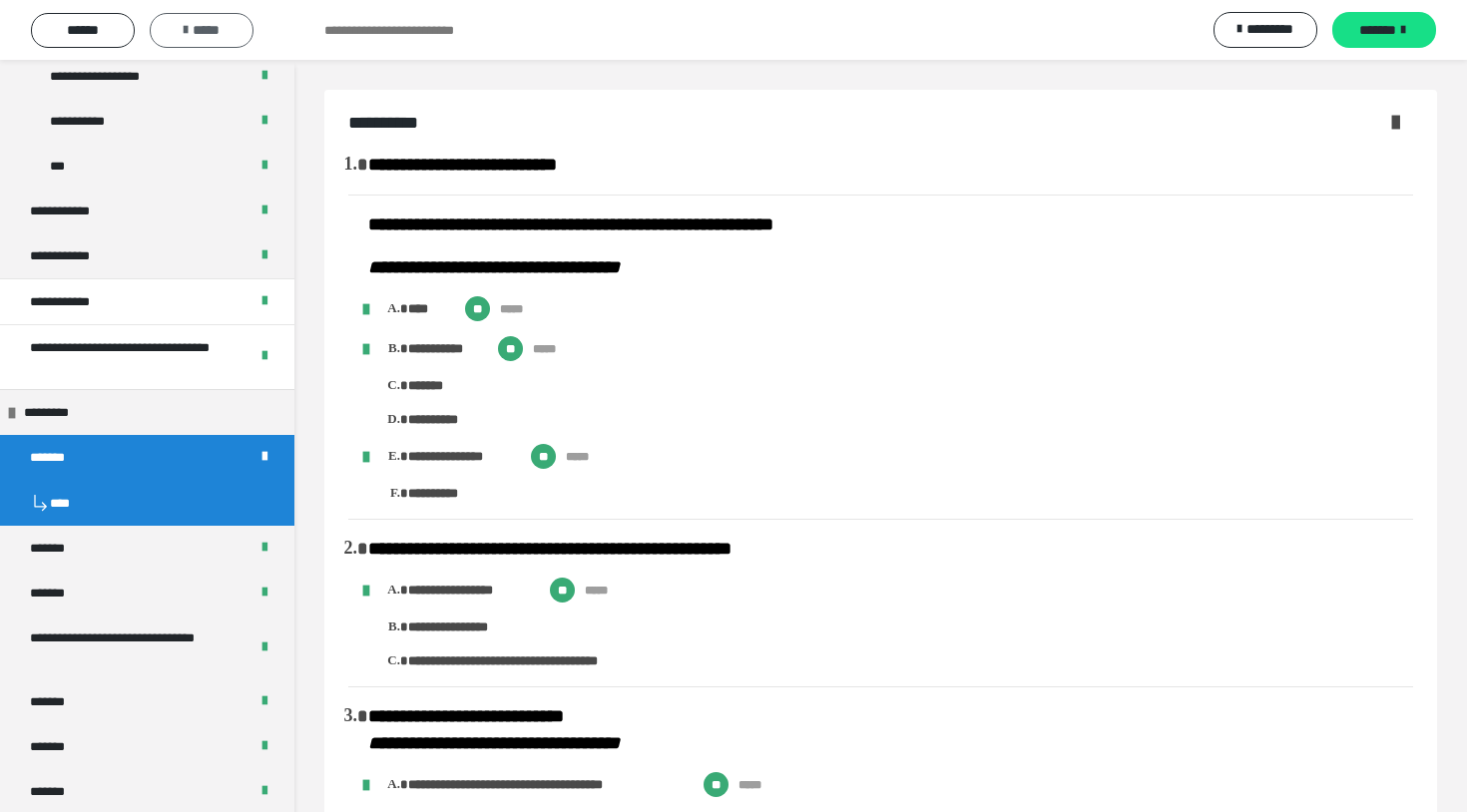 click on "*****" at bounding box center [202, 30] 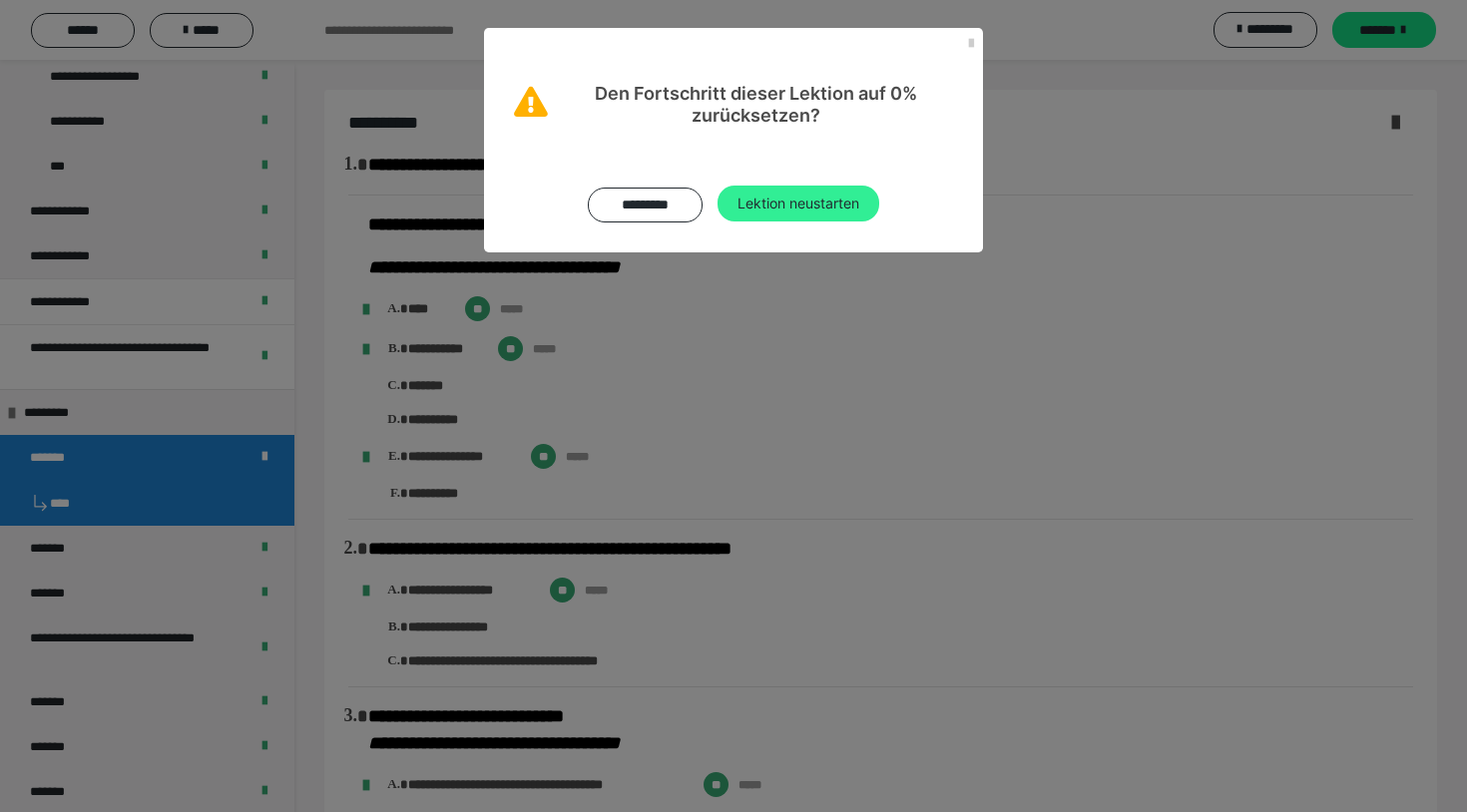 click on "Lektion neustarten" at bounding box center (798, 203) 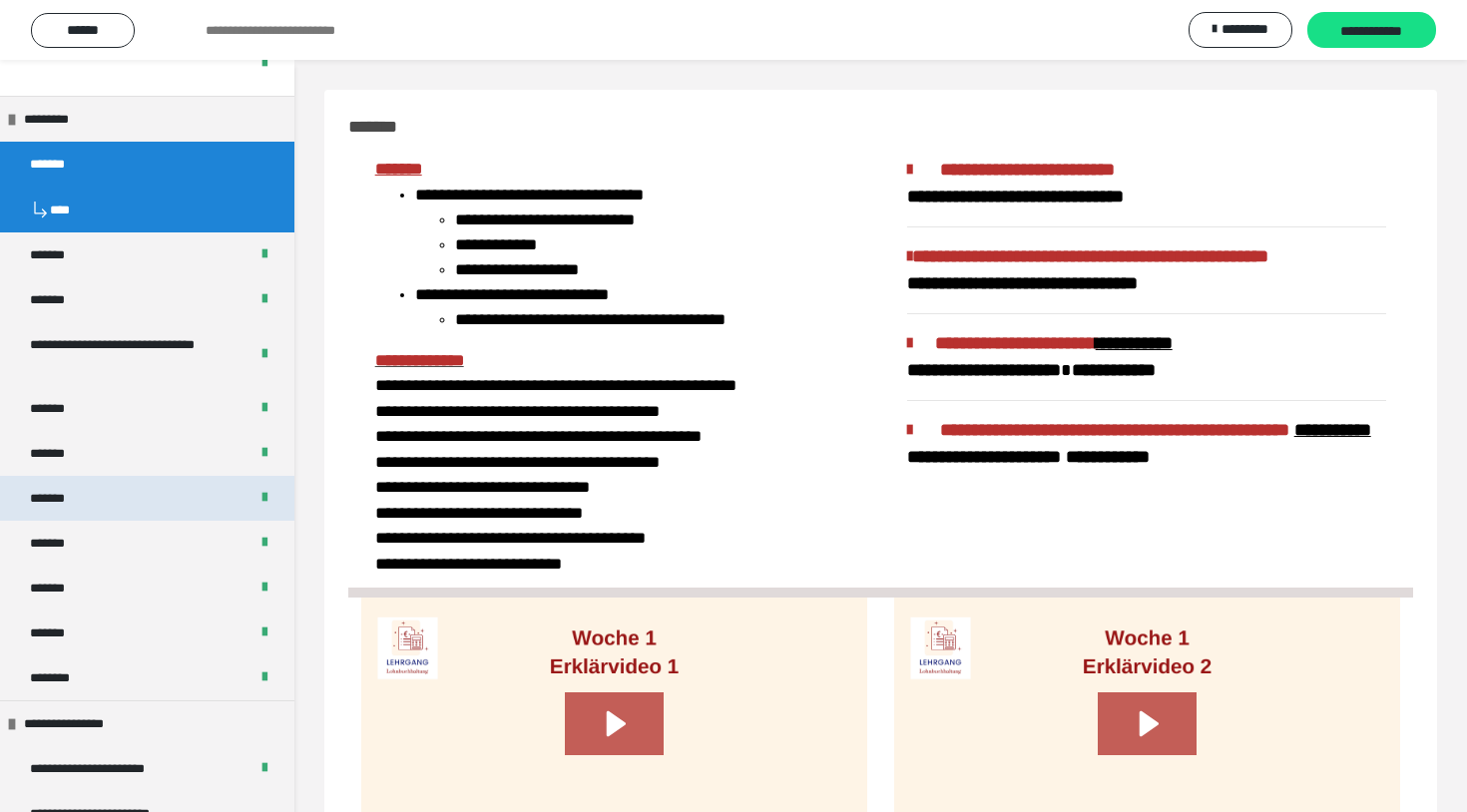 scroll, scrollTop: 750, scrollLeft: 0, axis: vertical 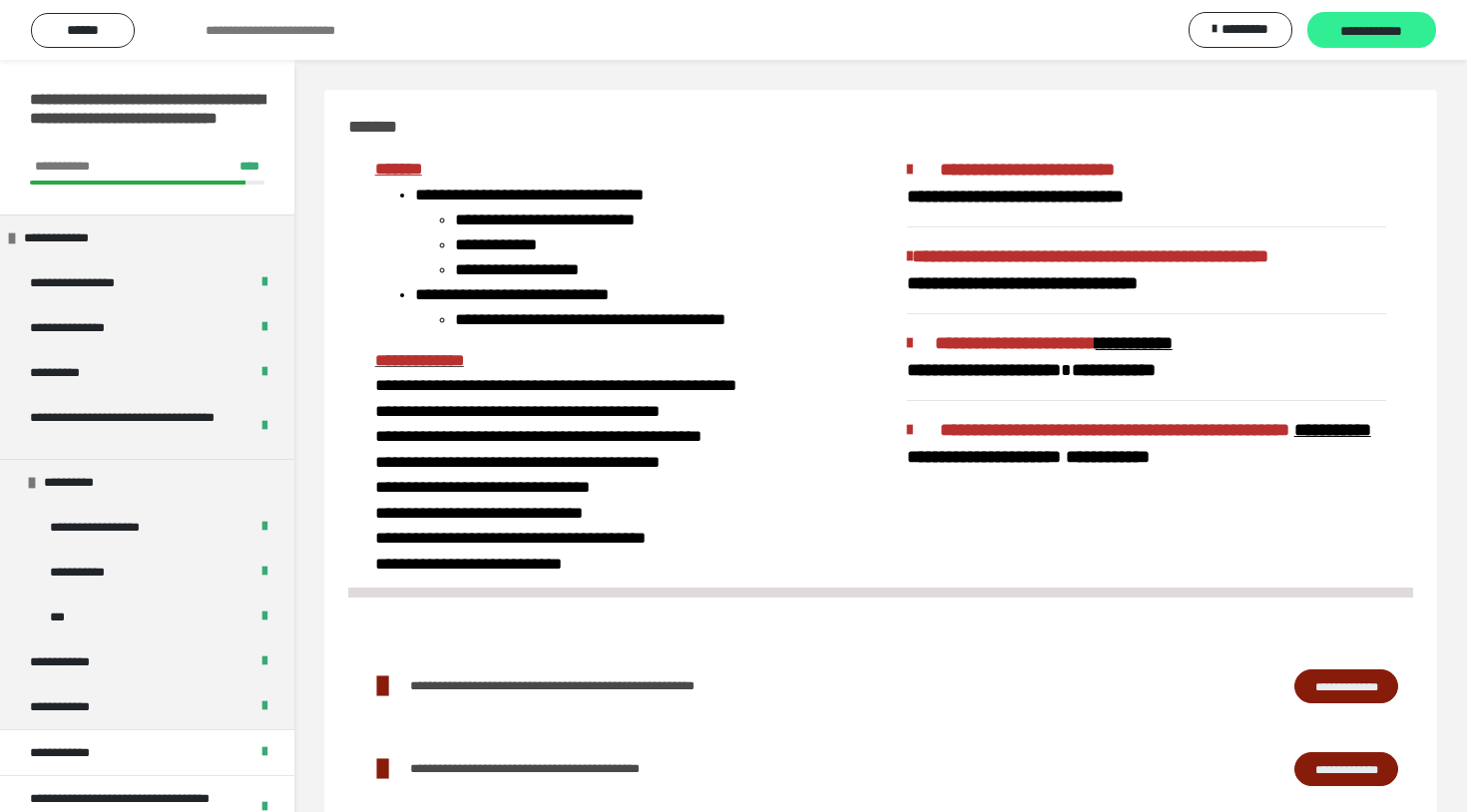 click on "**********" at bounding box center [1371, 31] 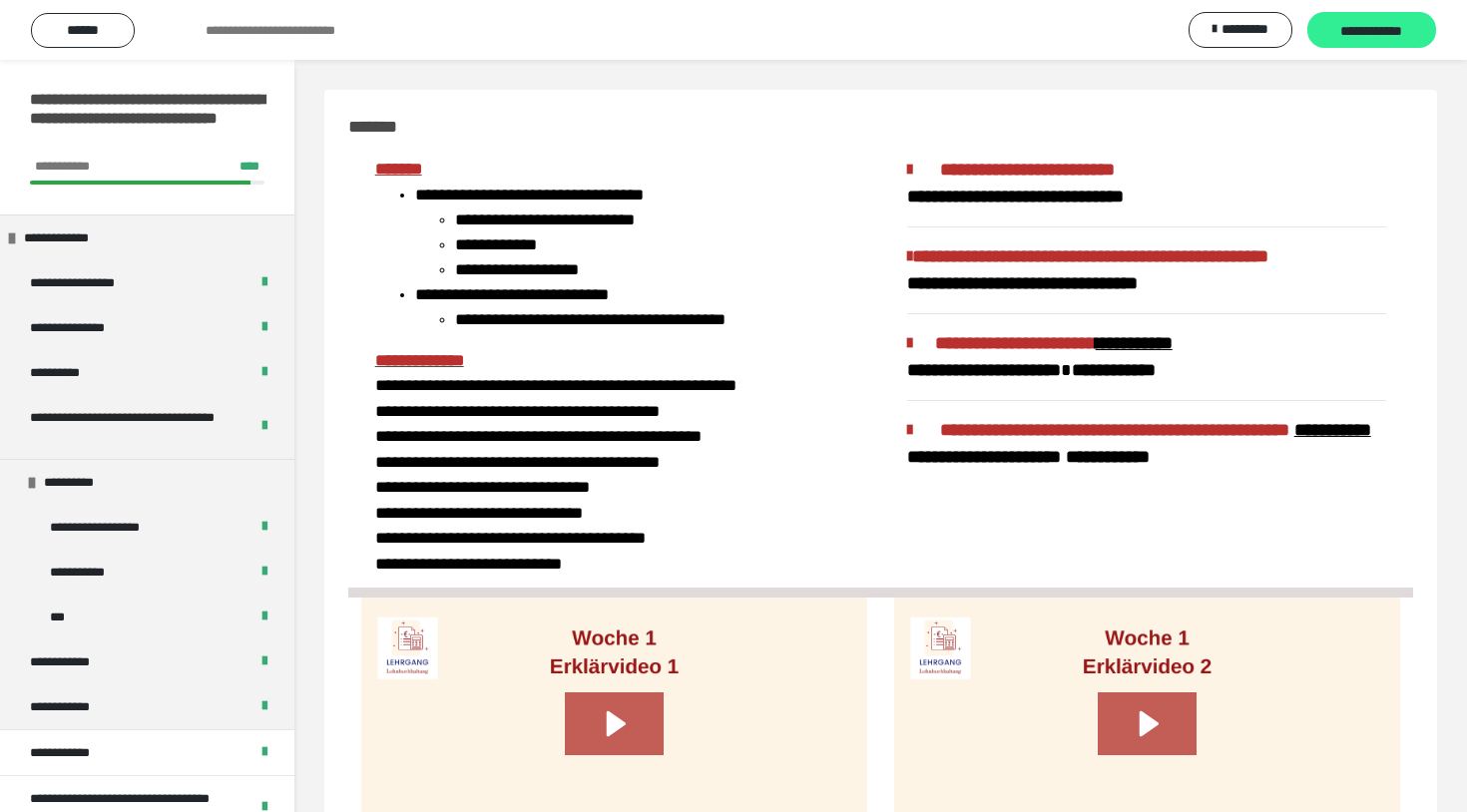 click on "**********" at bounding box center (1371, 31) 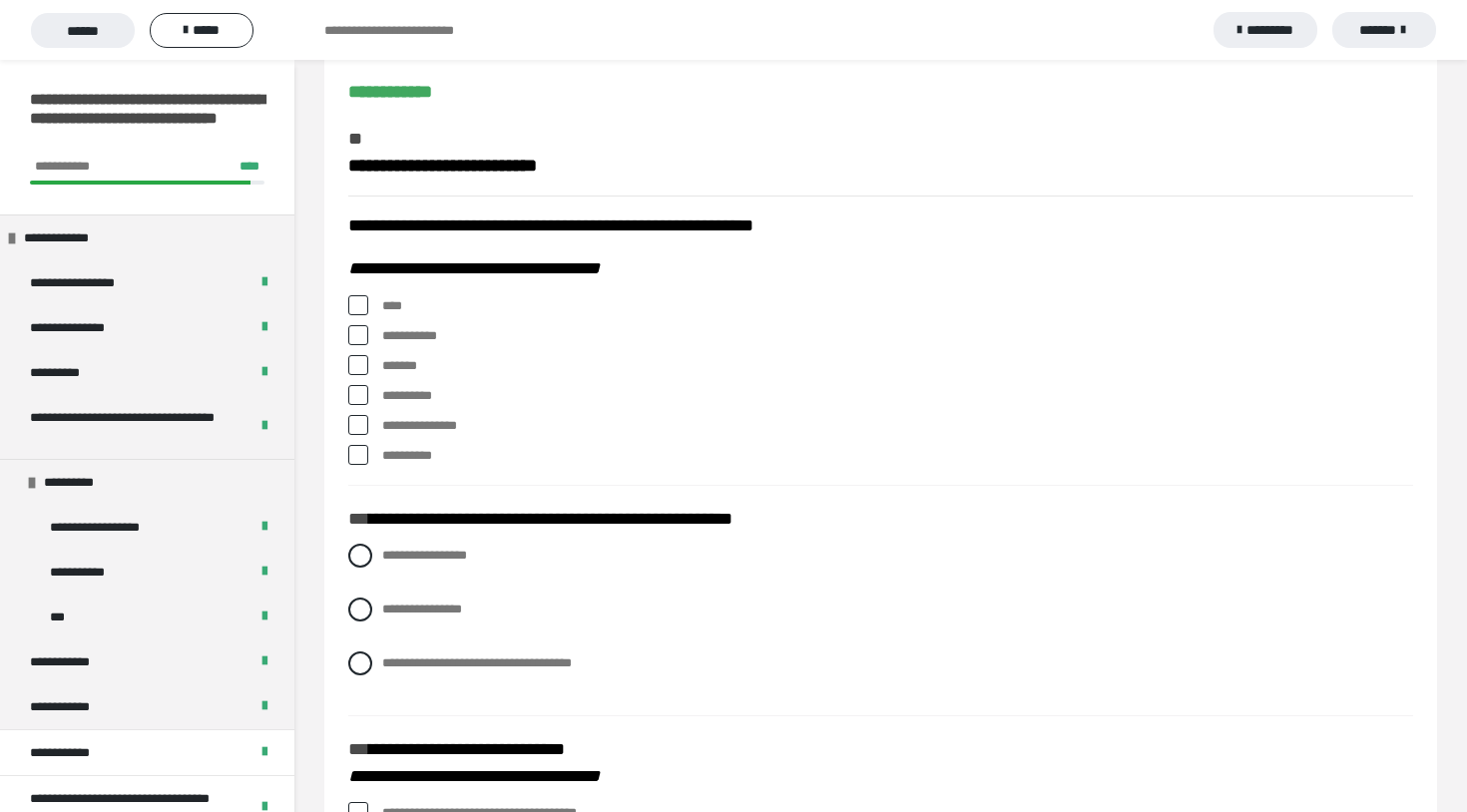 scroll, scrollTop: 172, scrollLeft: 0, axis: vertical 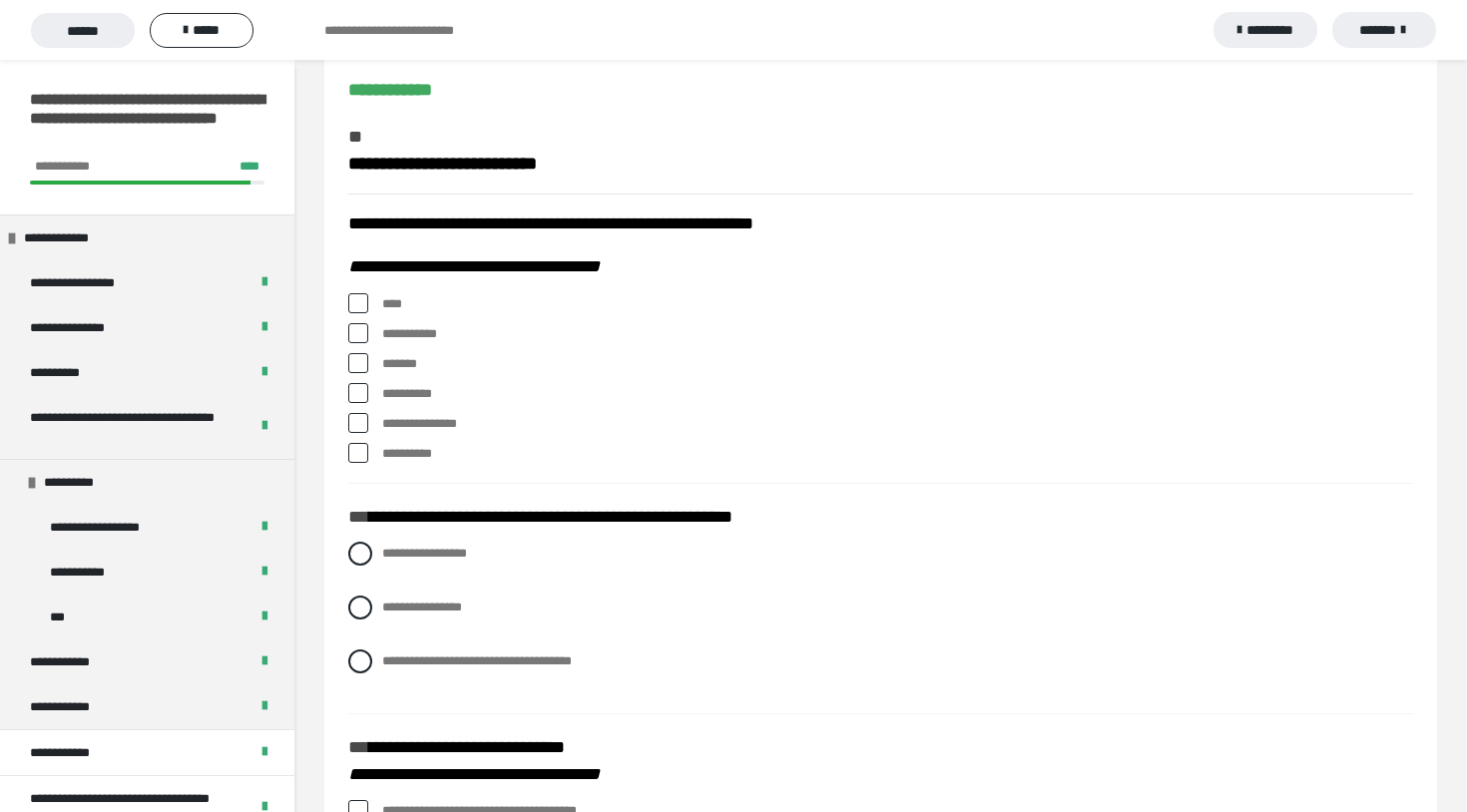 click at bounding box center (358, 303) 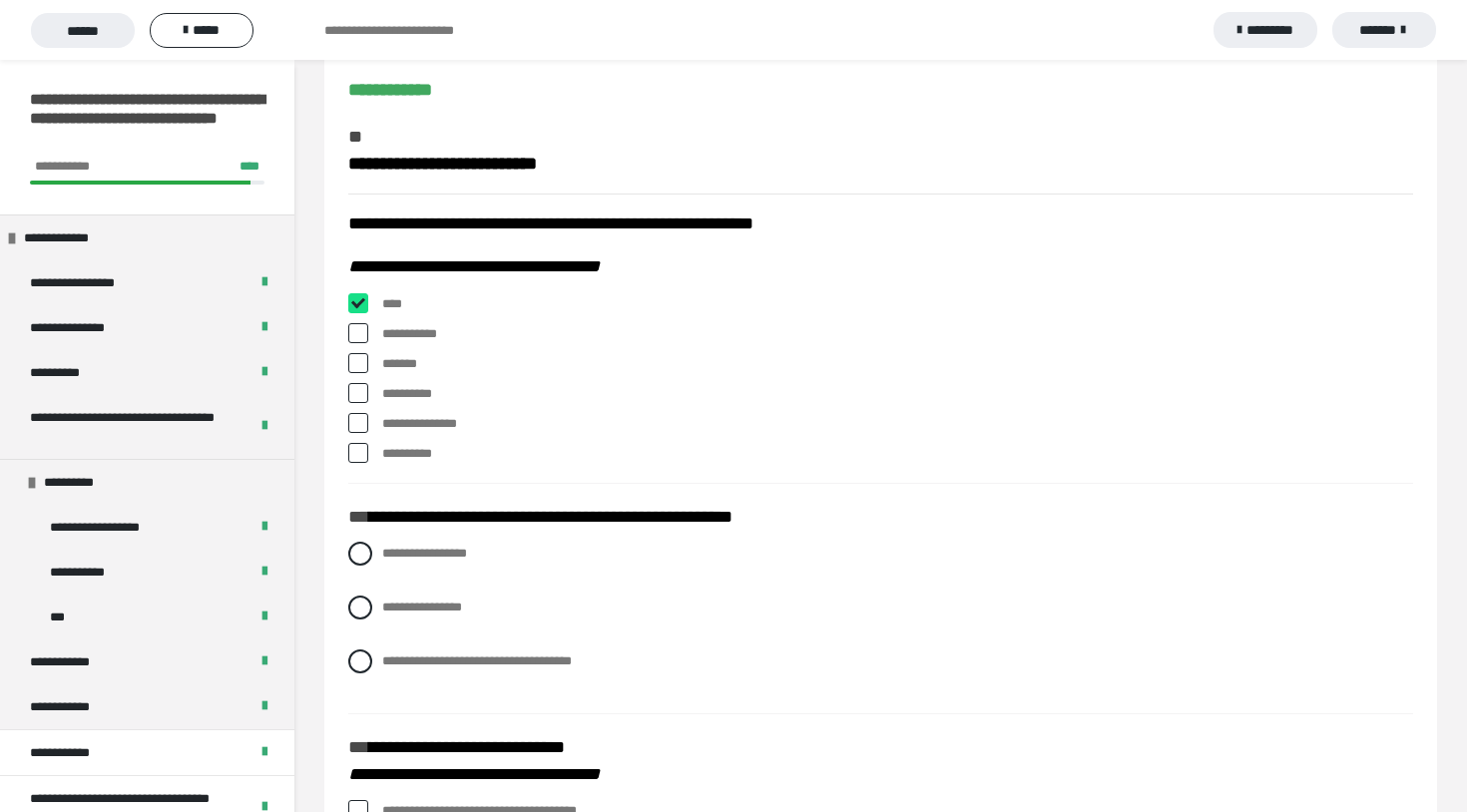 checkbox on "****" 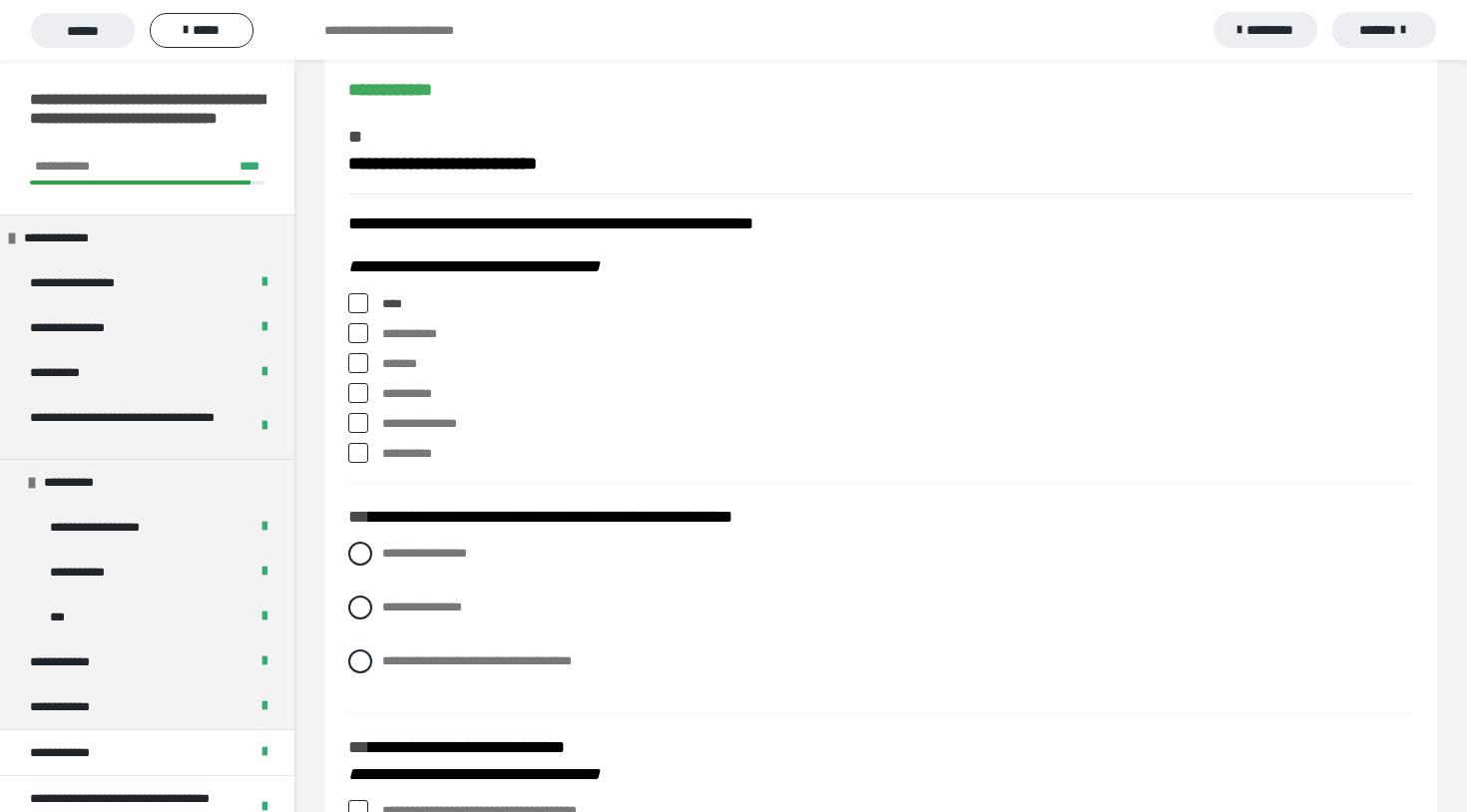 click at bounding box center (358, 423) 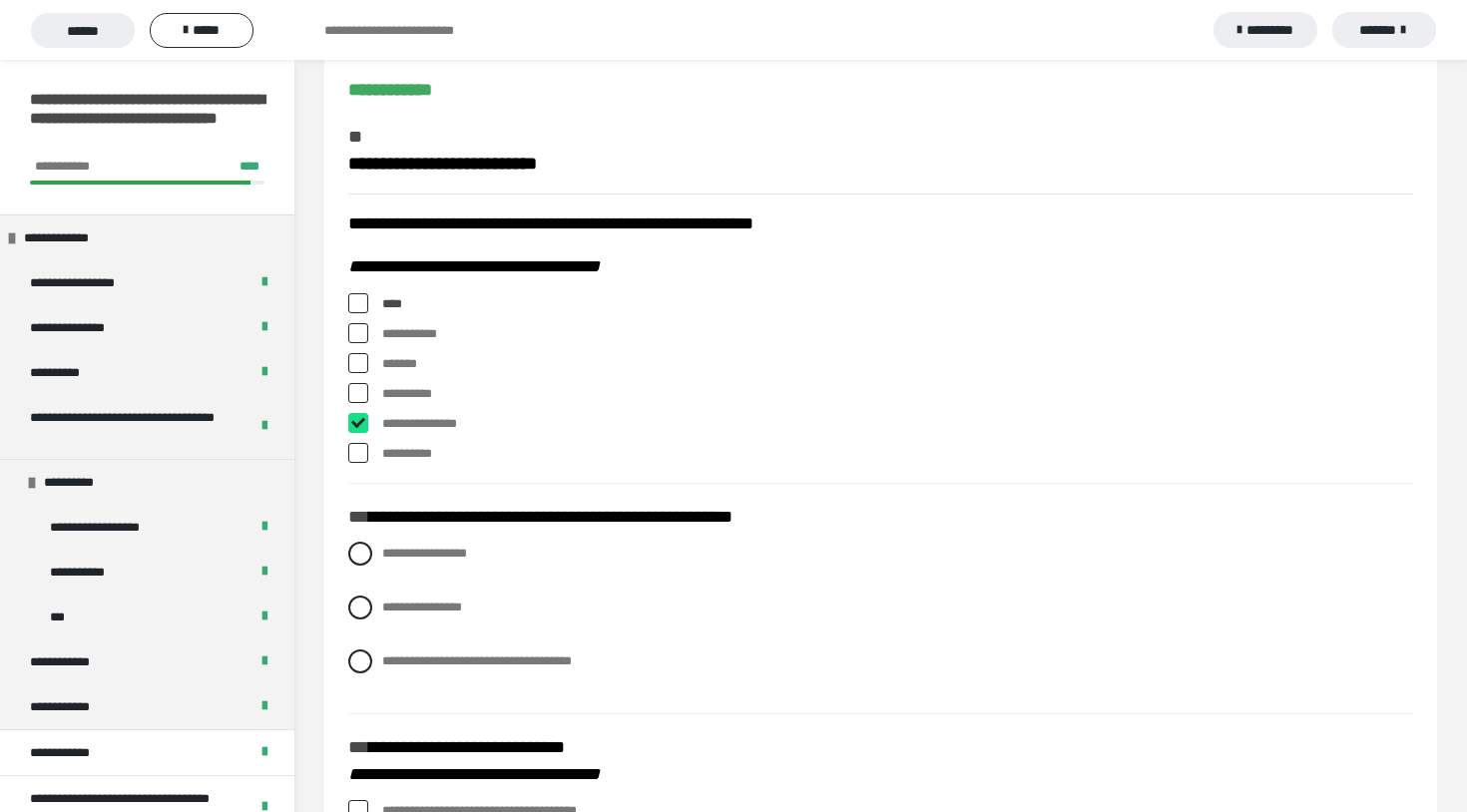 checkbox on "****" 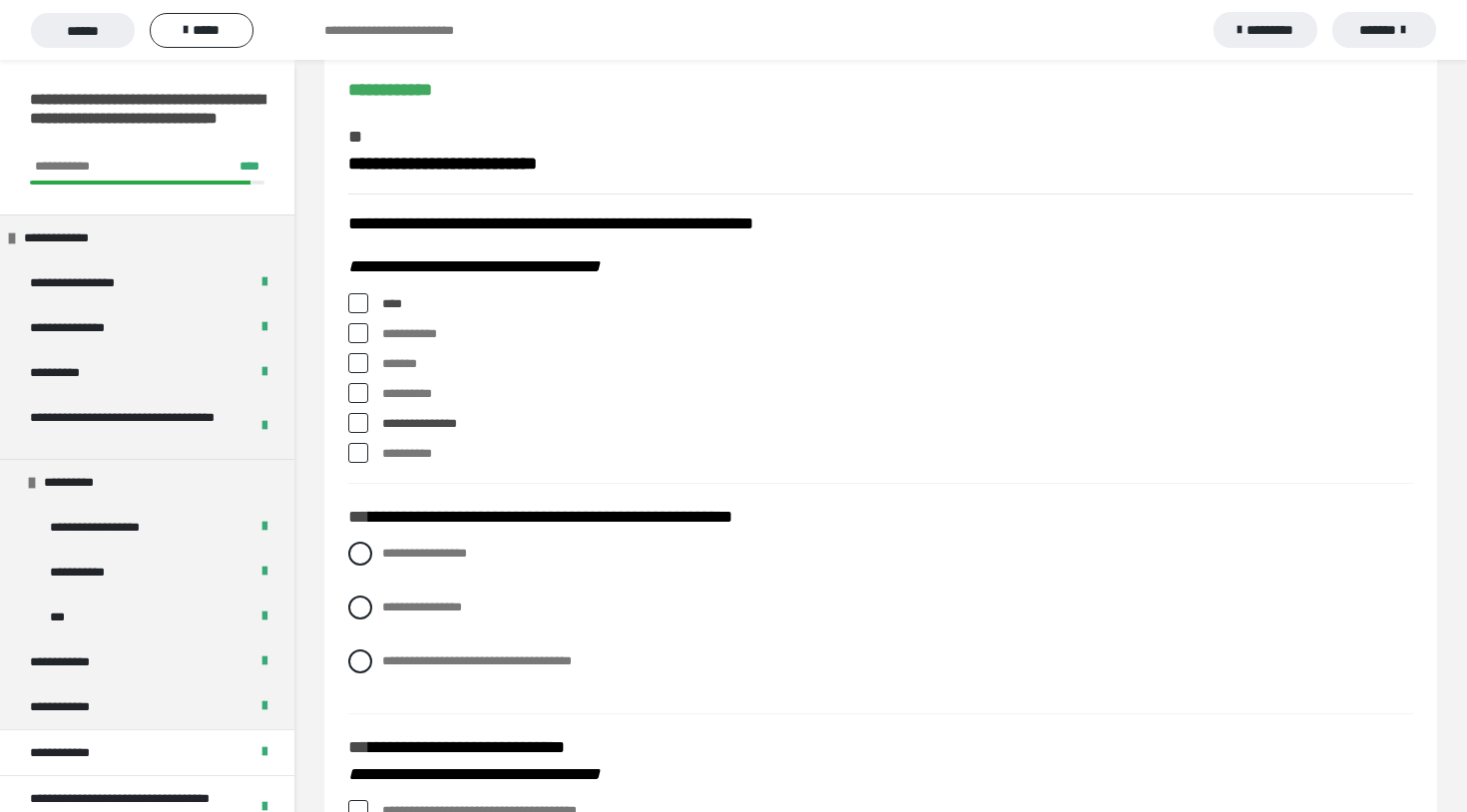 click at bounding box center [358, 333] 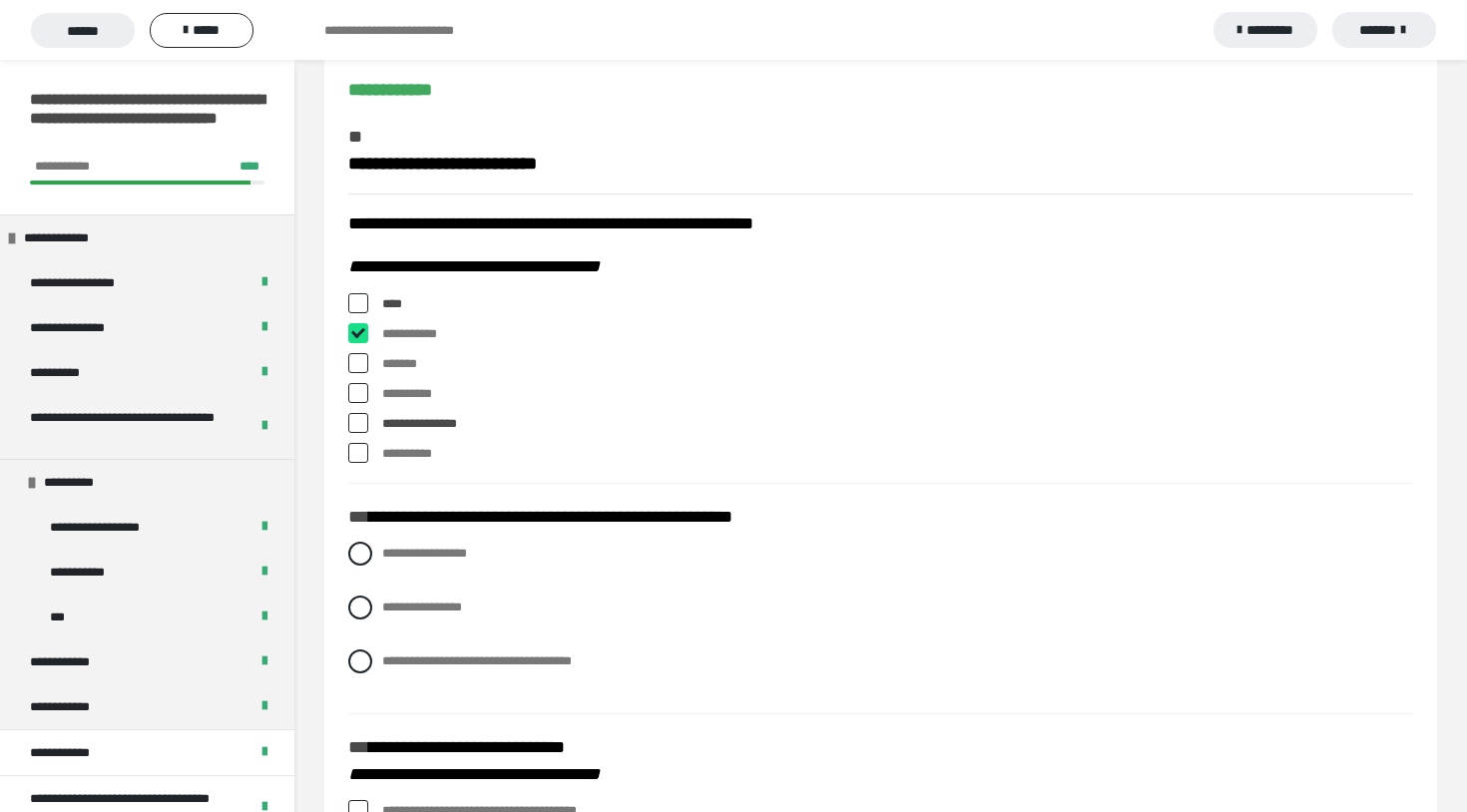 checkbox on "****" 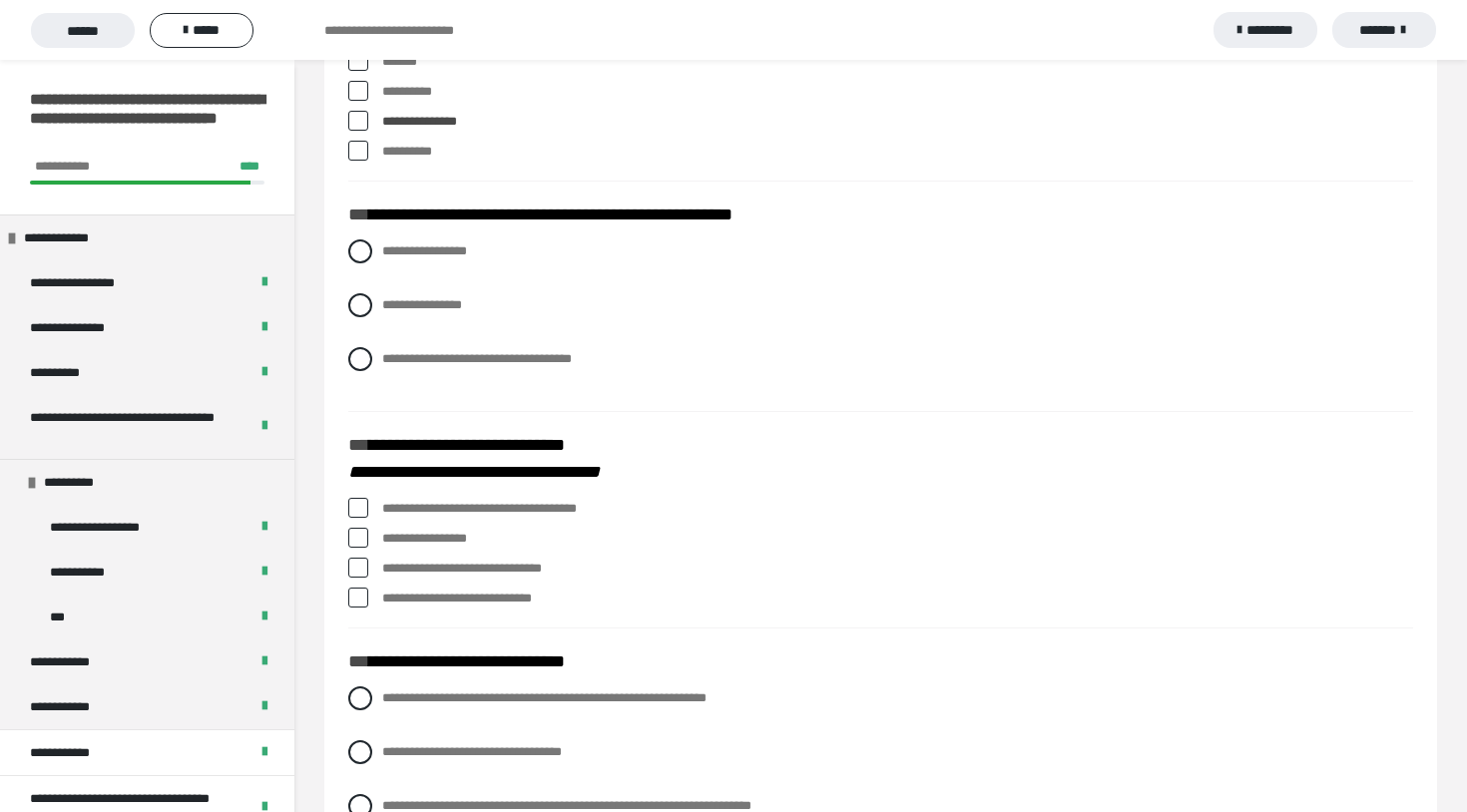 scroll, scrollTop: 467, scrollLeft: 0, axis: vertical 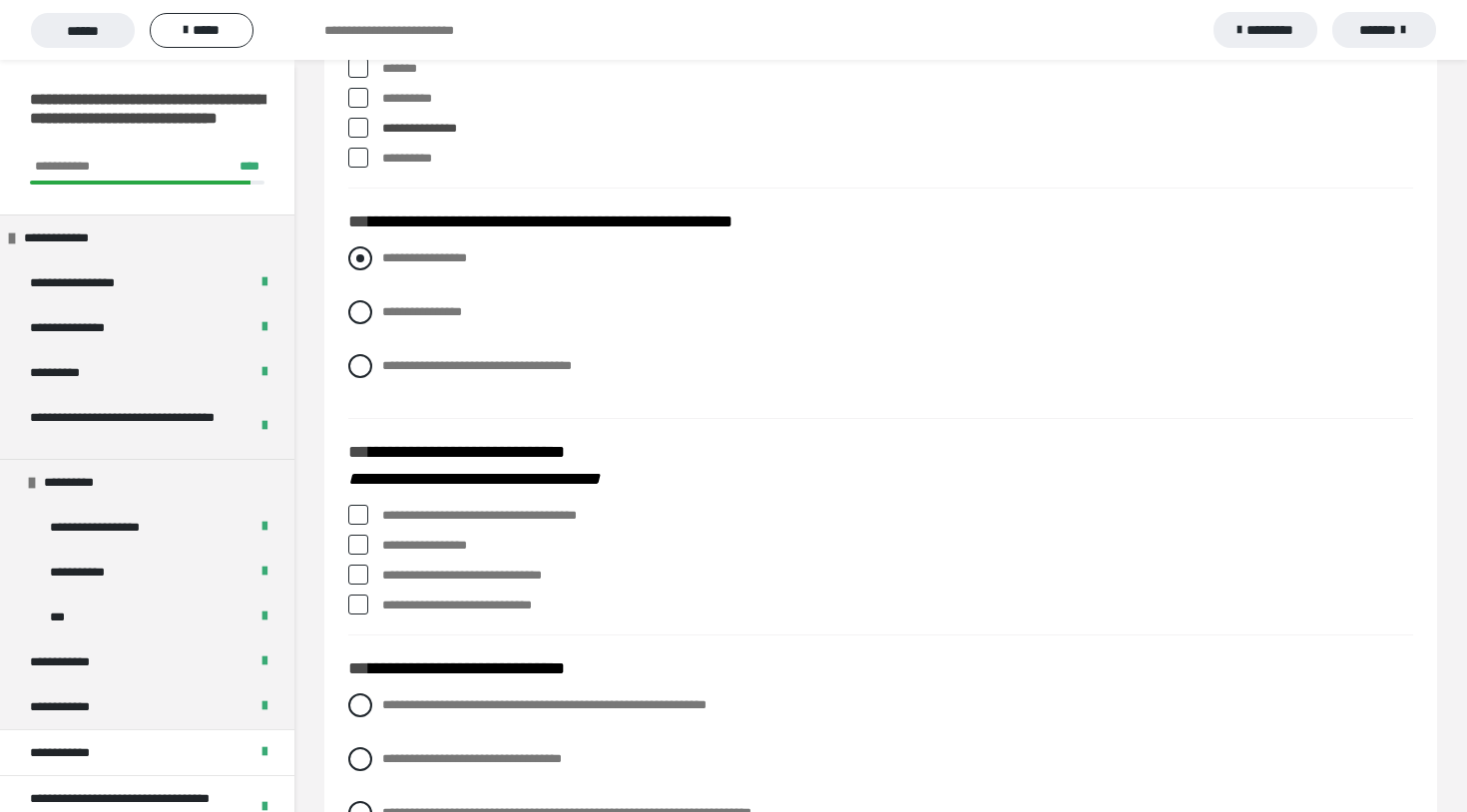click at bounding box center [360, 258] 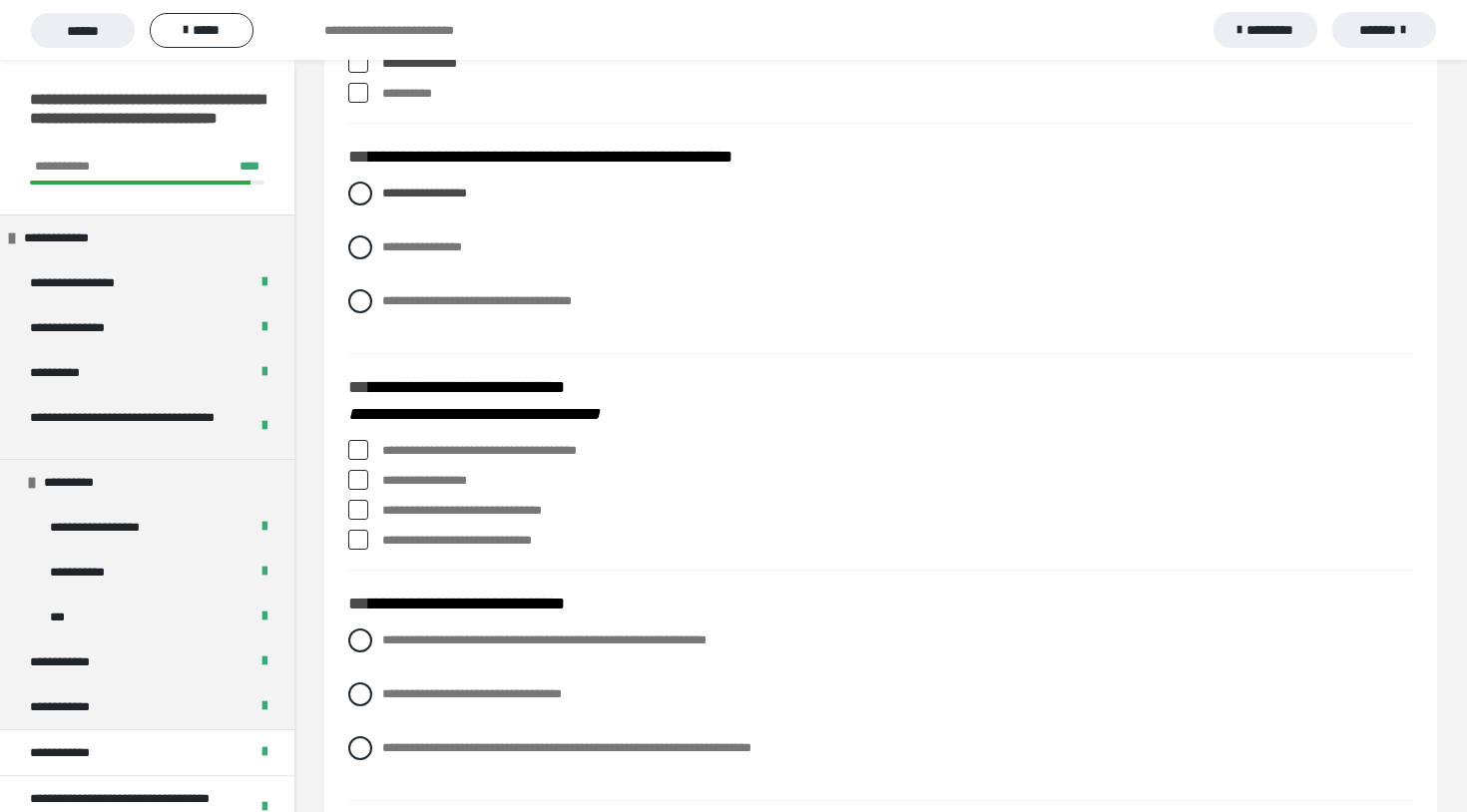 scroll, scrollTop: 541, scrollLeft: 0, axis: vertical 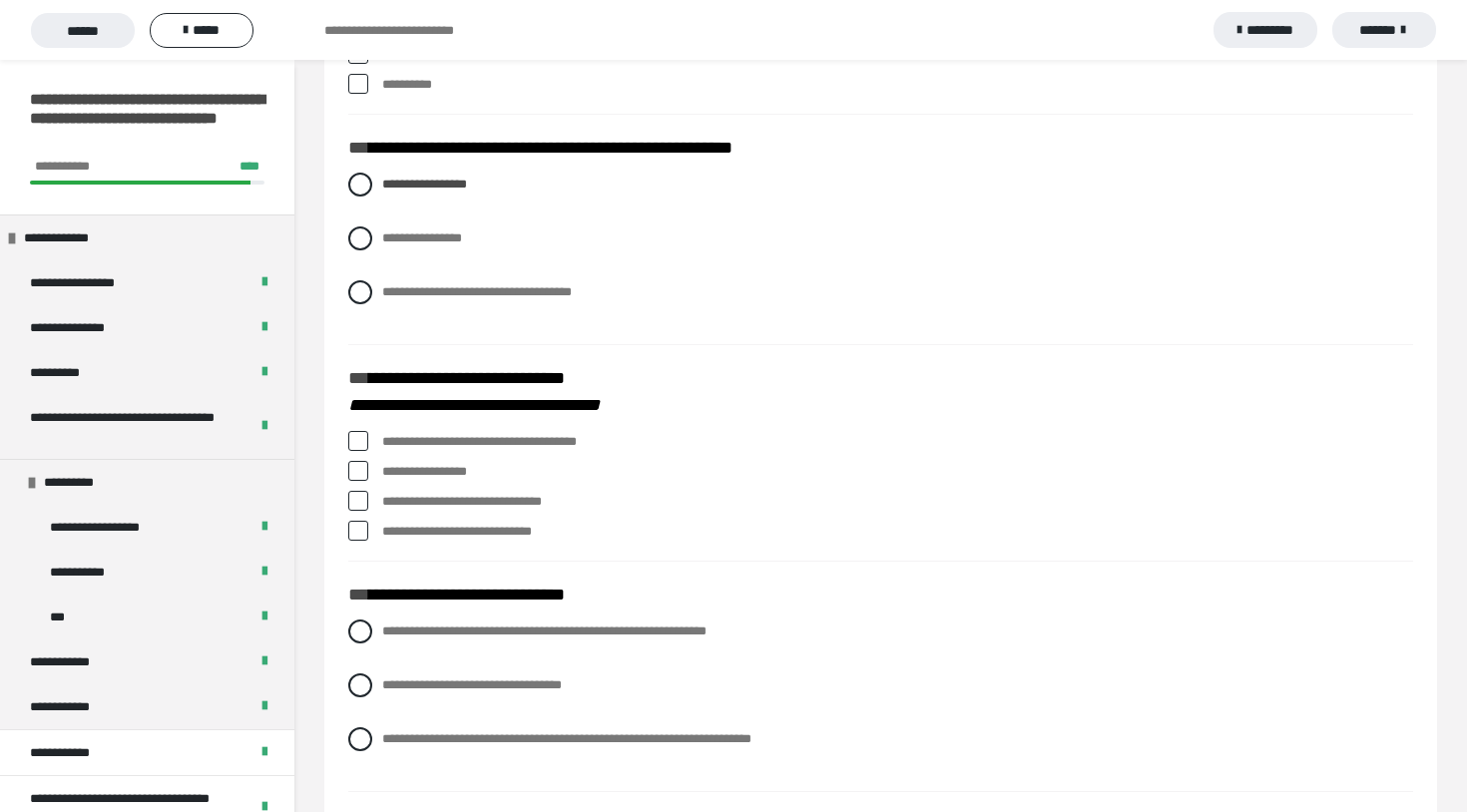 click at bounding box center [358, 441] 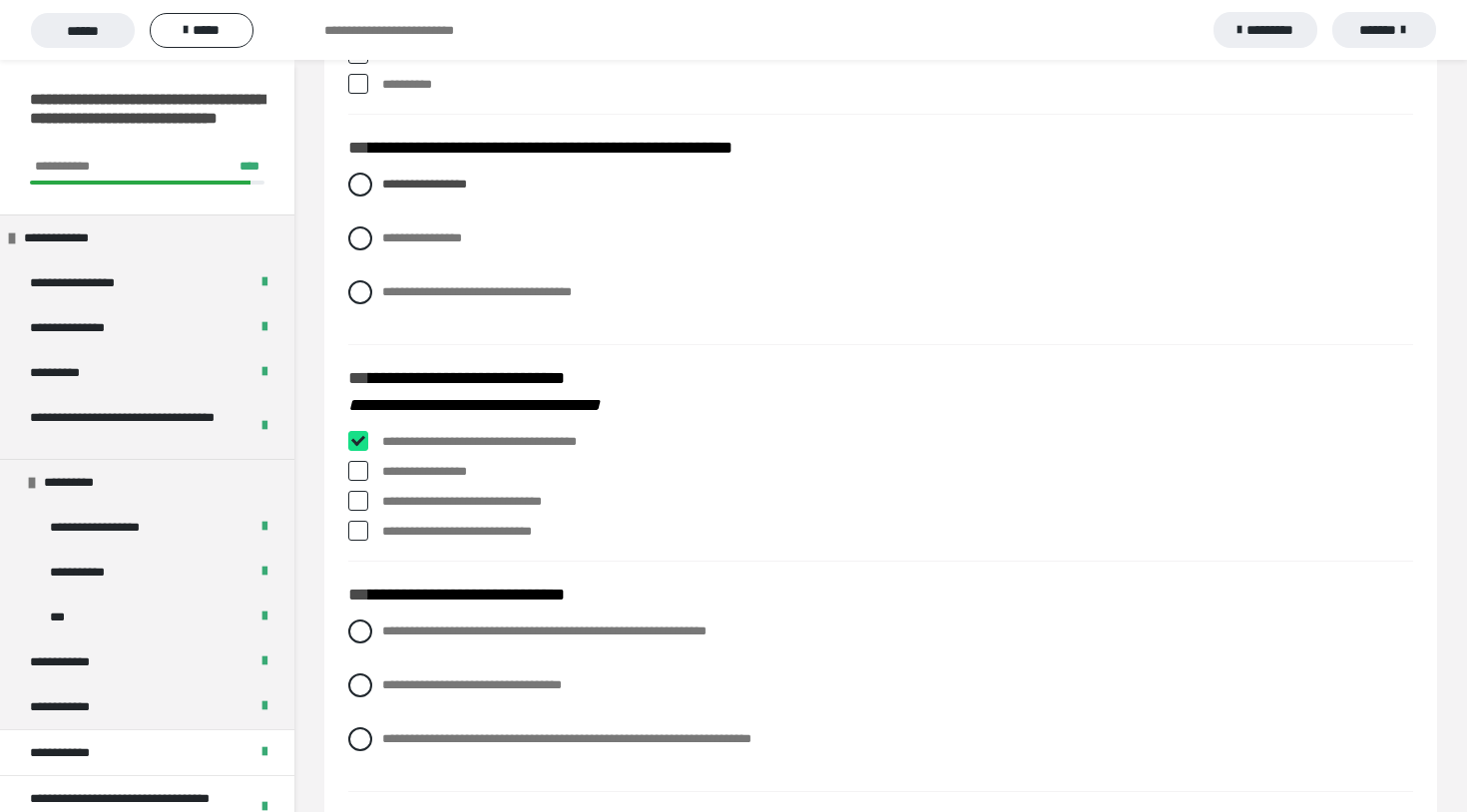 checkbox on "****" 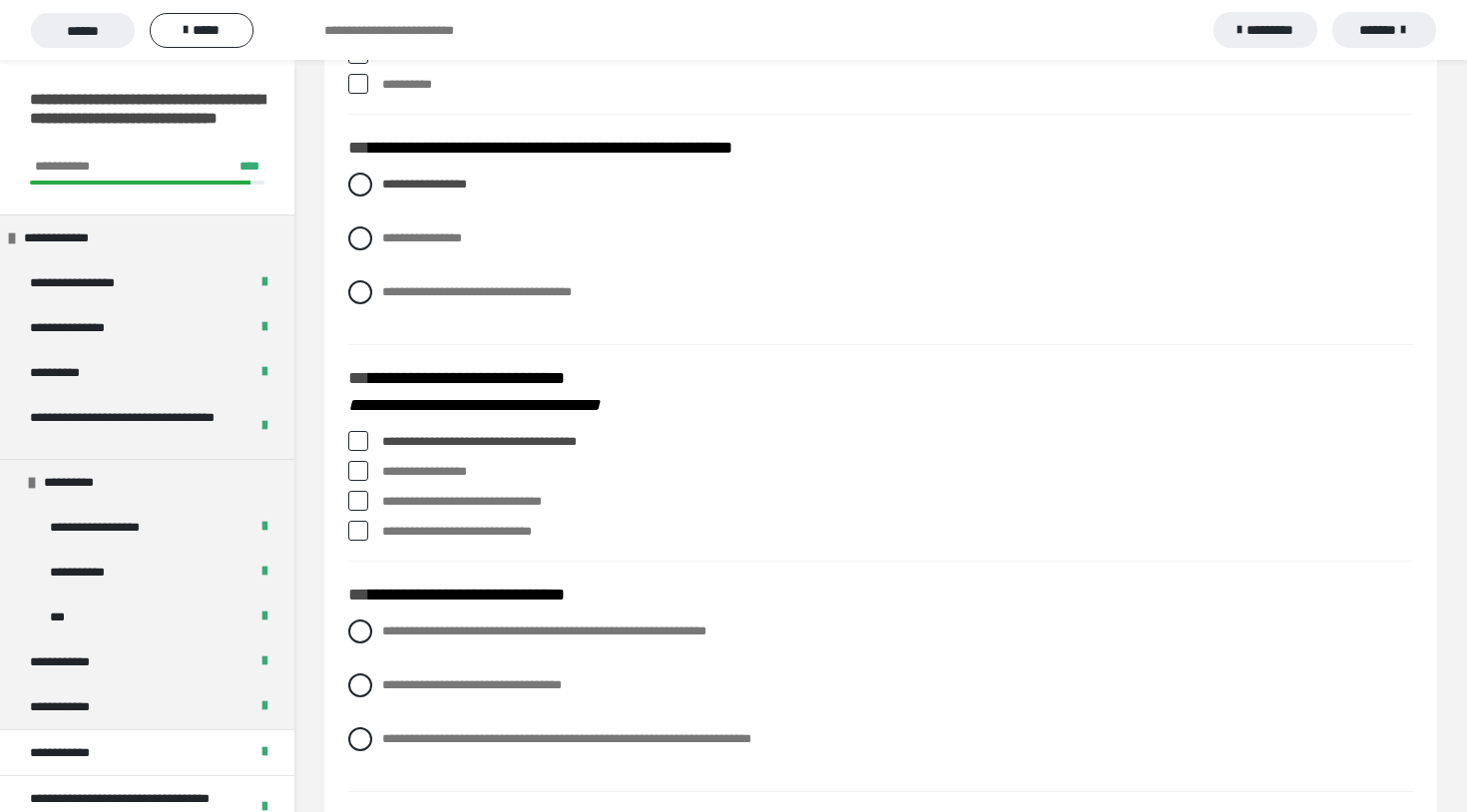 click at bounding box center [358, 471] 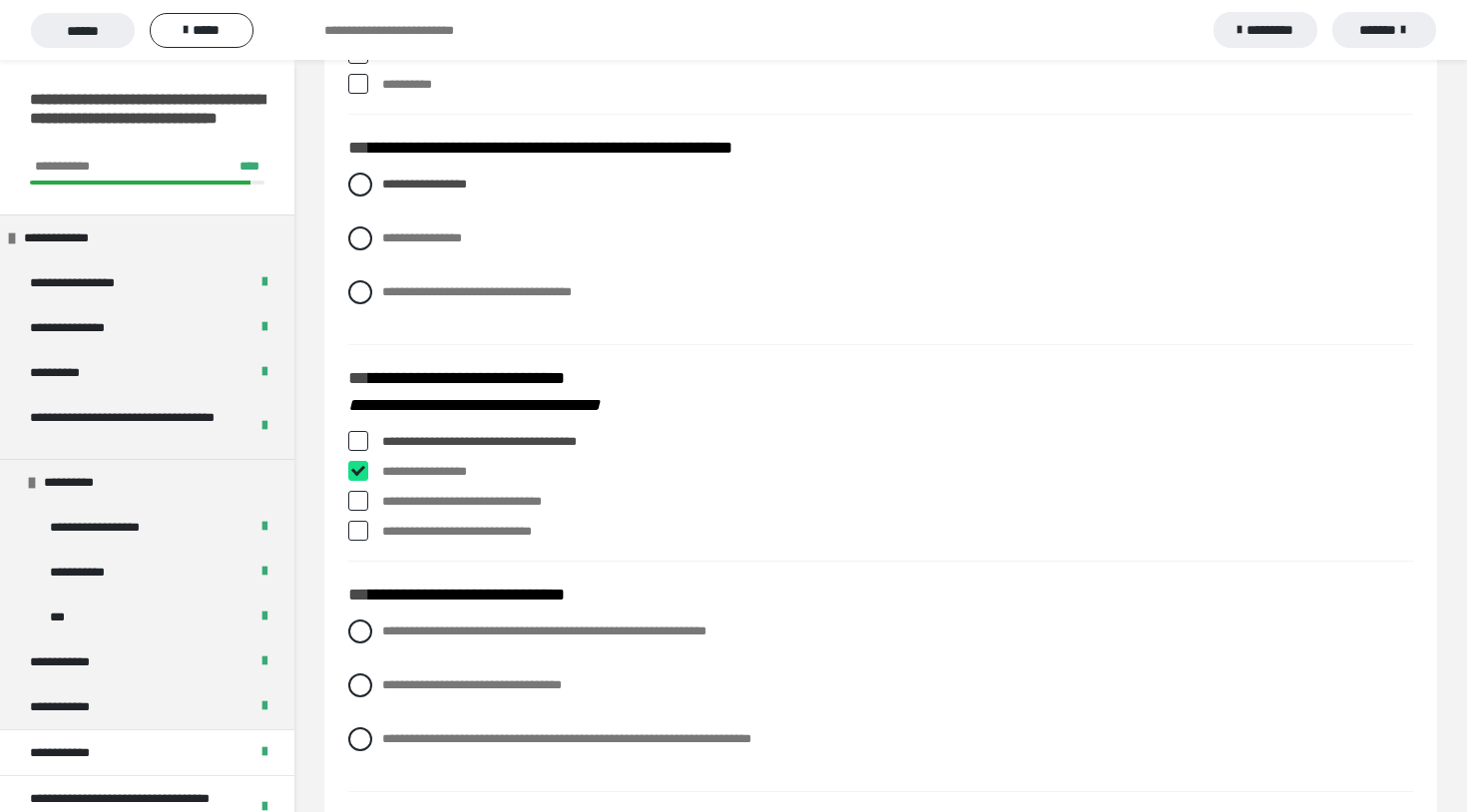 checkbox on "****" 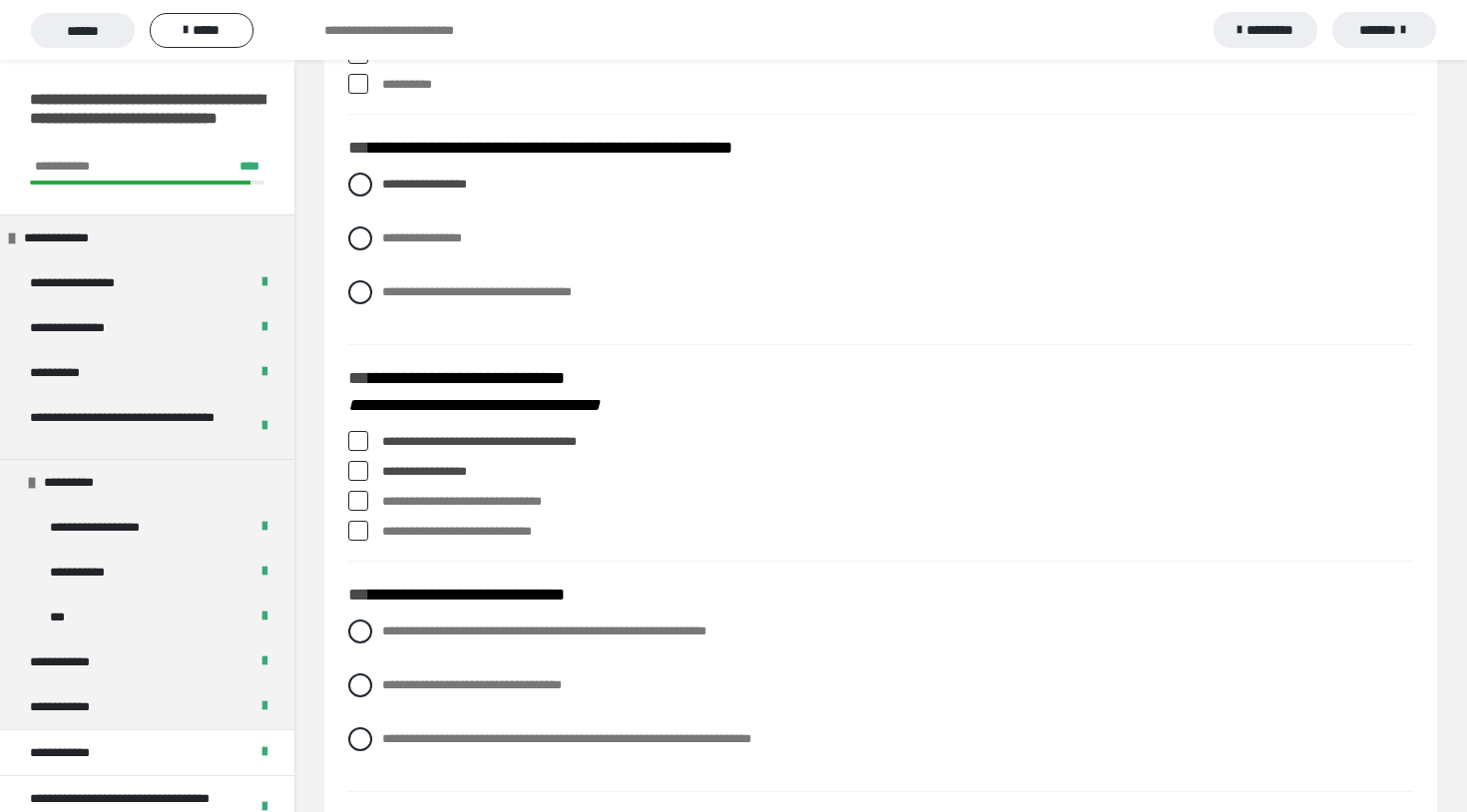 click at bounding box center (358, 531) 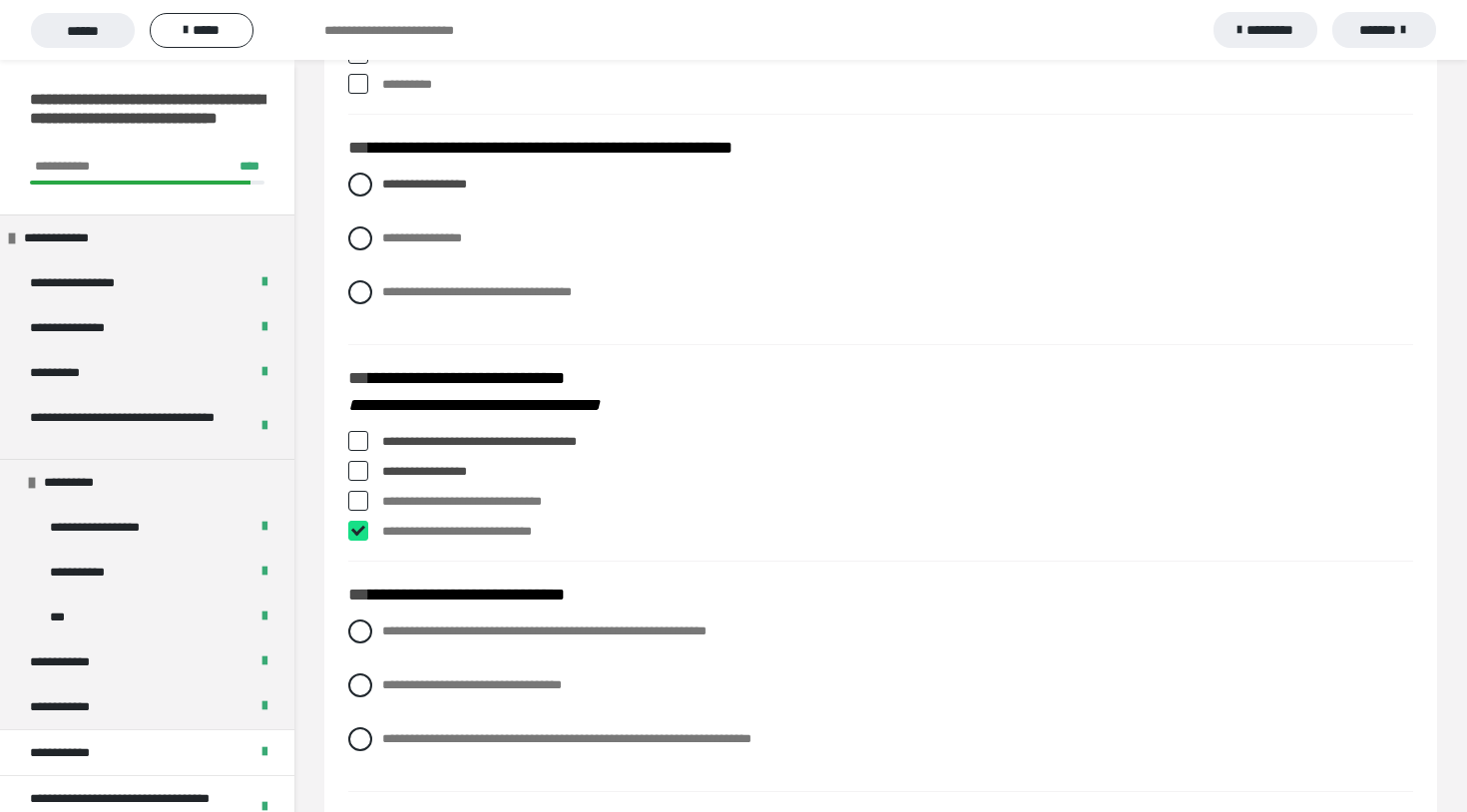 checkbox on "****" 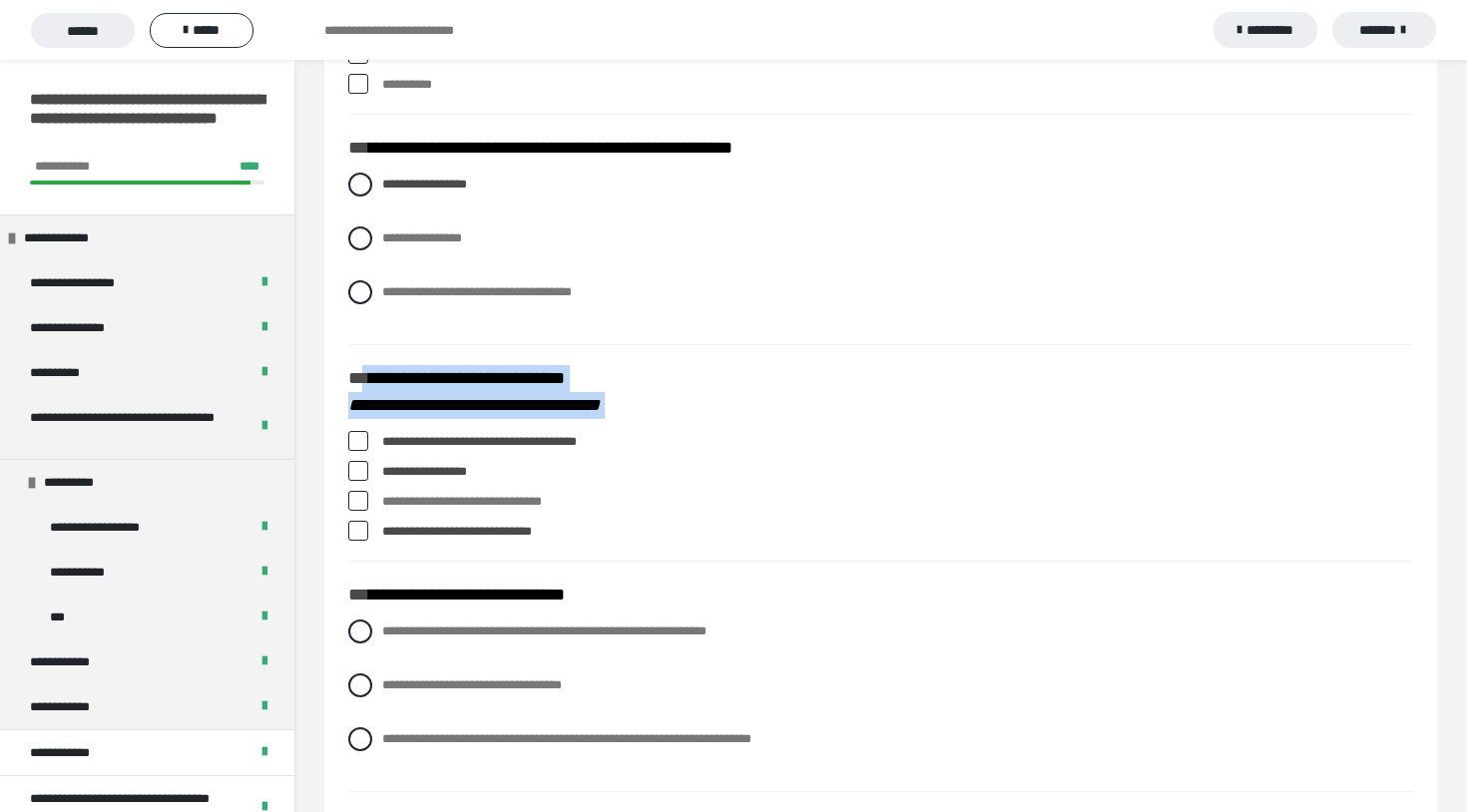 drag, startPoint x: 356, startPoint y: 385, endPoint x: 618, endPoint y: 542, distance: 305.43903 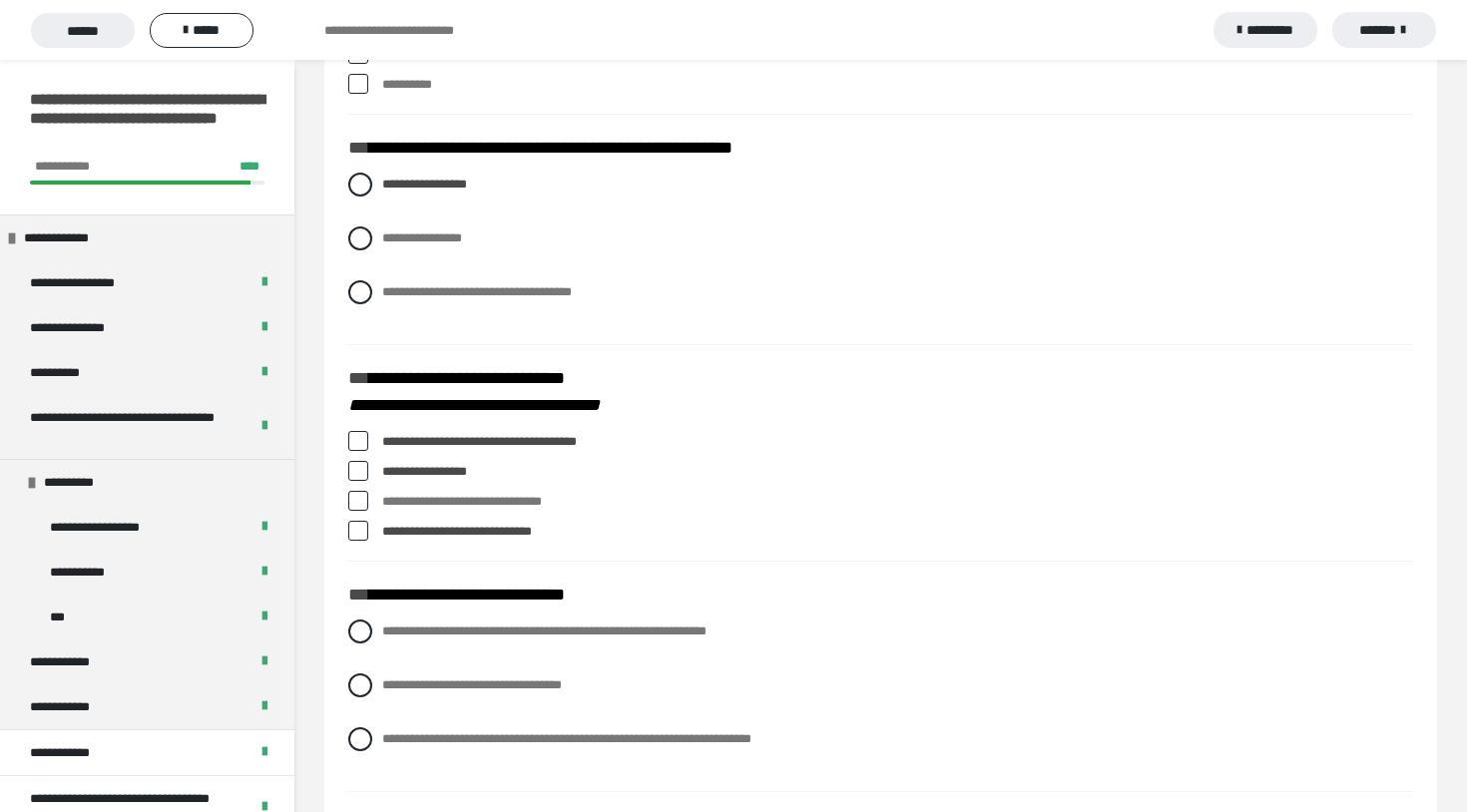 click on "**********" at bounding box center (880, 596) 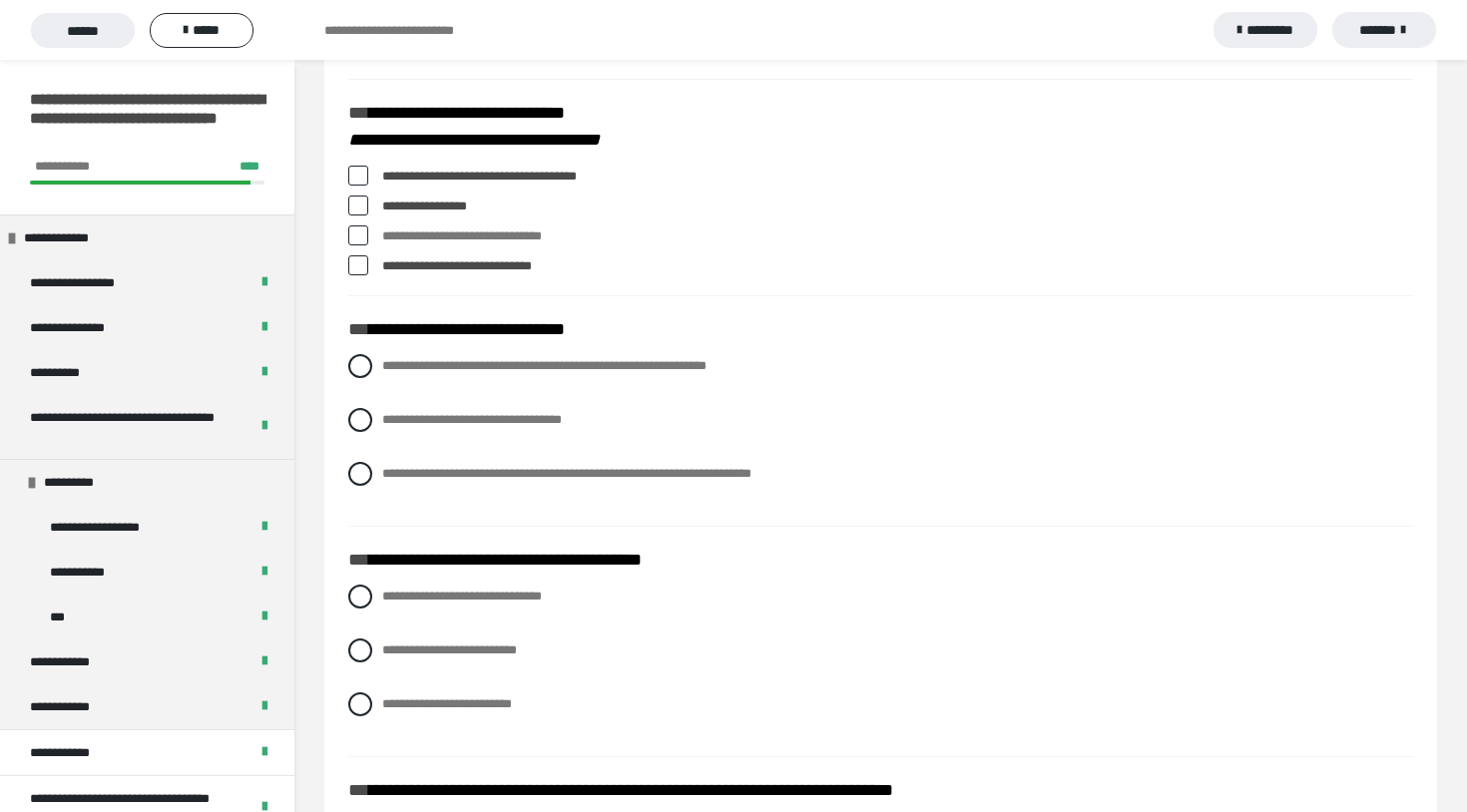 scroll, scrollTop: 808, scrollLeft: 0, axis: vertical 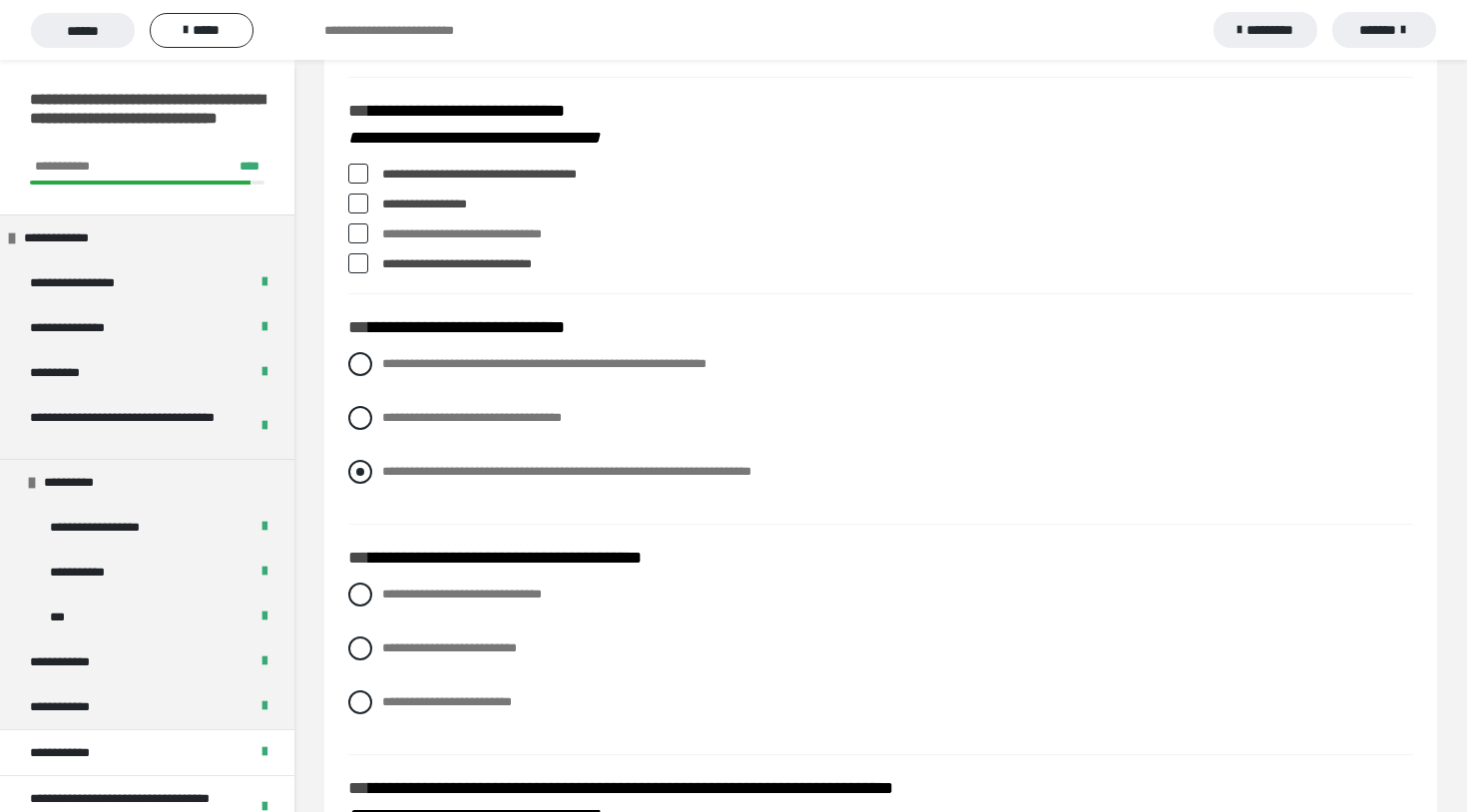 click at bounding box center [360, 472] 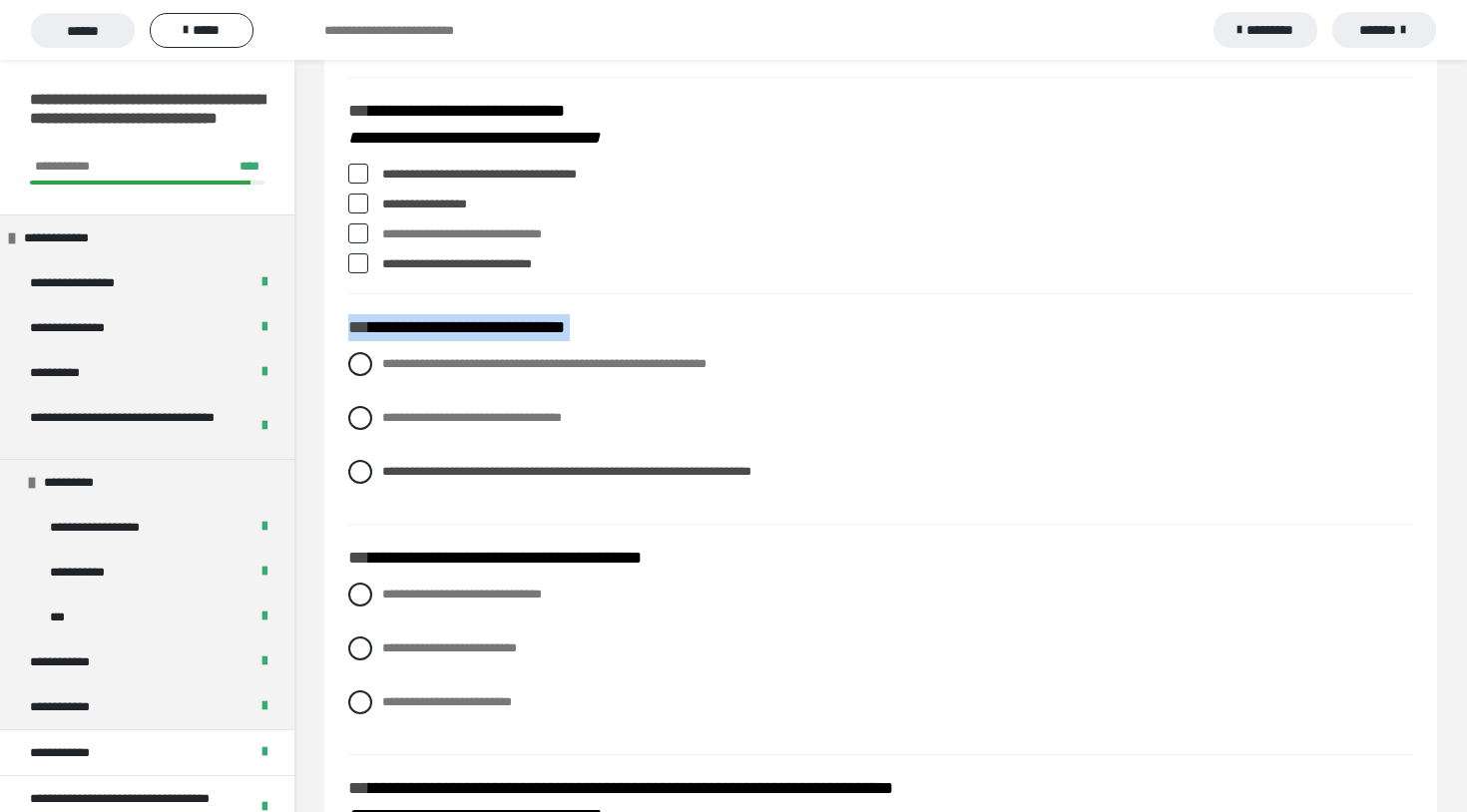 drag, startPoint x: 366, startPoint y: 315, endPoint x: 651, endPoint y: 500, distance: 339.77934 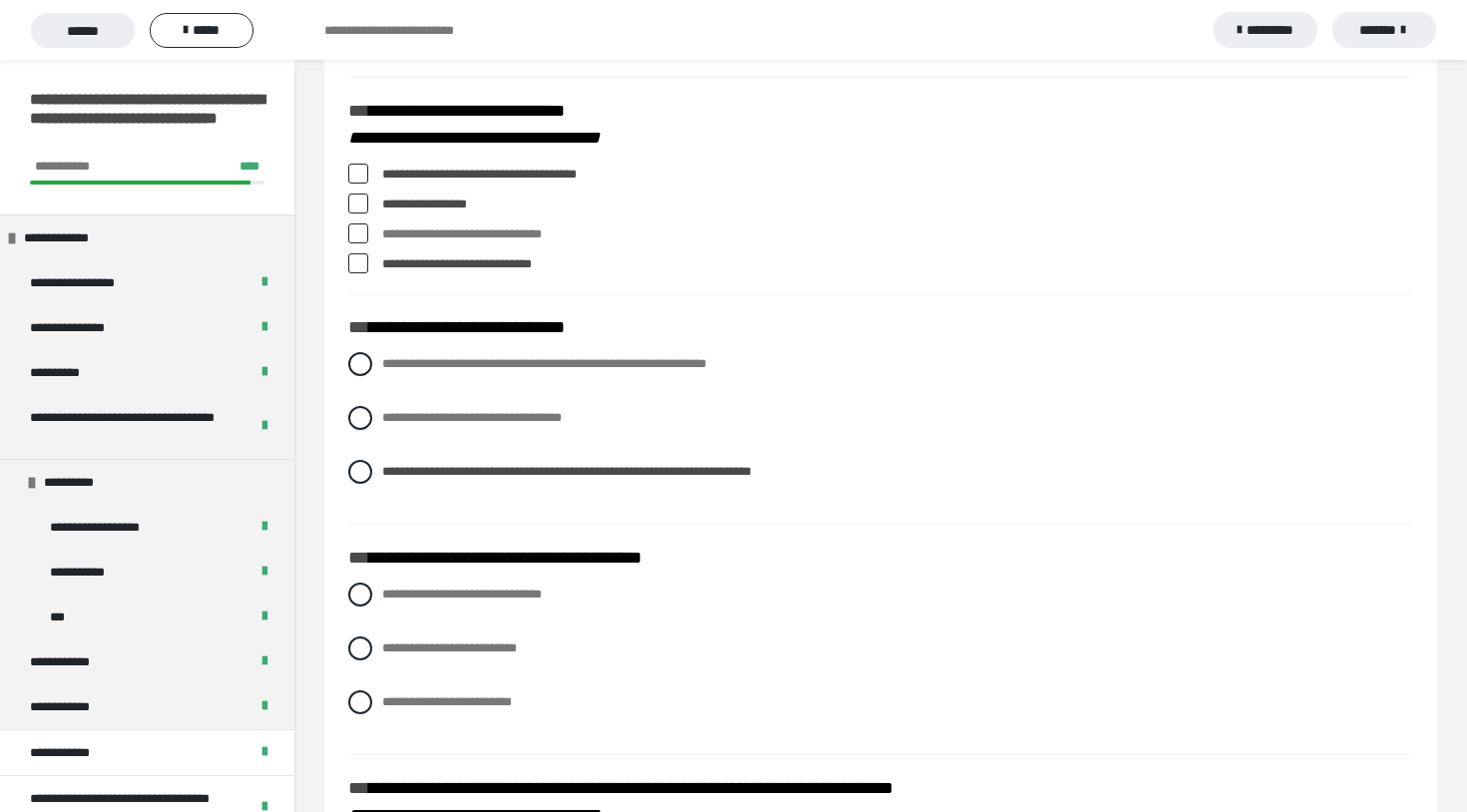 click on "**********" at bounding box center (880, 663) 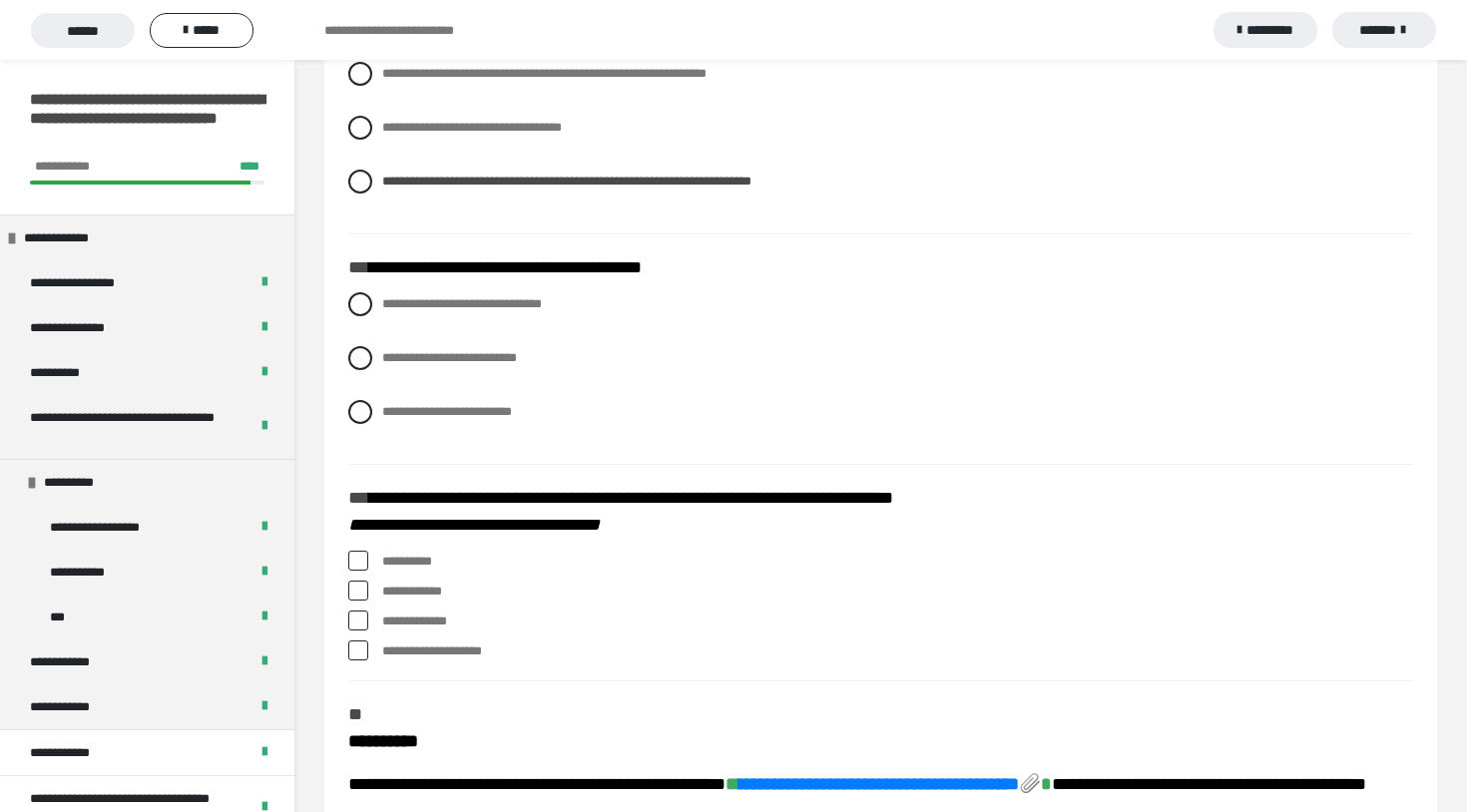 scroll, scrollTop: 1108, scrollLeft: 0, axis: vertical 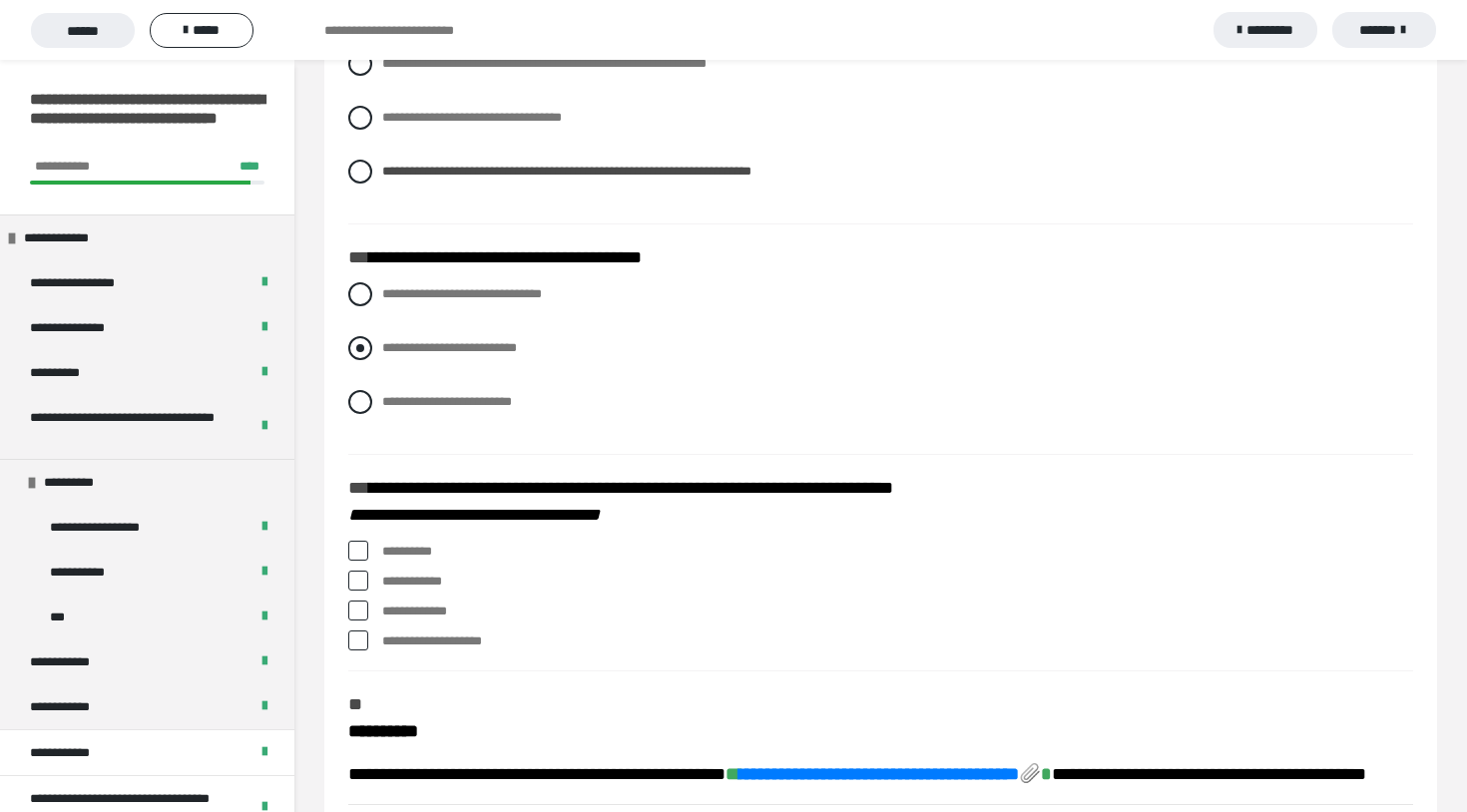click at bounding box center [360, 348] 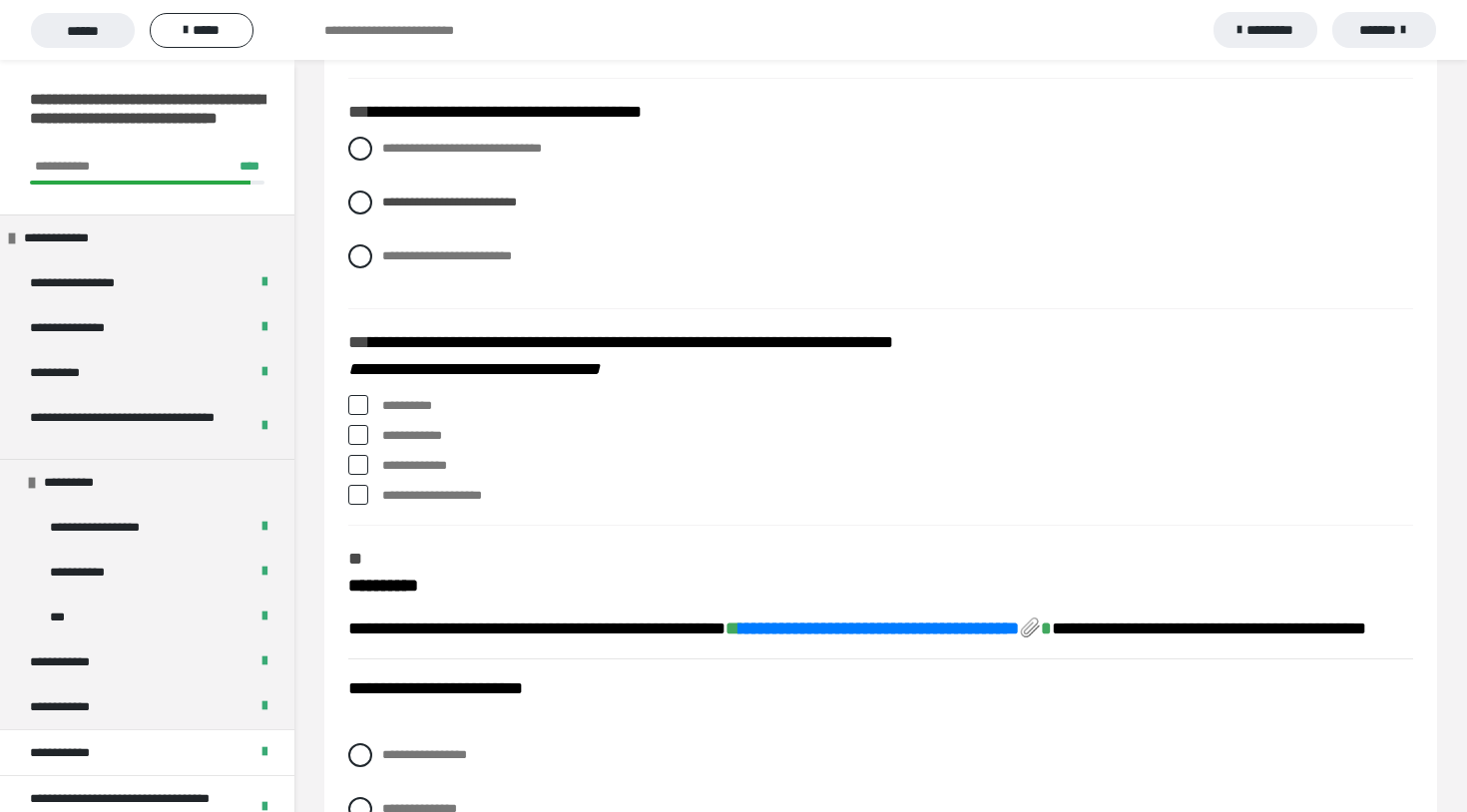 scroll, scrollTop: 1262, scrollLeft: 0, axis: vertical 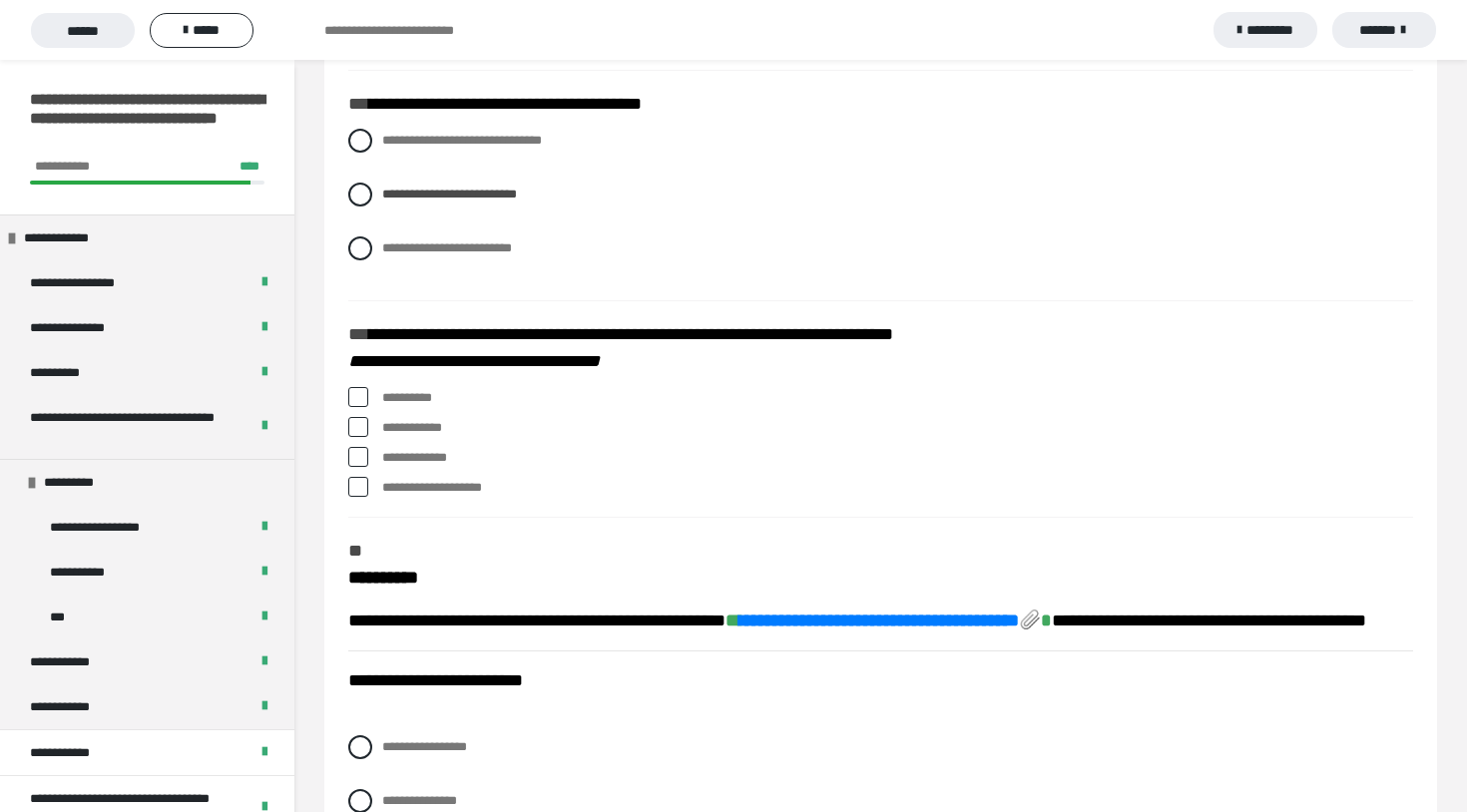 click at bounding box center [358, 397] 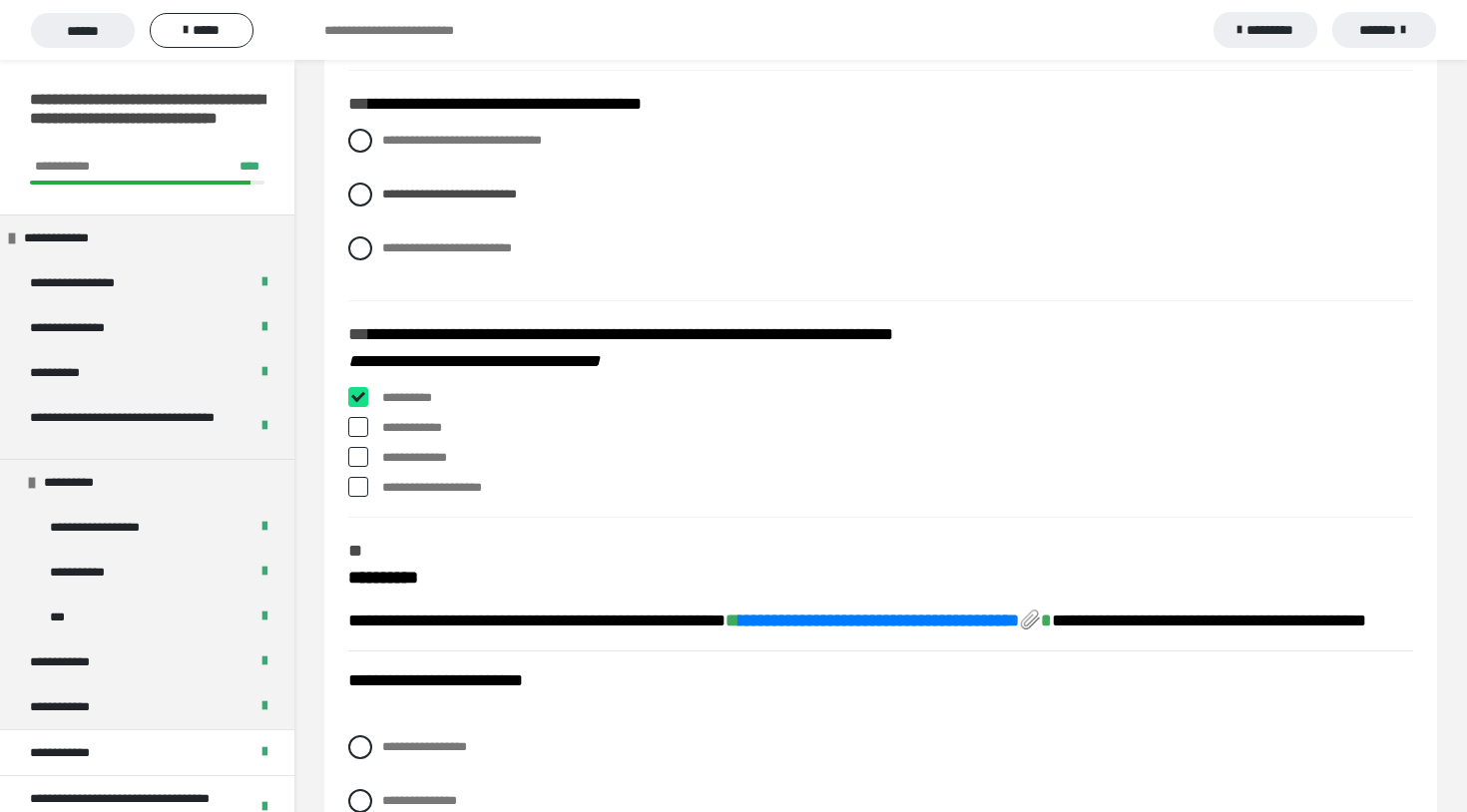 checkbox on "****" 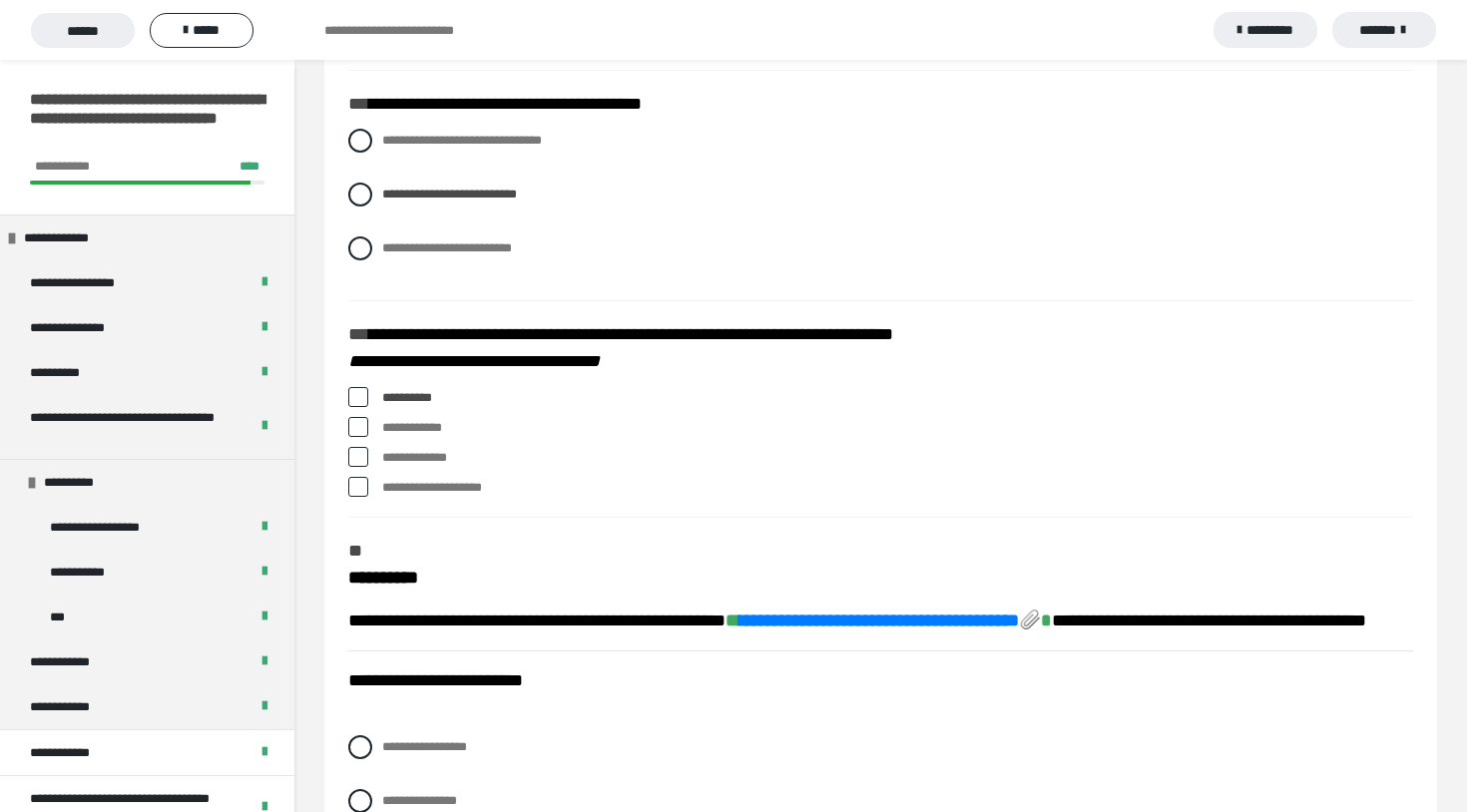 click at bounding box center (358, 457) 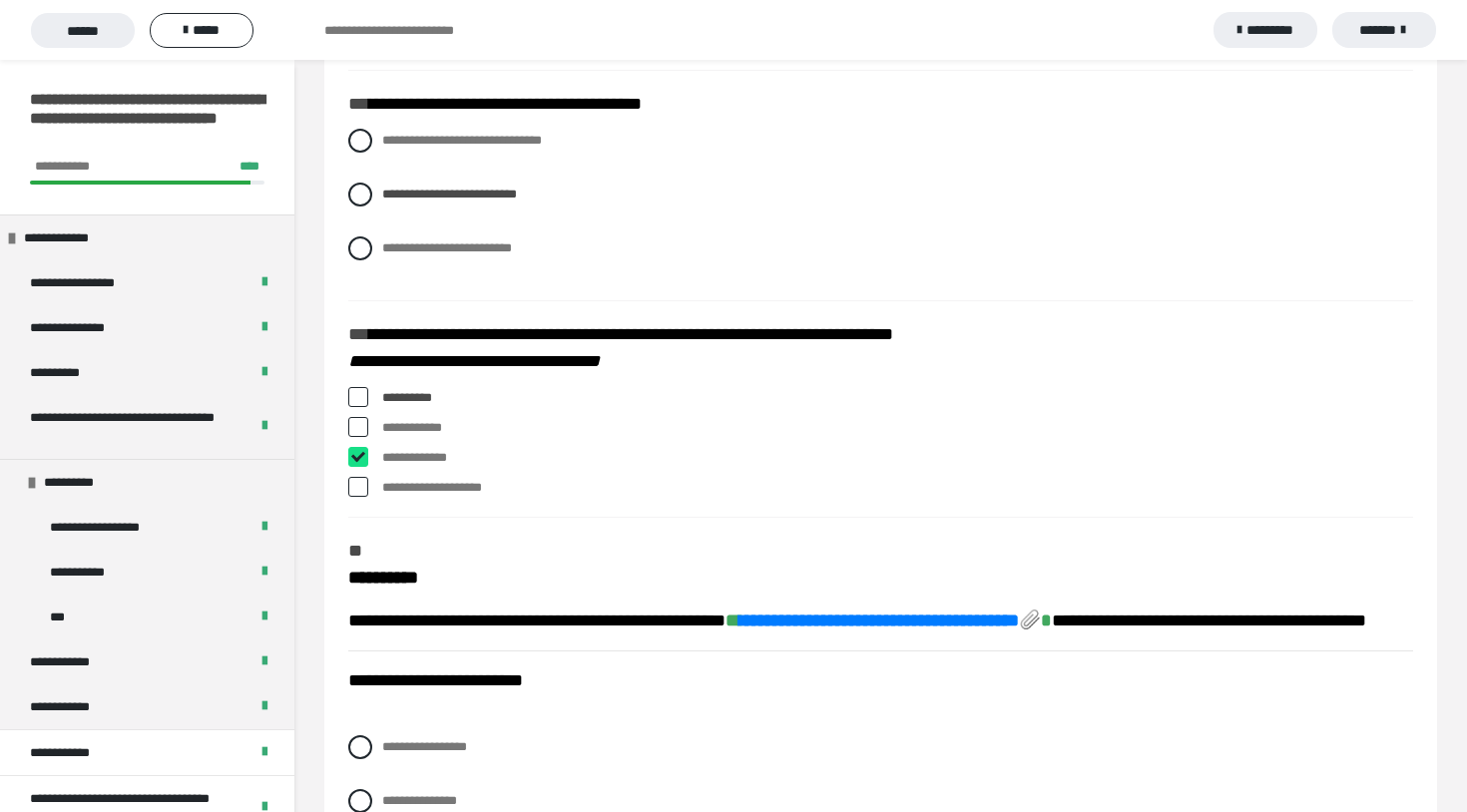 checkbox on "****" 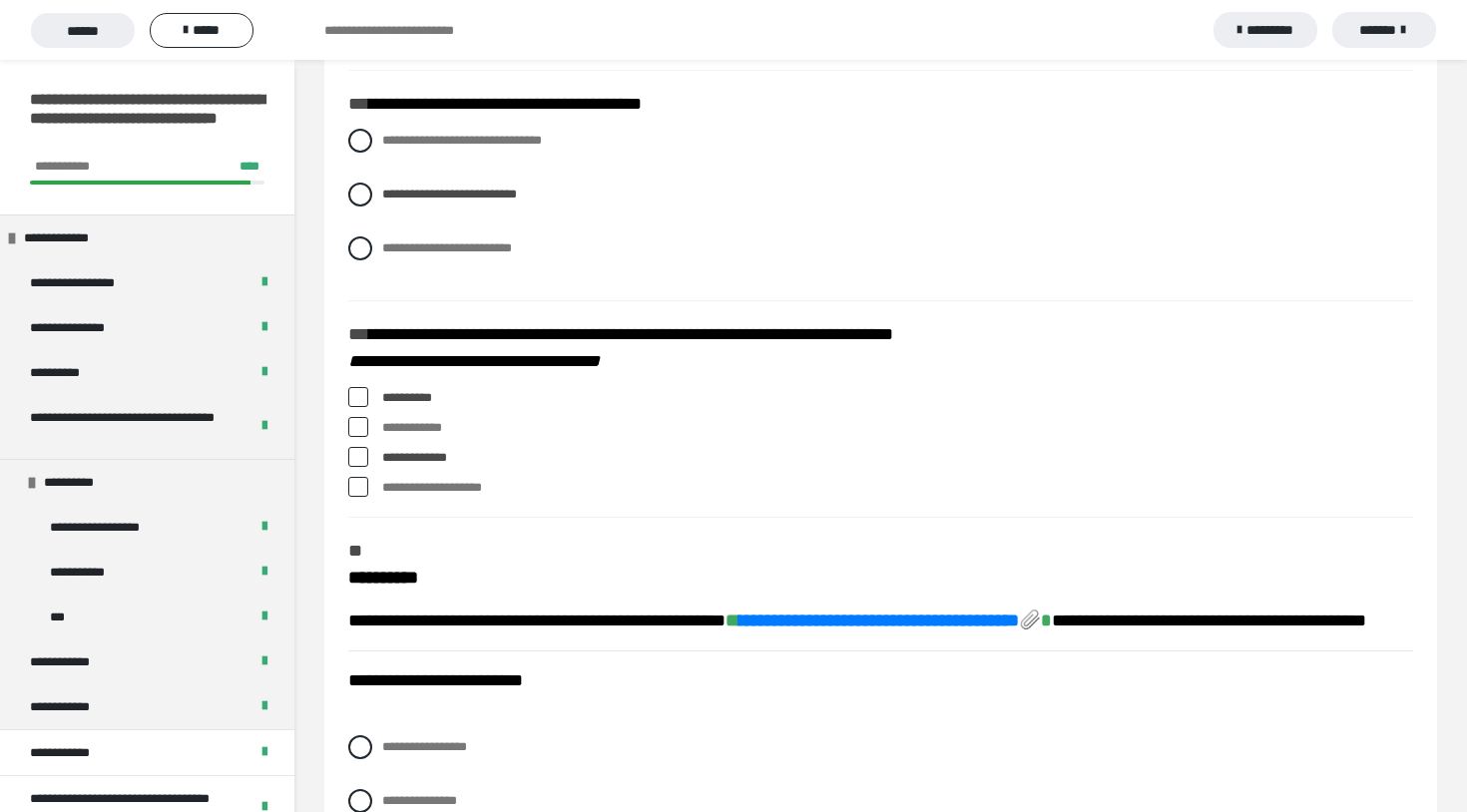 click at bounding box center (358, 487) 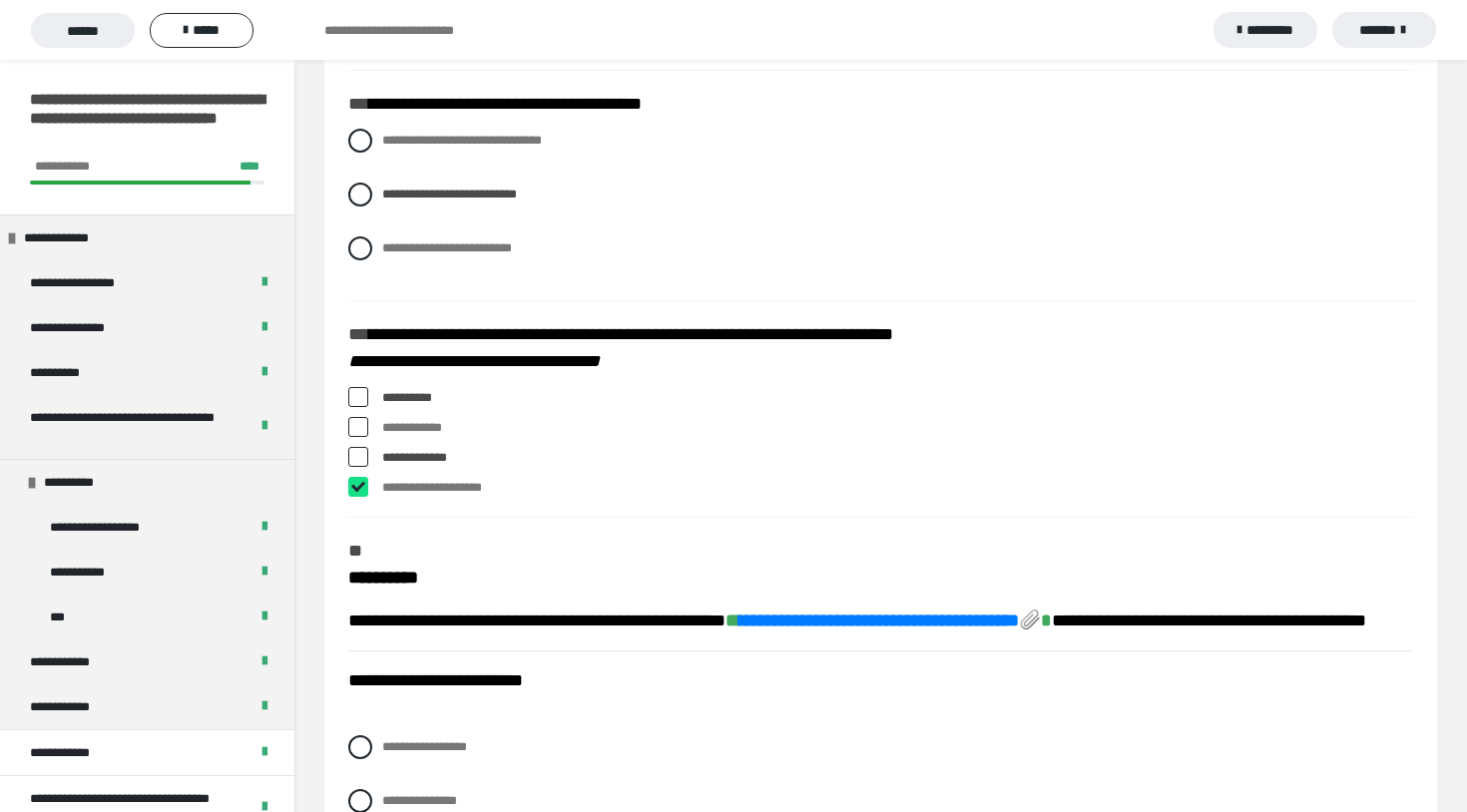 checkbox on "****" 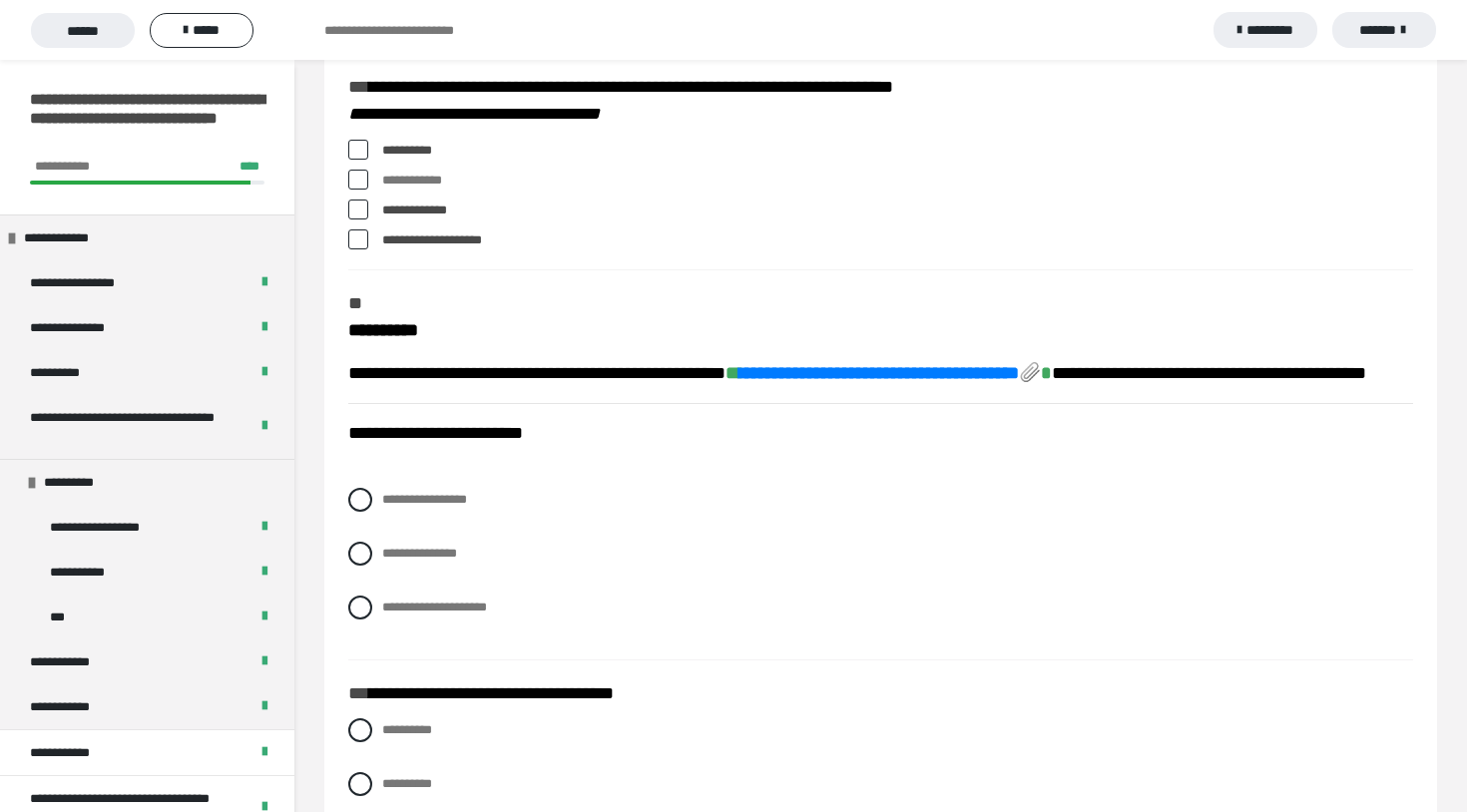 scroll, scrollTop: 1508, scrollLeft: 0, axis: vertical 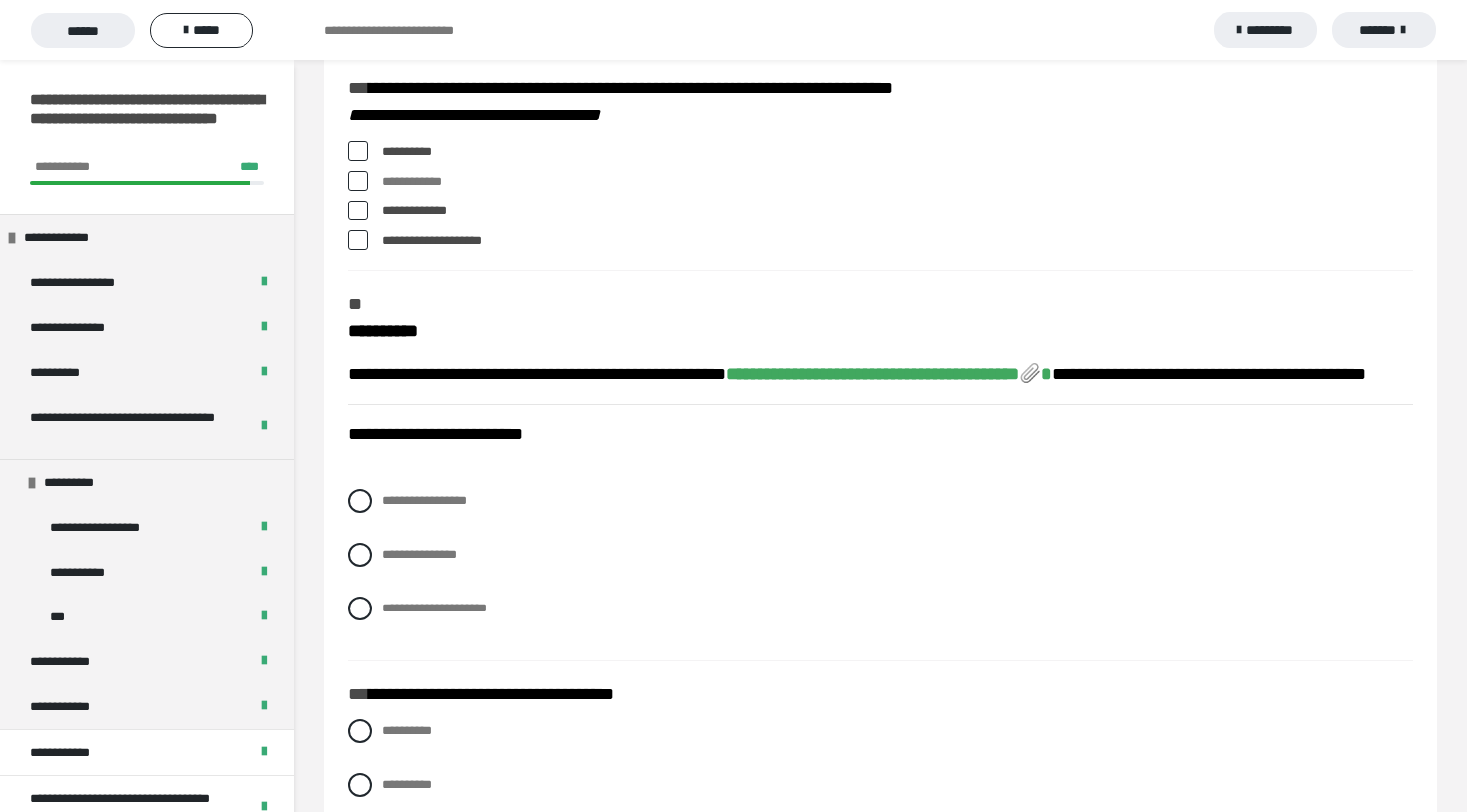 click on "**********" at bounding box center (890, 374) 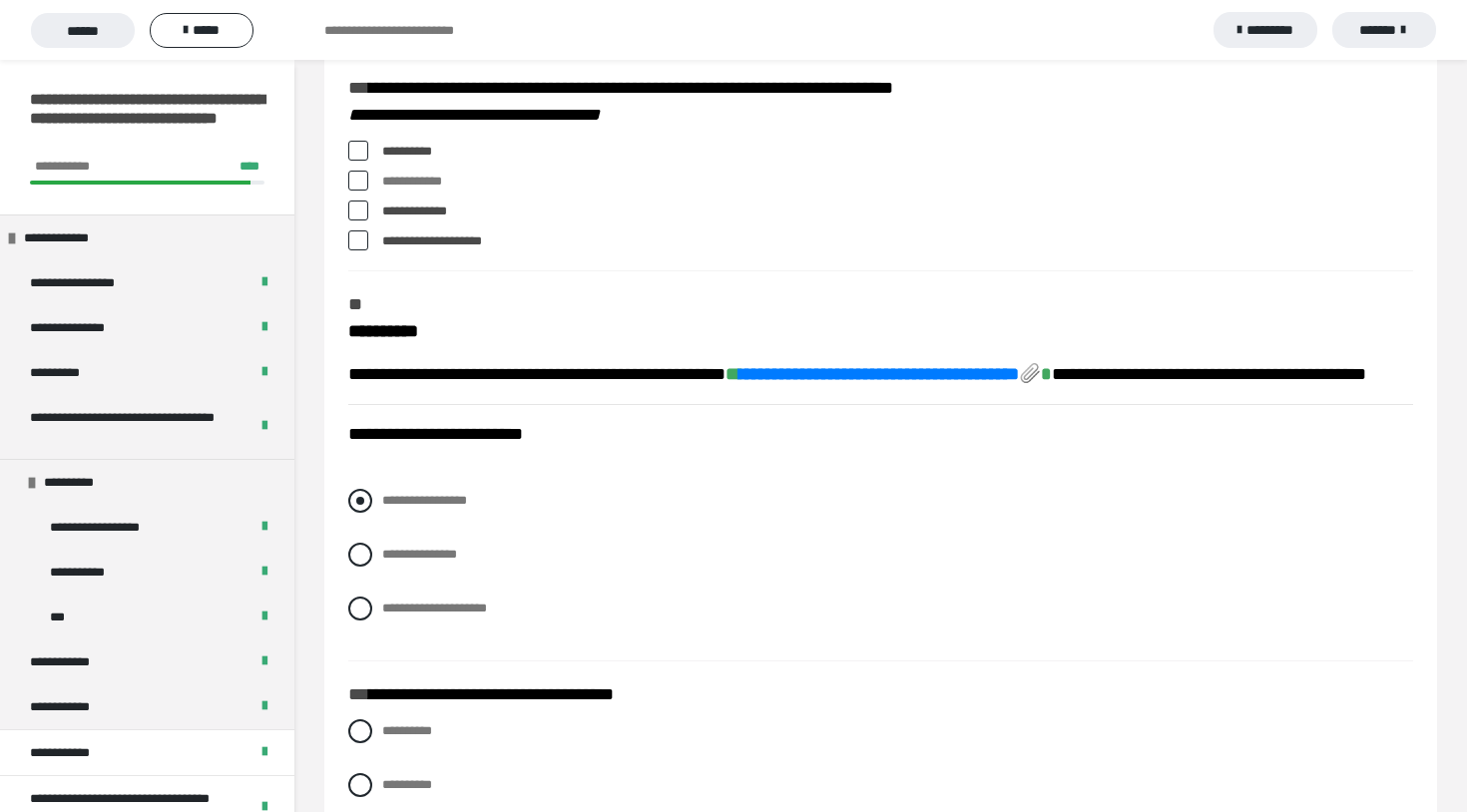 click at bounding box center [360, 501] 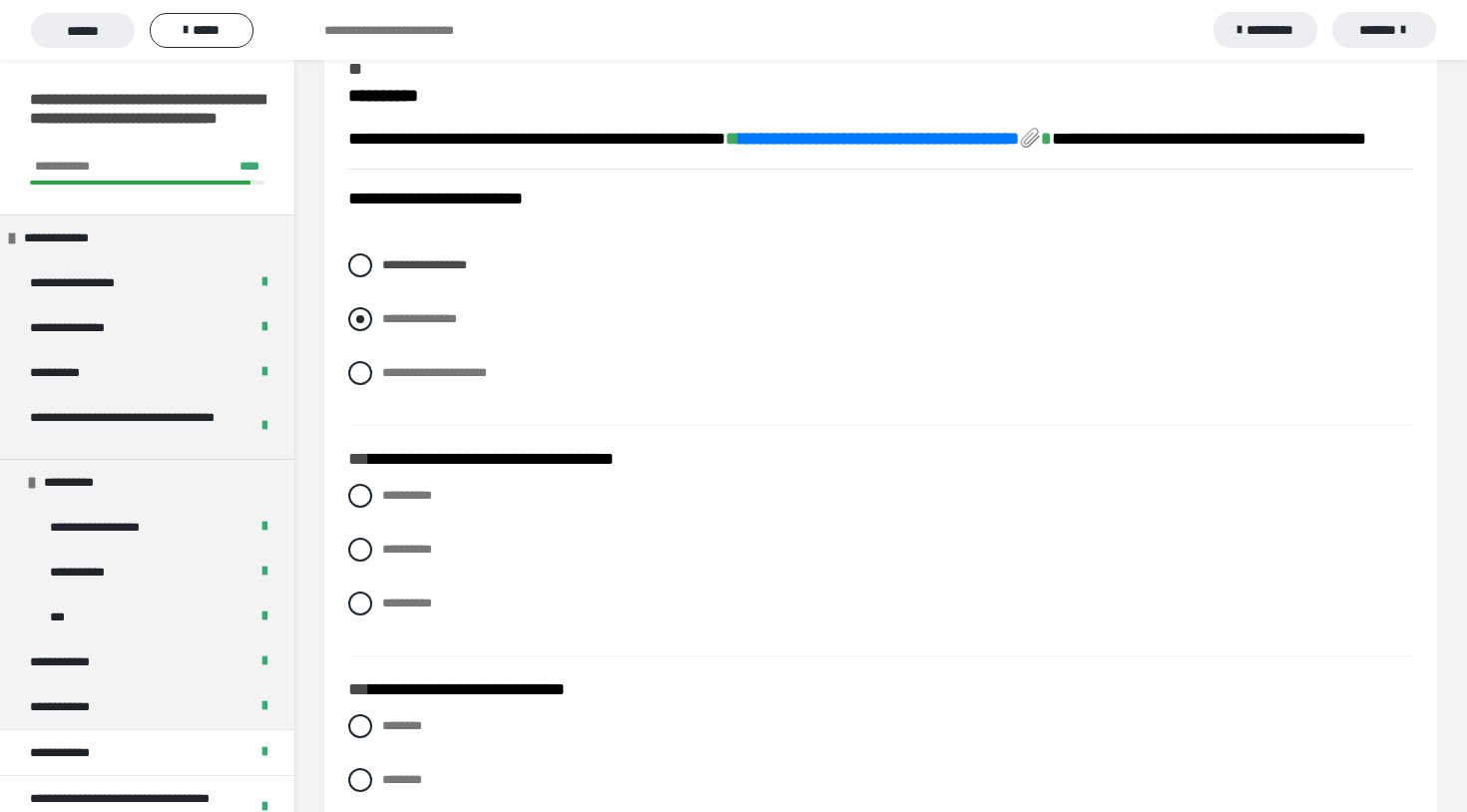 scroll, scrollTop: 1747, scrollLeft: 0, axis: vertical 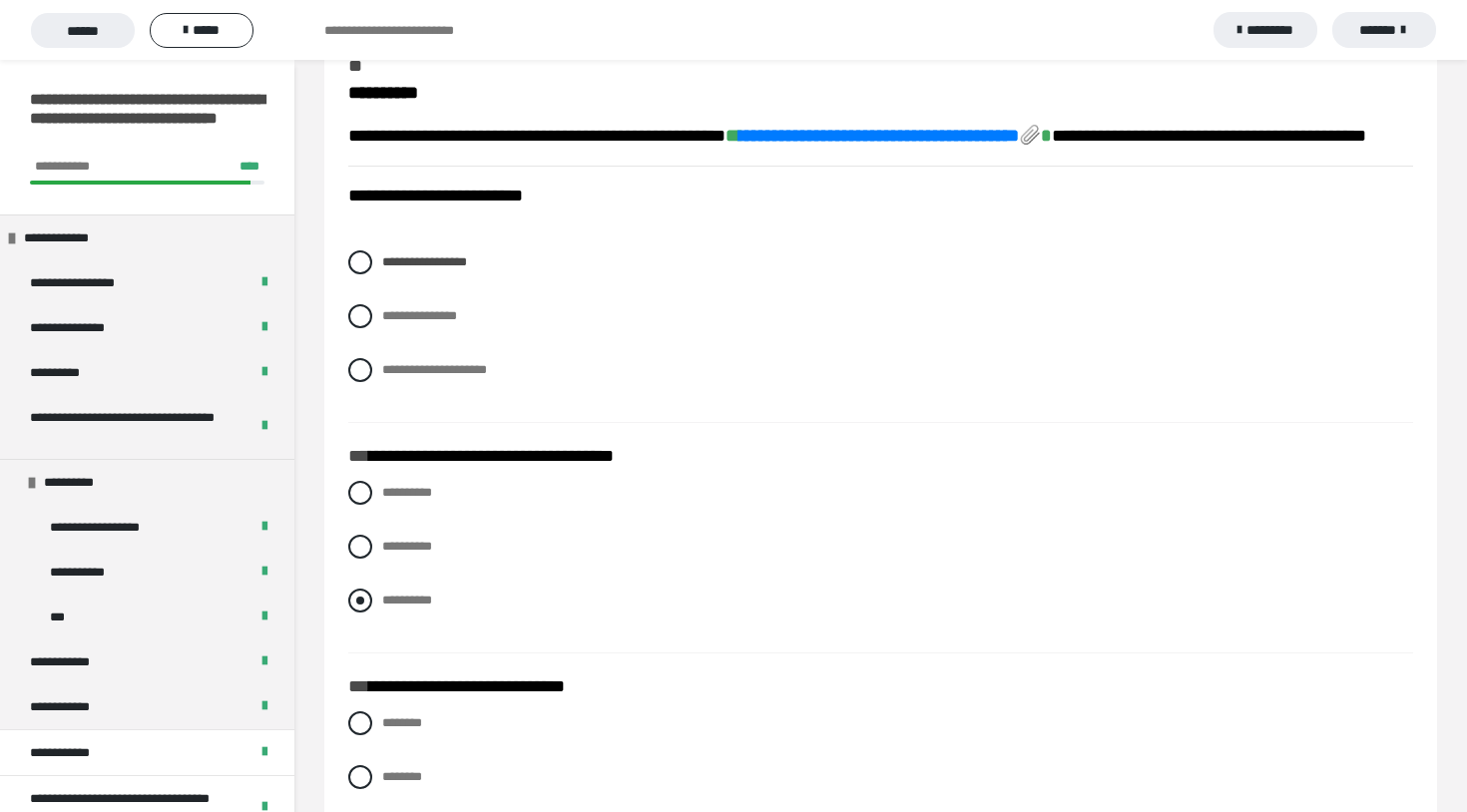 click at bounding box center (360, 601) 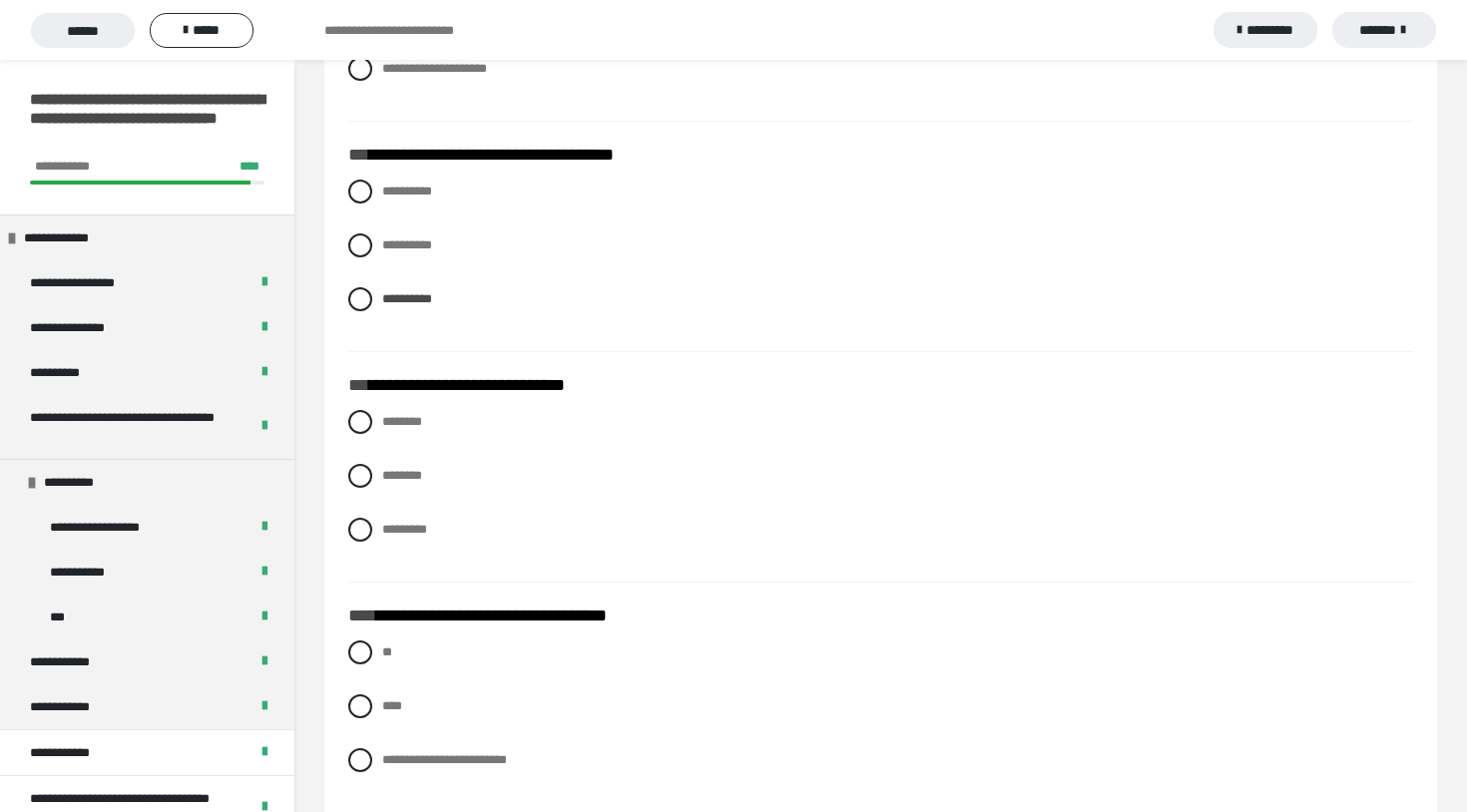 scroll, scrollTop: 2049, scrollLeft: 0, axis: vertical 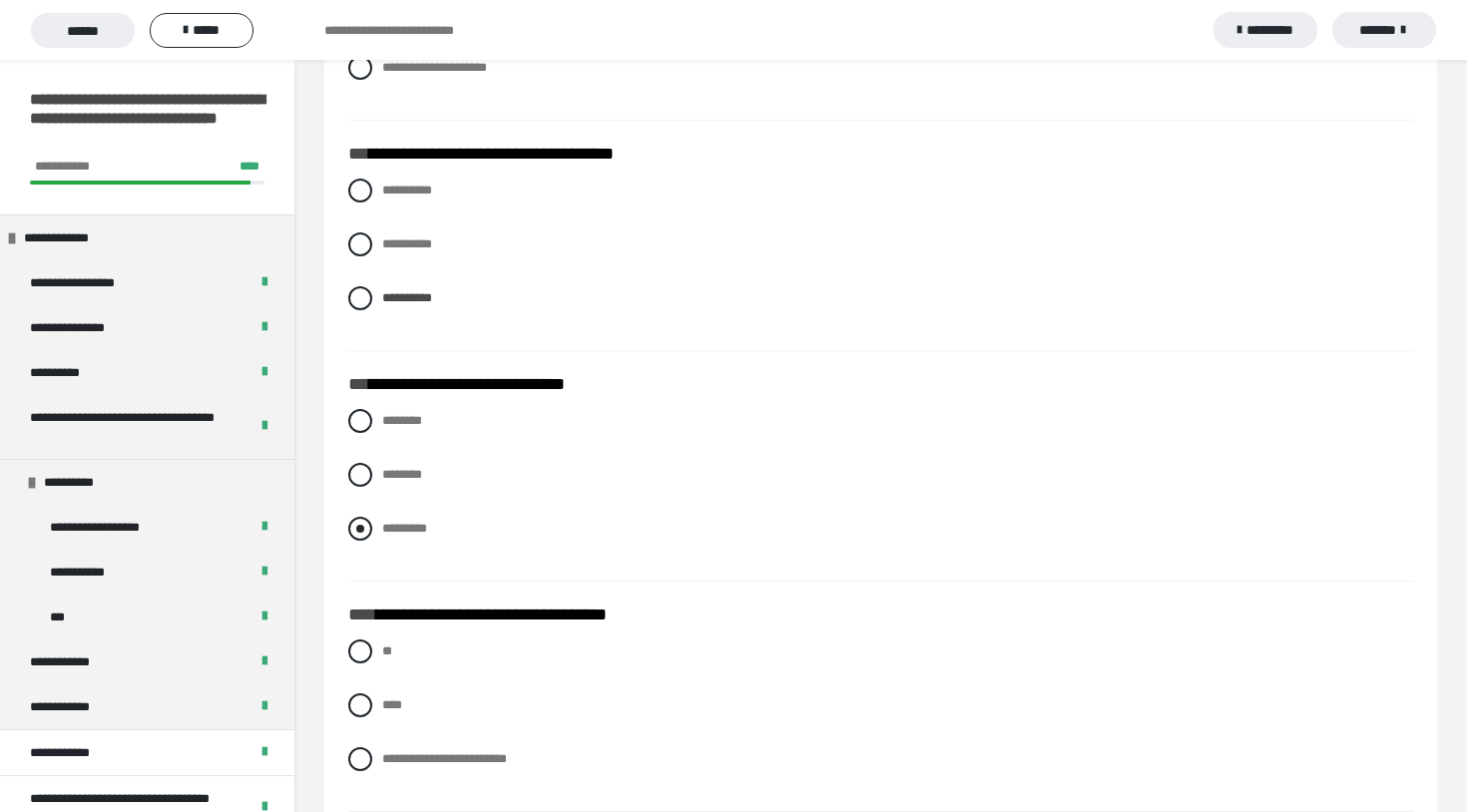 click at bounding box center (360, 529) 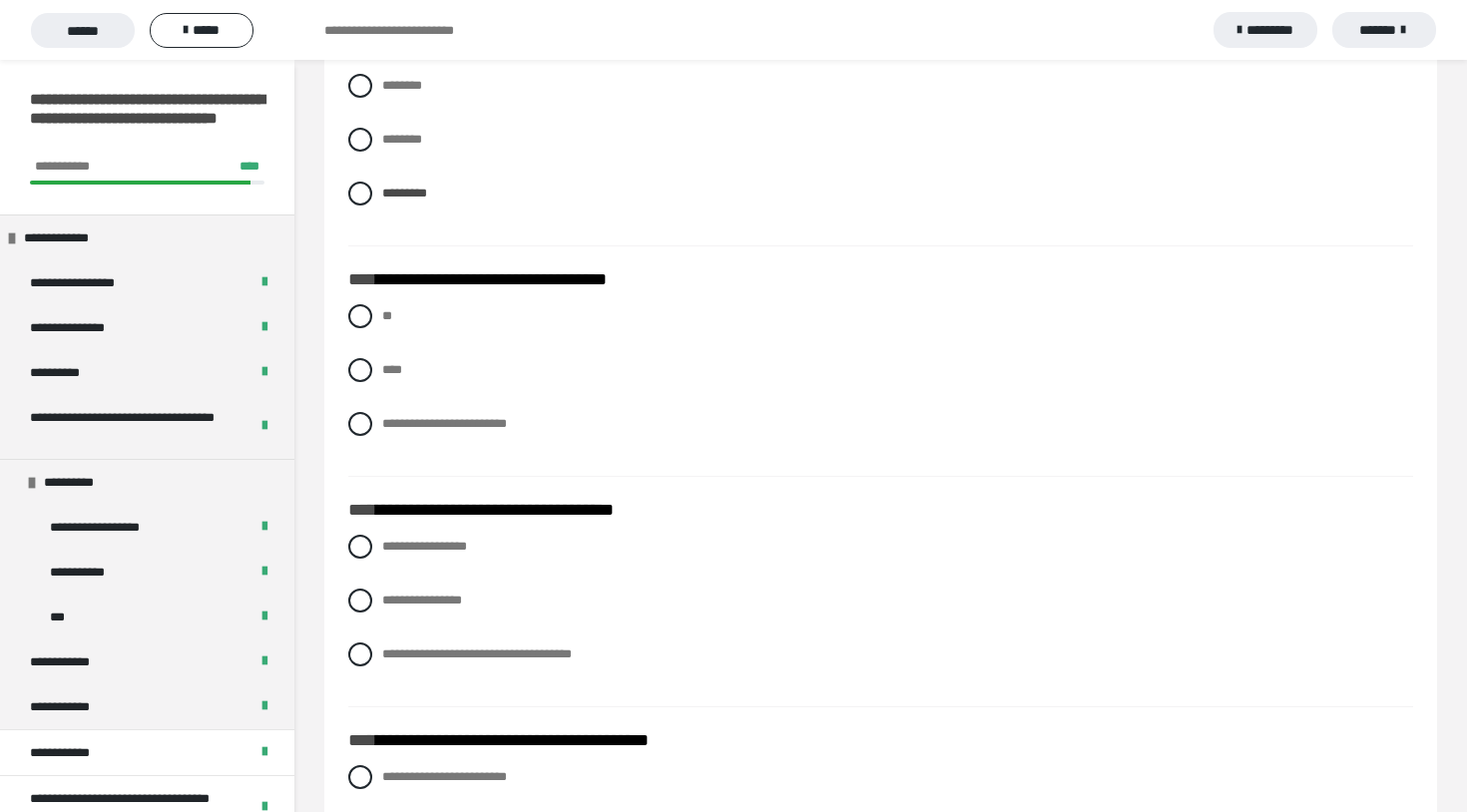 scroll, scrollTop: 2387, scrollLeft: 0, axis: vertical 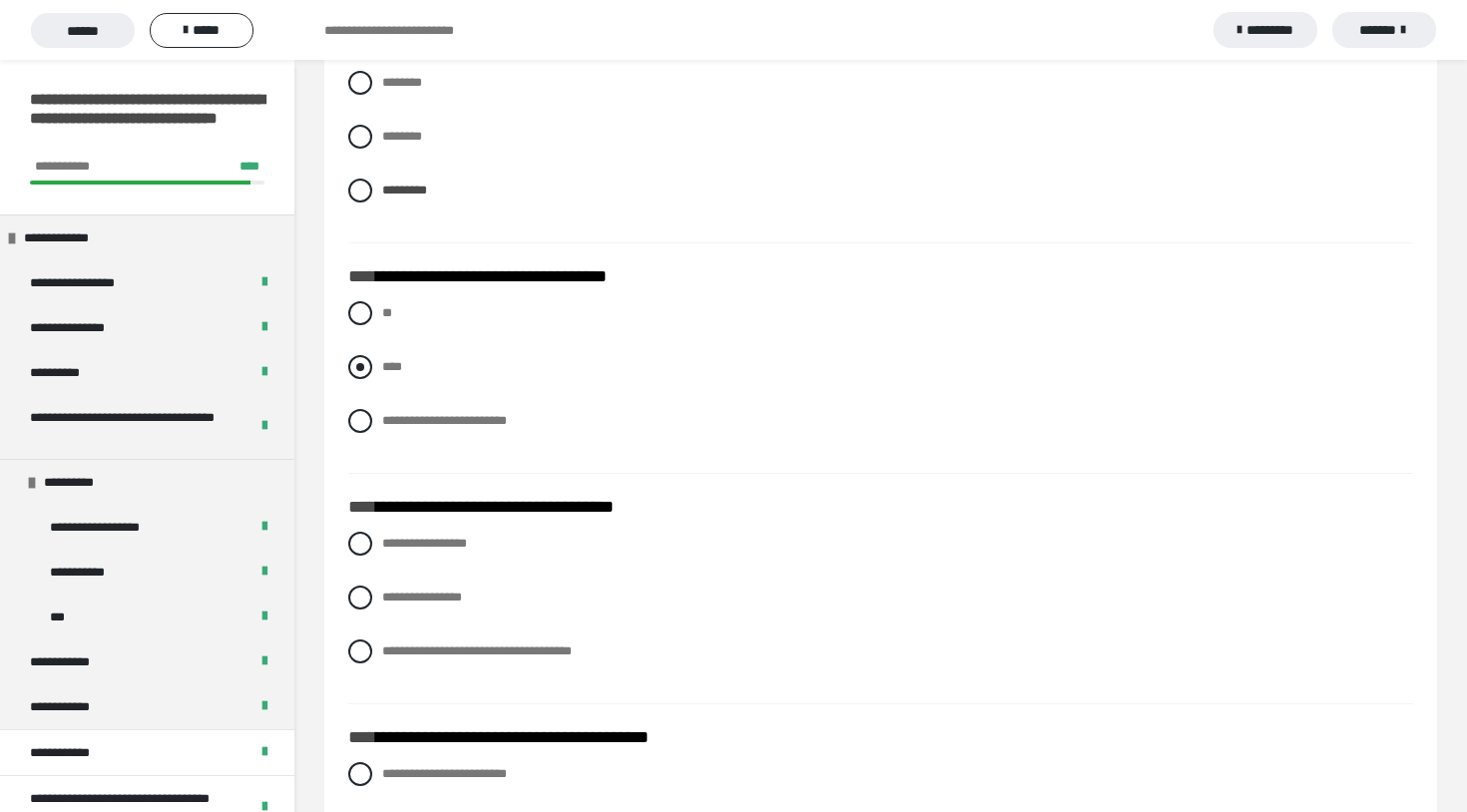 click at bounding box center (360, 367) 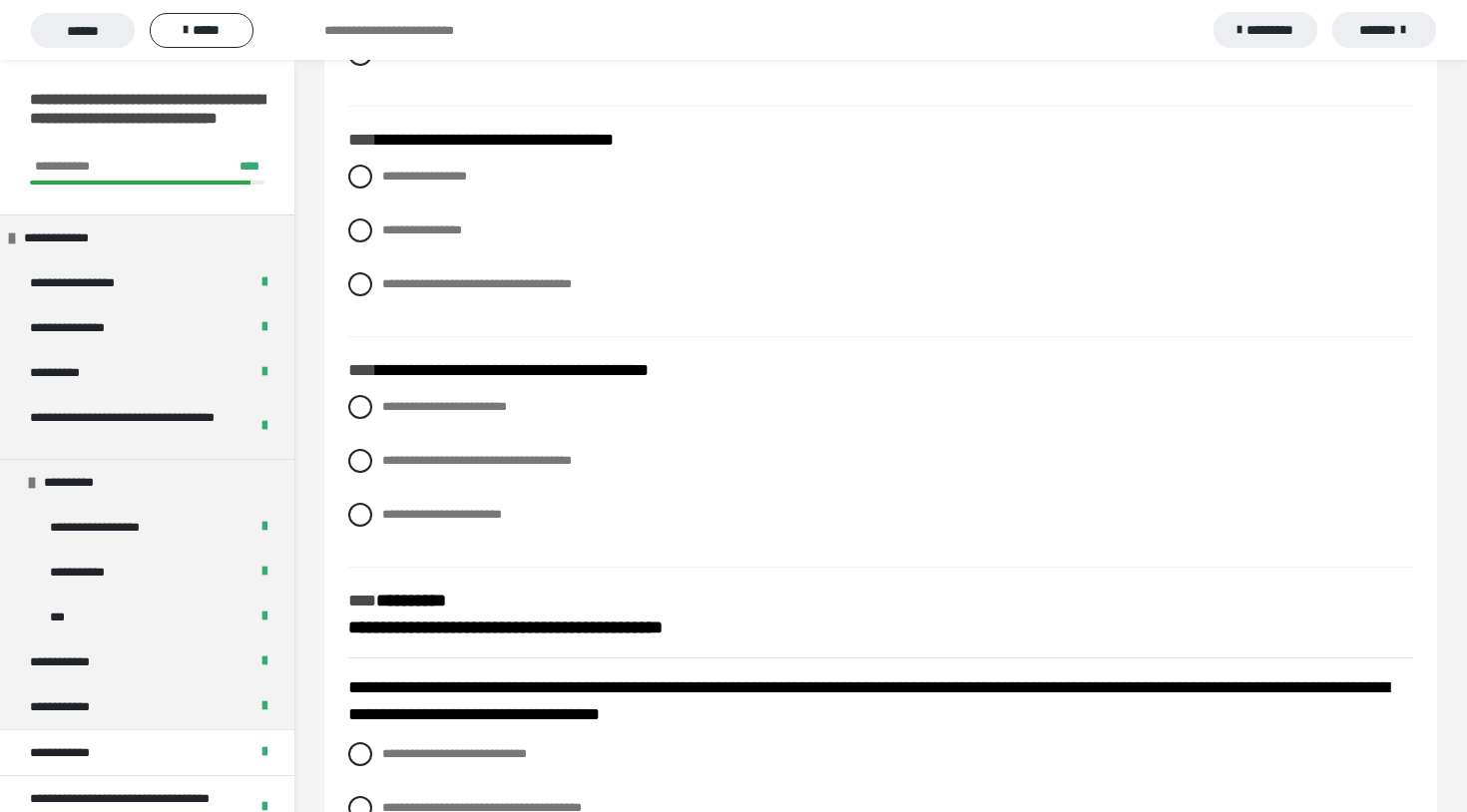 scroll, scrollTop: 2759, scrollLeft: 0, axis: vertical 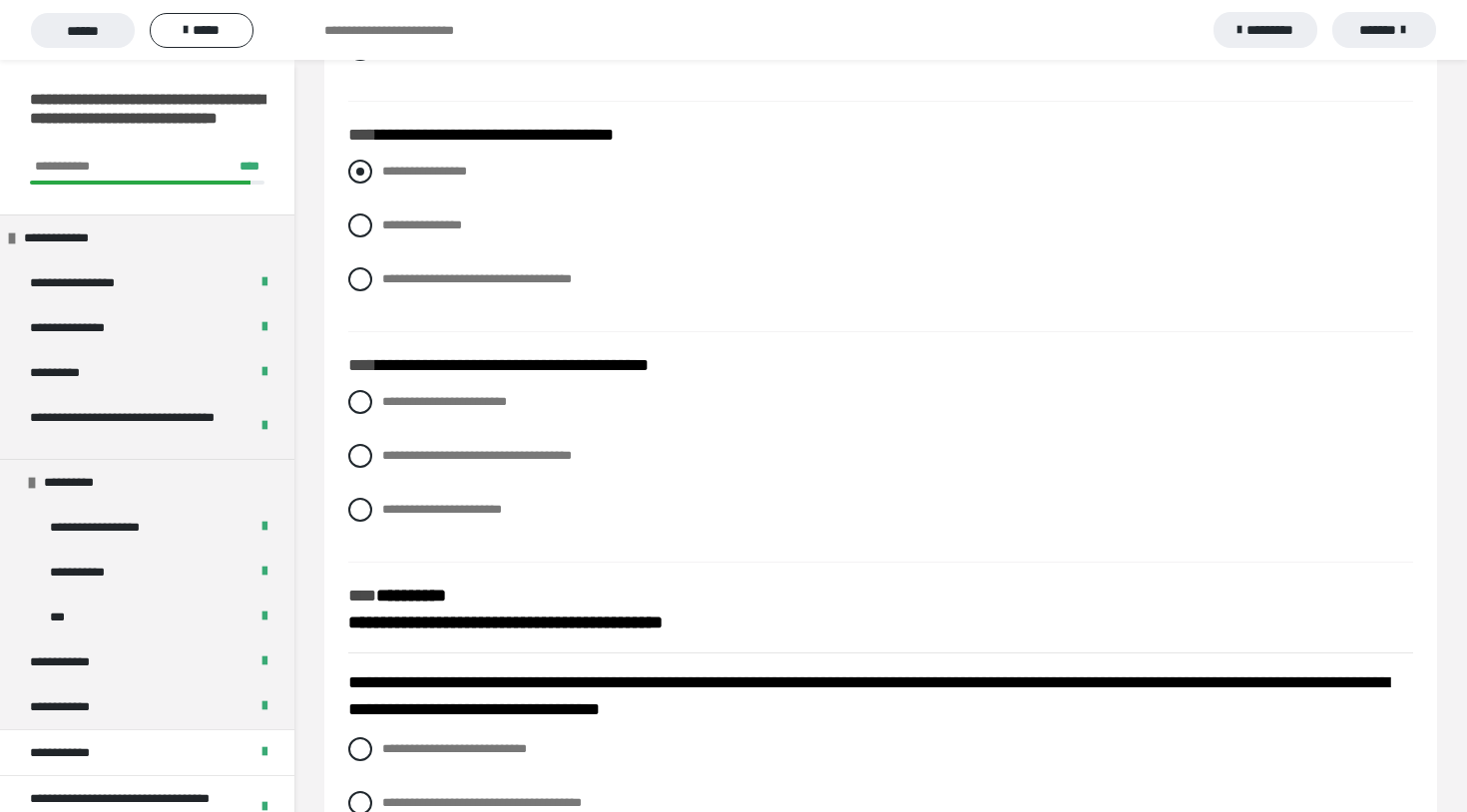 click at bounding box center [360, 172] 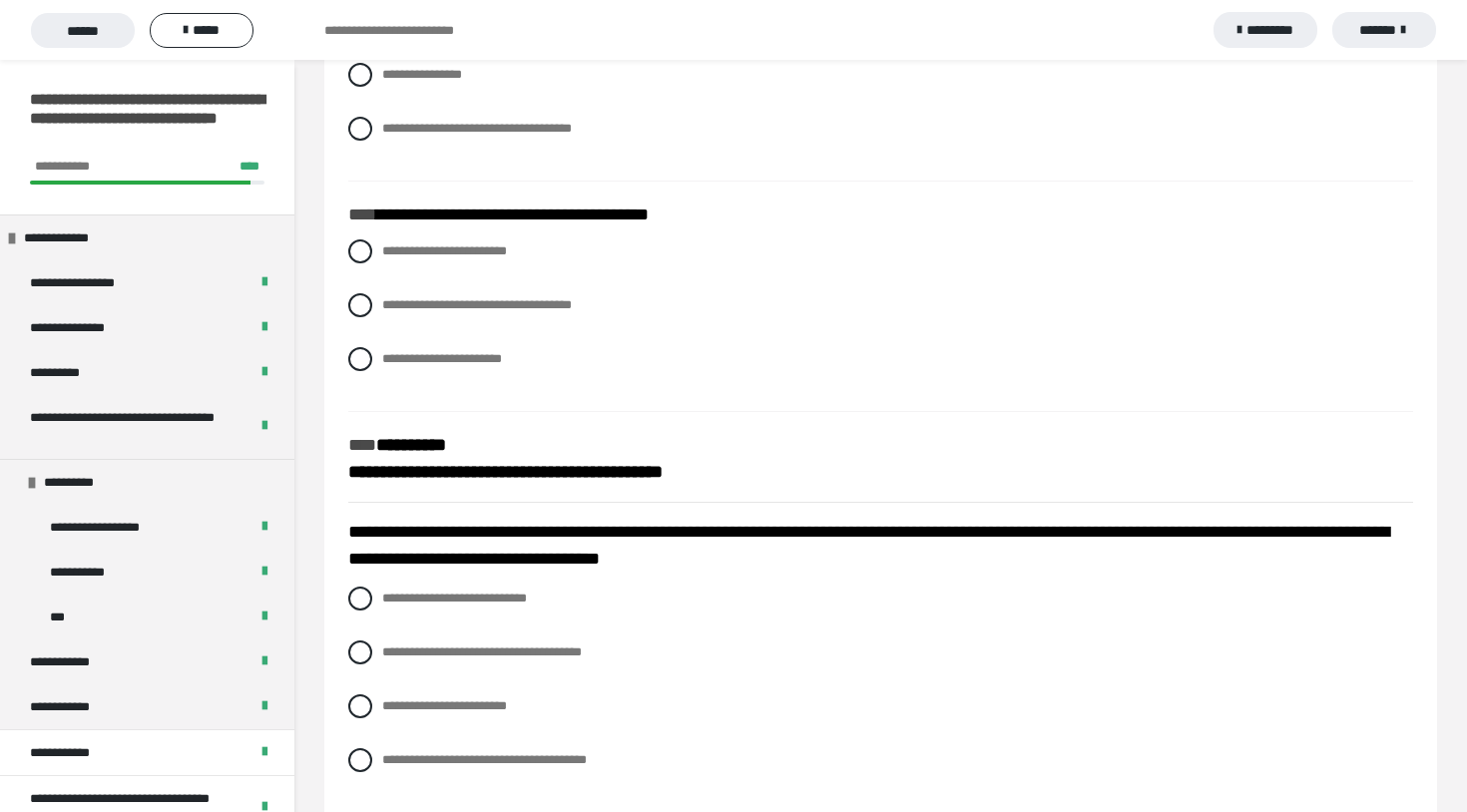 scroll, scrollTop: 2918, scrollLeft: 0, axis: vertical 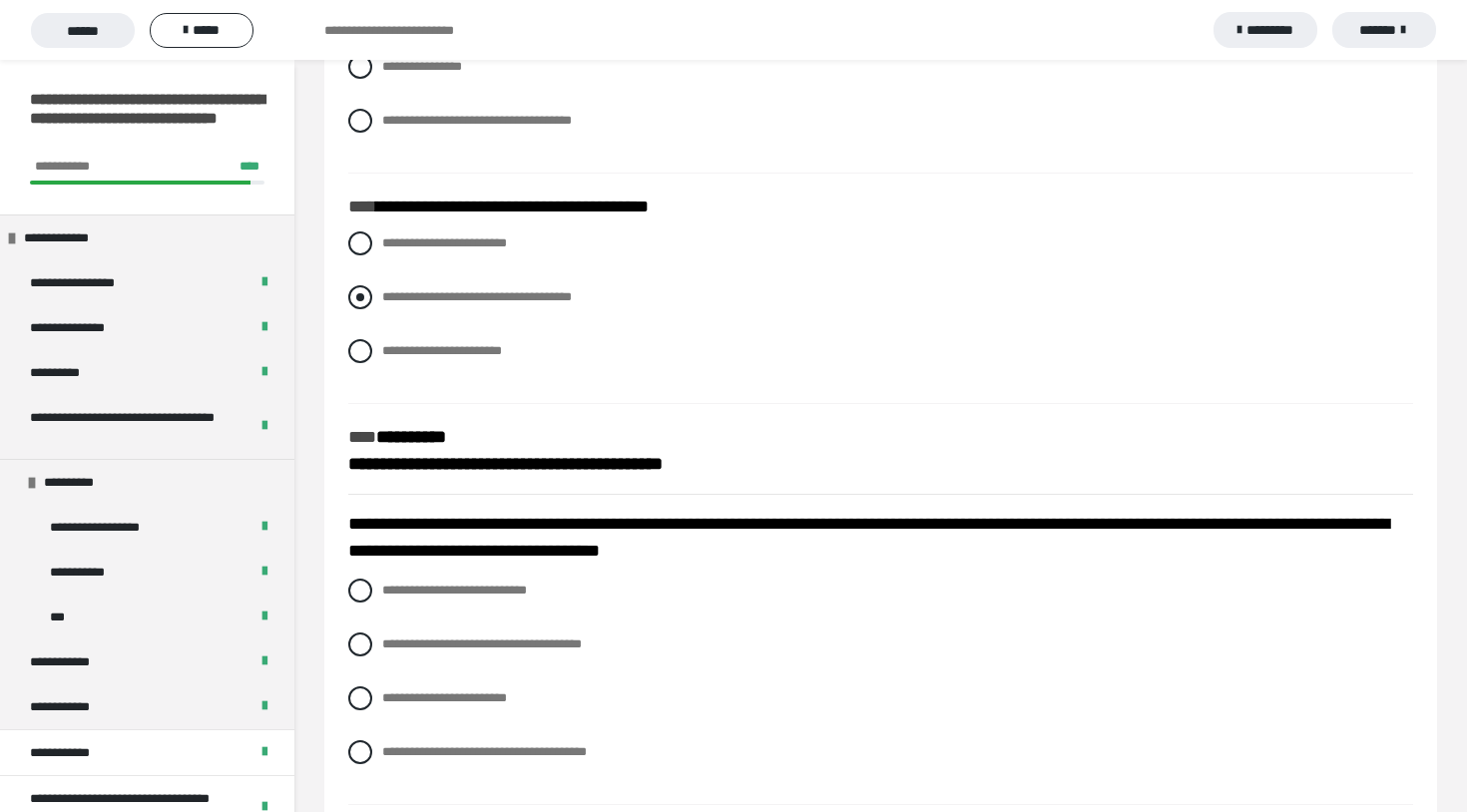 click at bounding box center (360, 297) 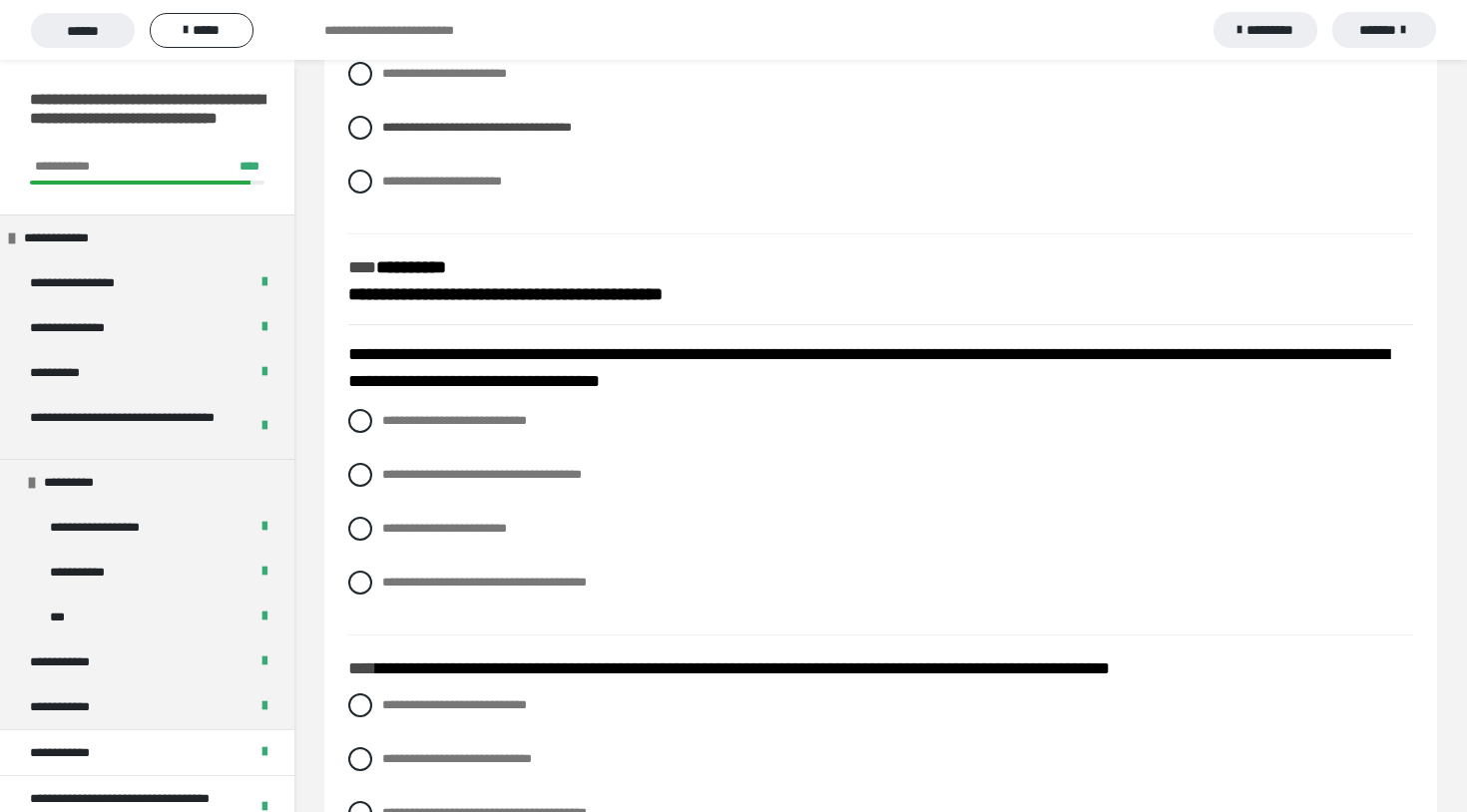 scroll, scrollTop: 3092, scrollLeft: 0, axis: vertical 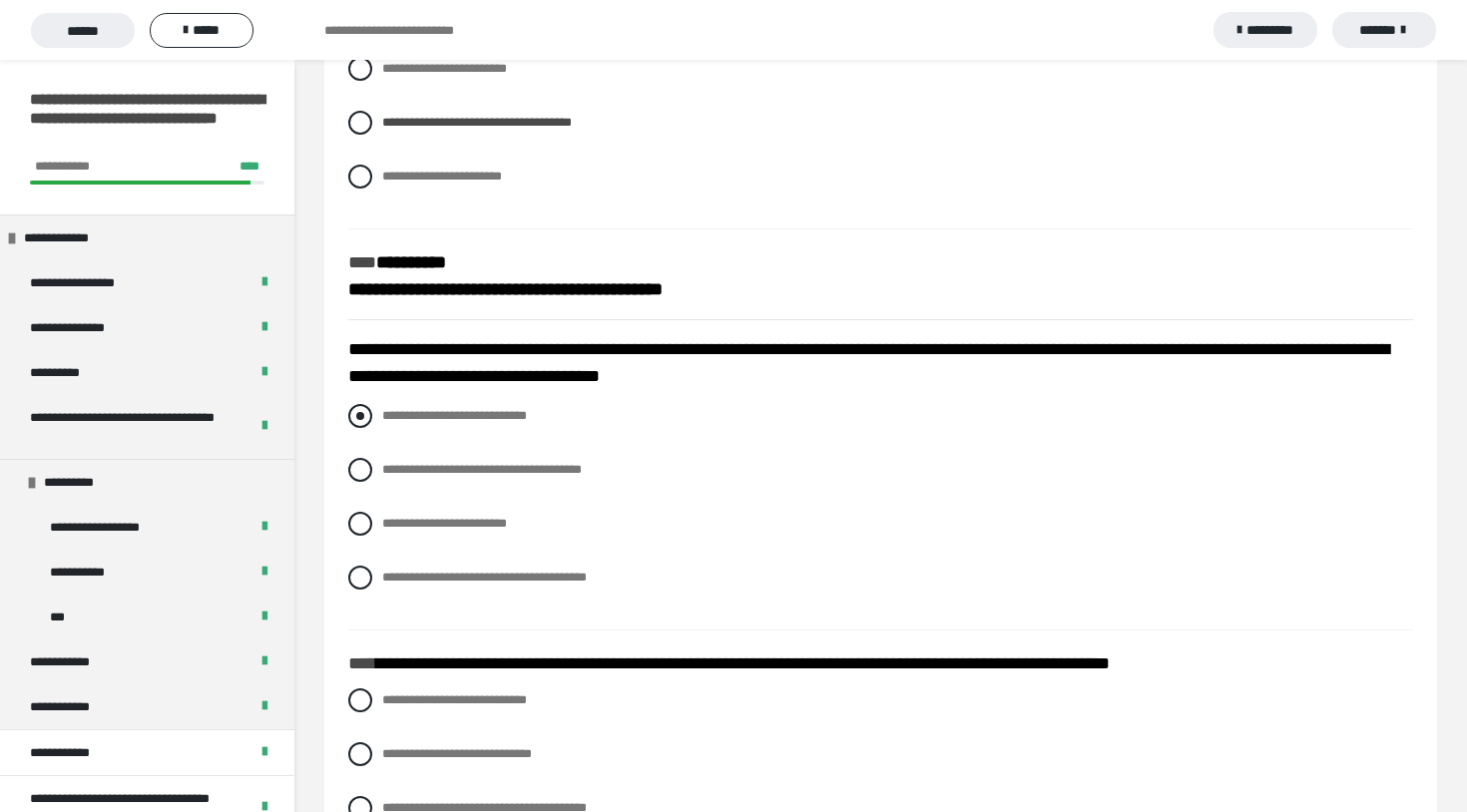 click at bounding box center [360, 416] 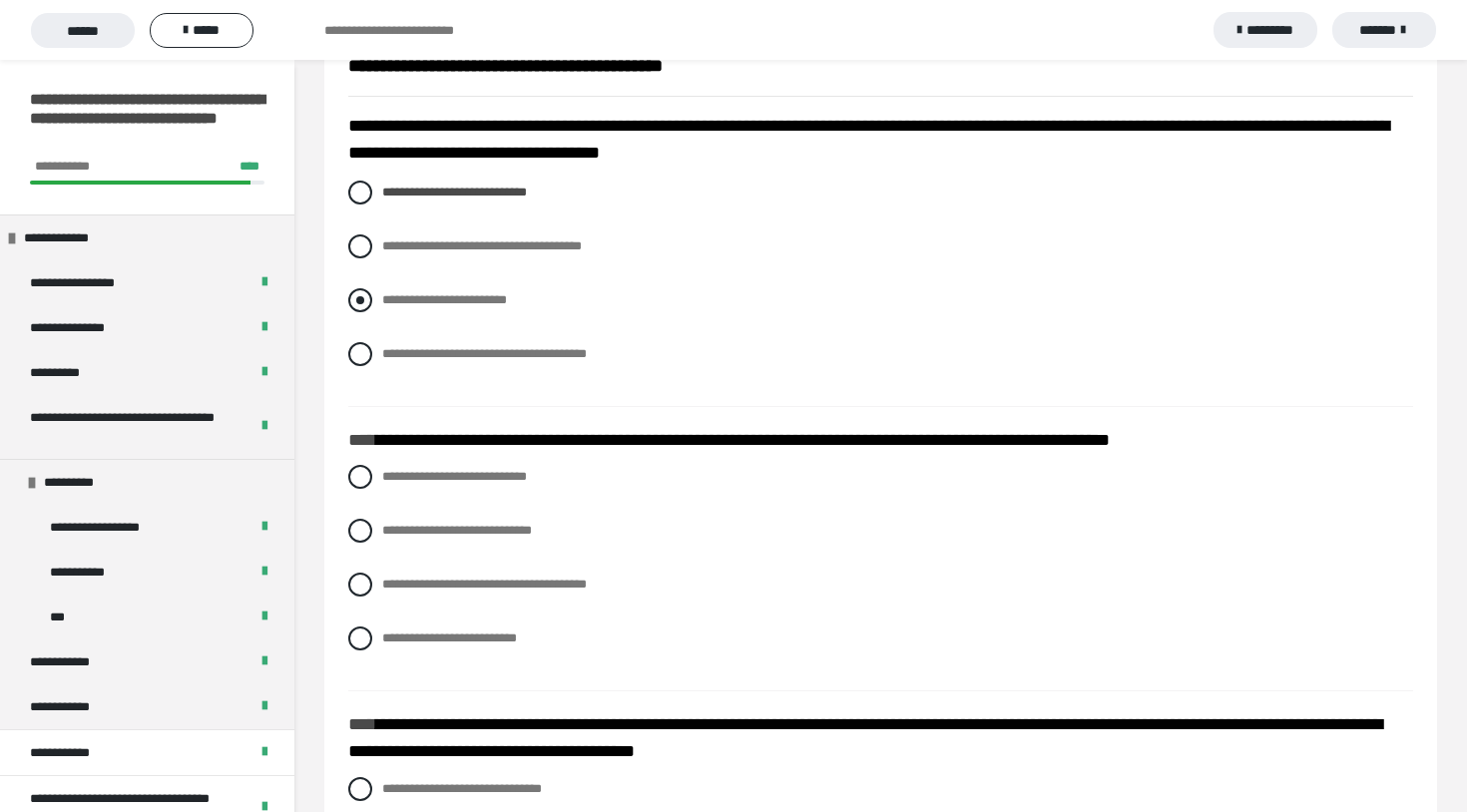 scroll, scrollTop: 3318, scrollLeft: 0, axis: vertical 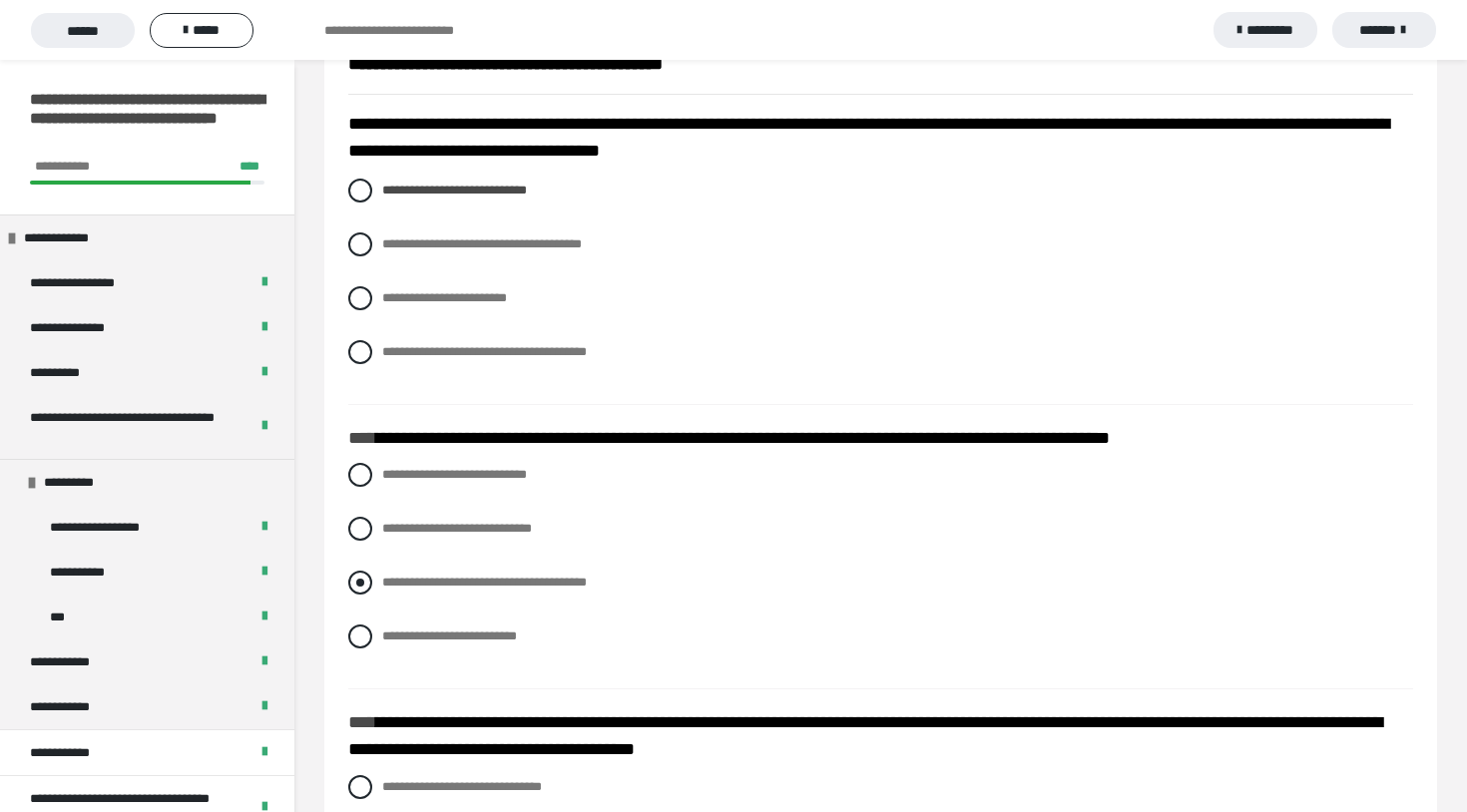 click at bounding box center [360, 583] 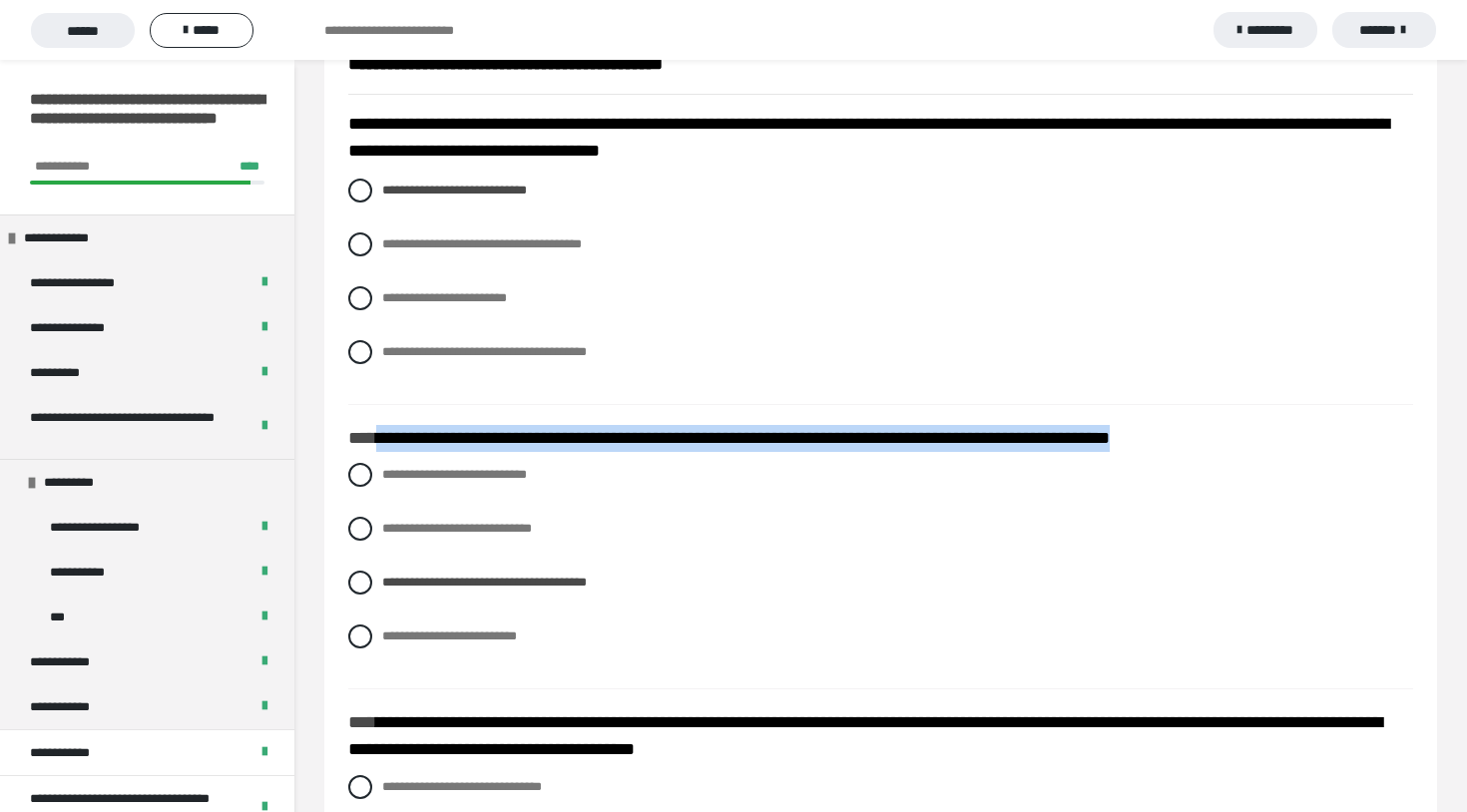 drag, startPoint x: 377, startPoint y: 446, endPoint x: 1222, endPoint y: 444, distance: 845.0024 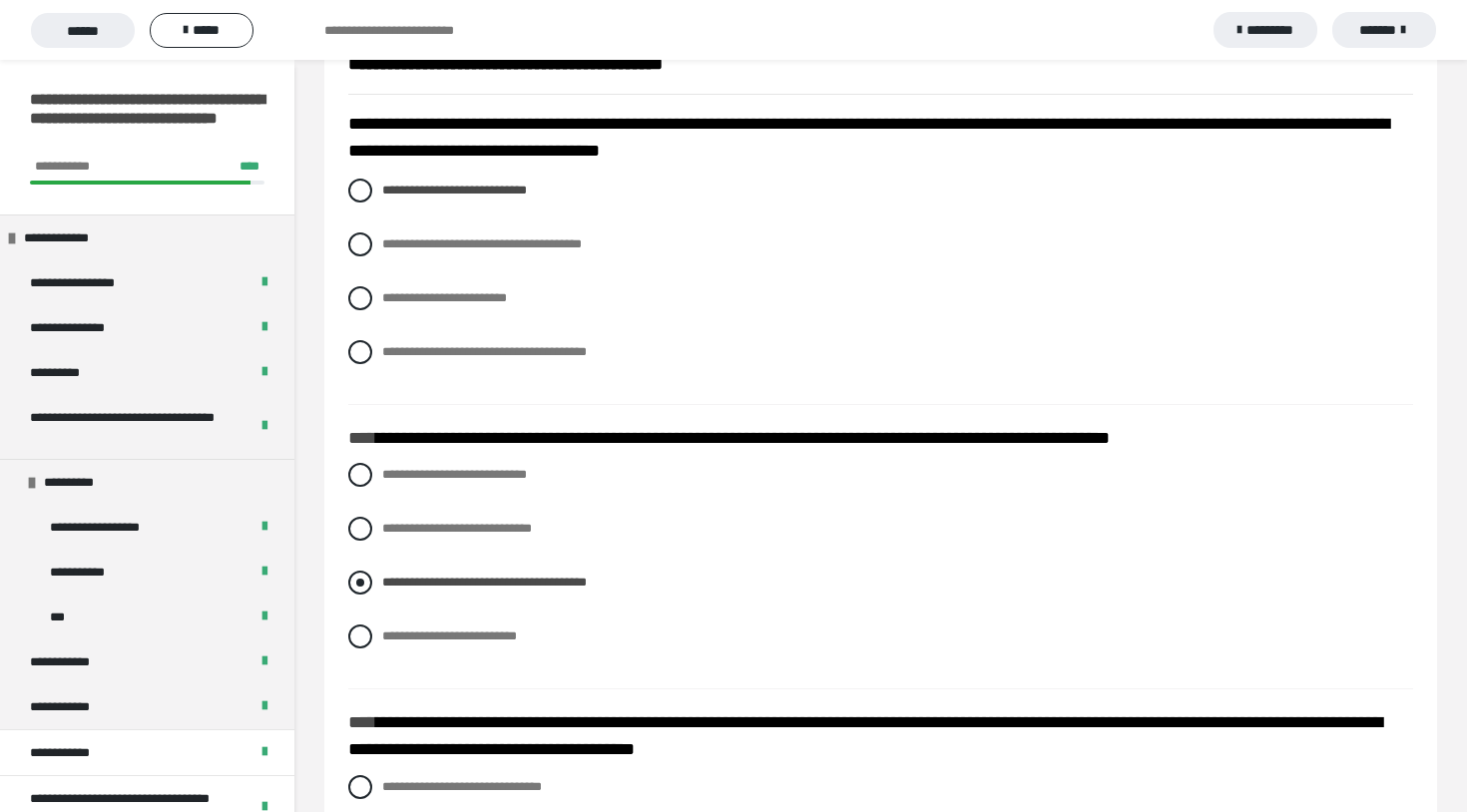 click on "**********" at bounding box center [880, 583] 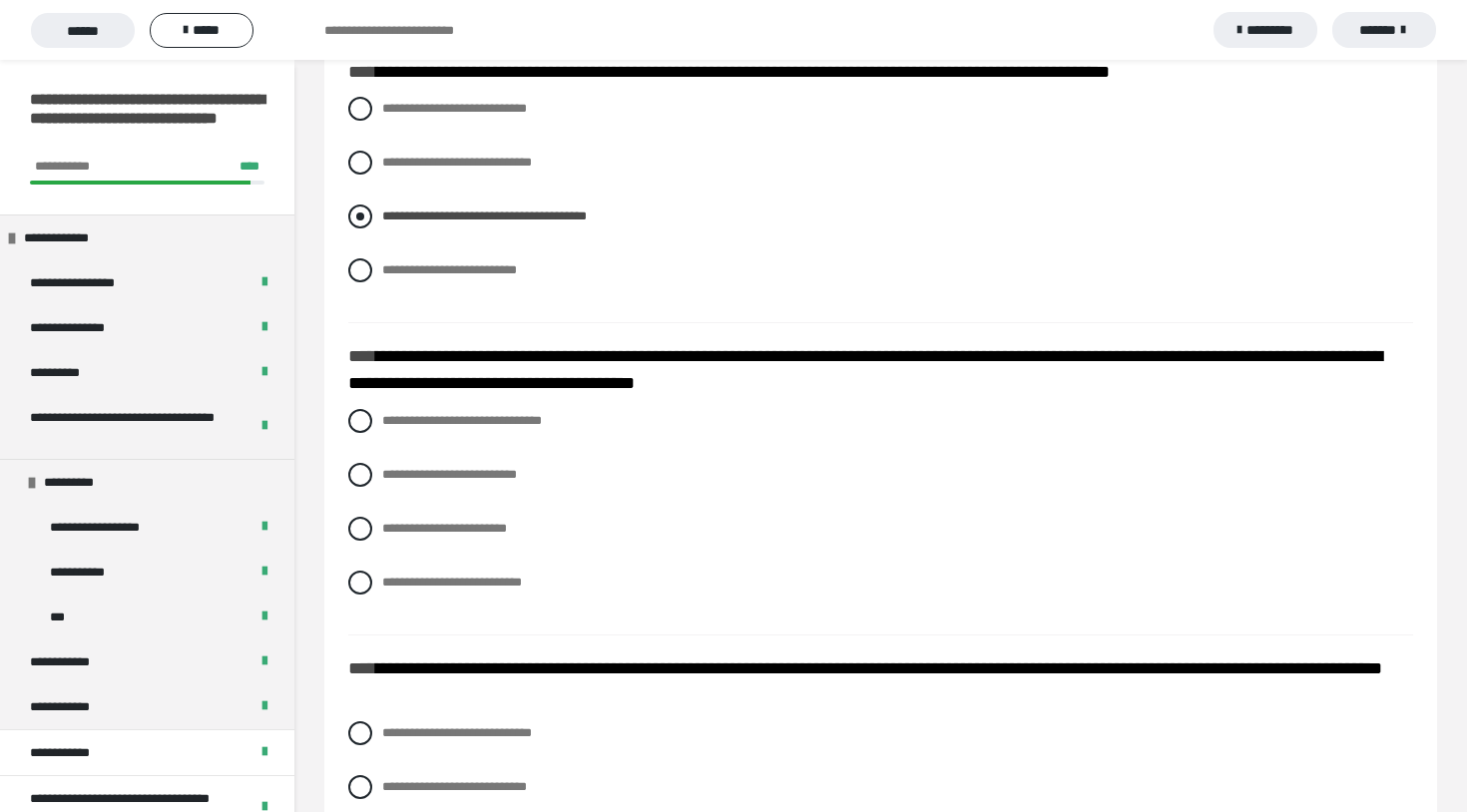 scroll, scrollTop: 3687, scrollLeft: 0, axis: vertical 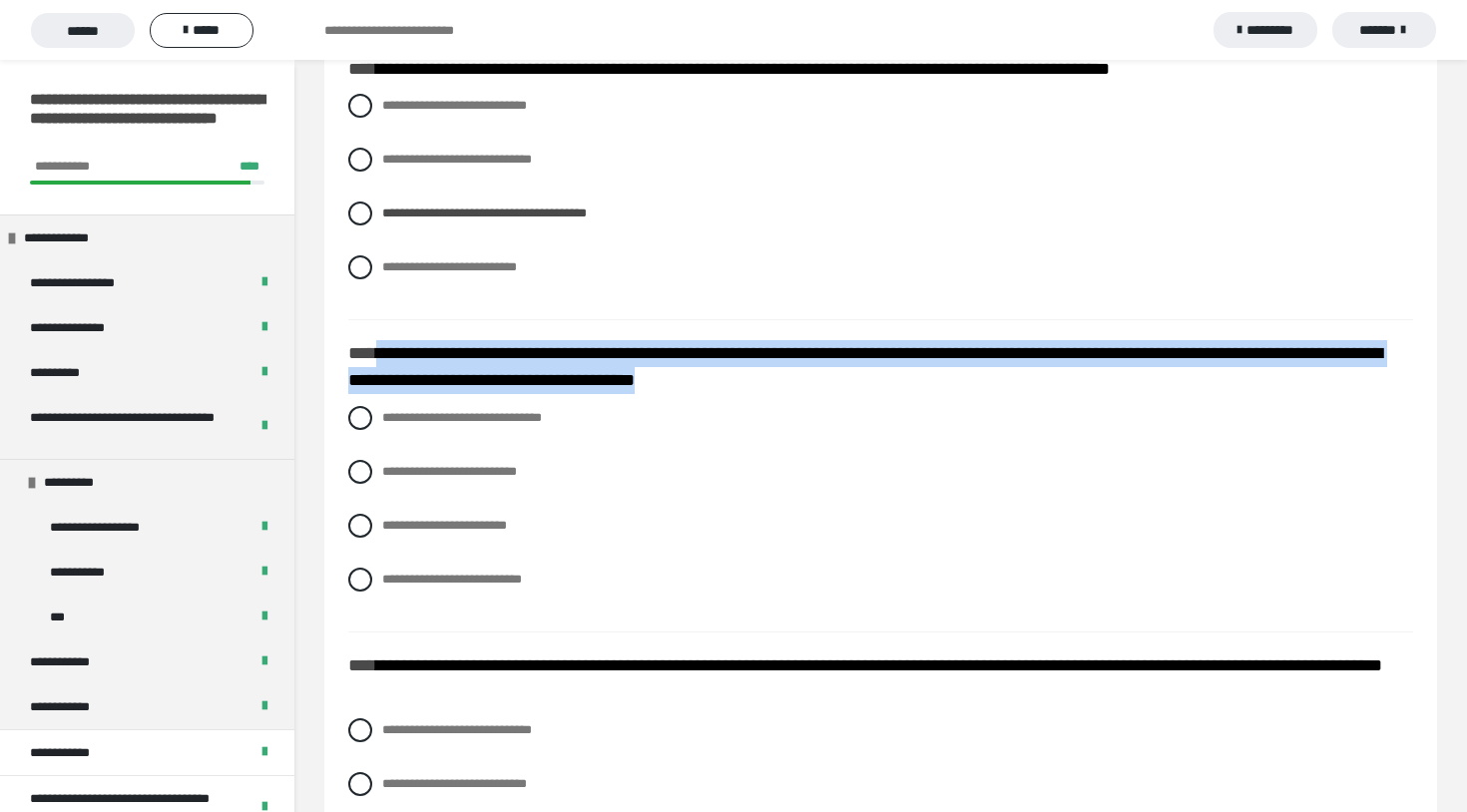 drag, startPoint x: 379, startPoint y: 358, endPoint x: 915, endPoint y: 395, distance: 537.2755 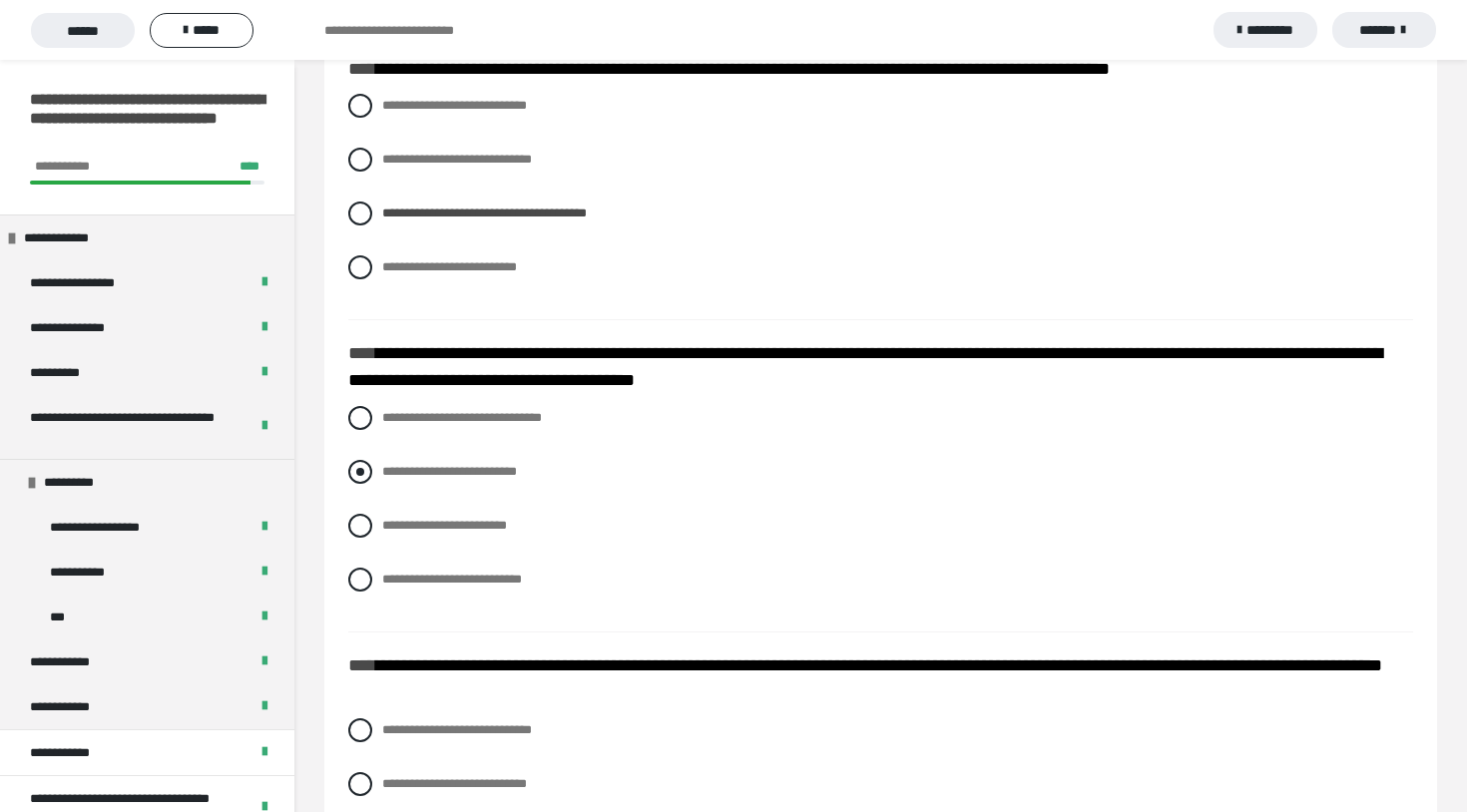 click at bounding box center (360, 472) 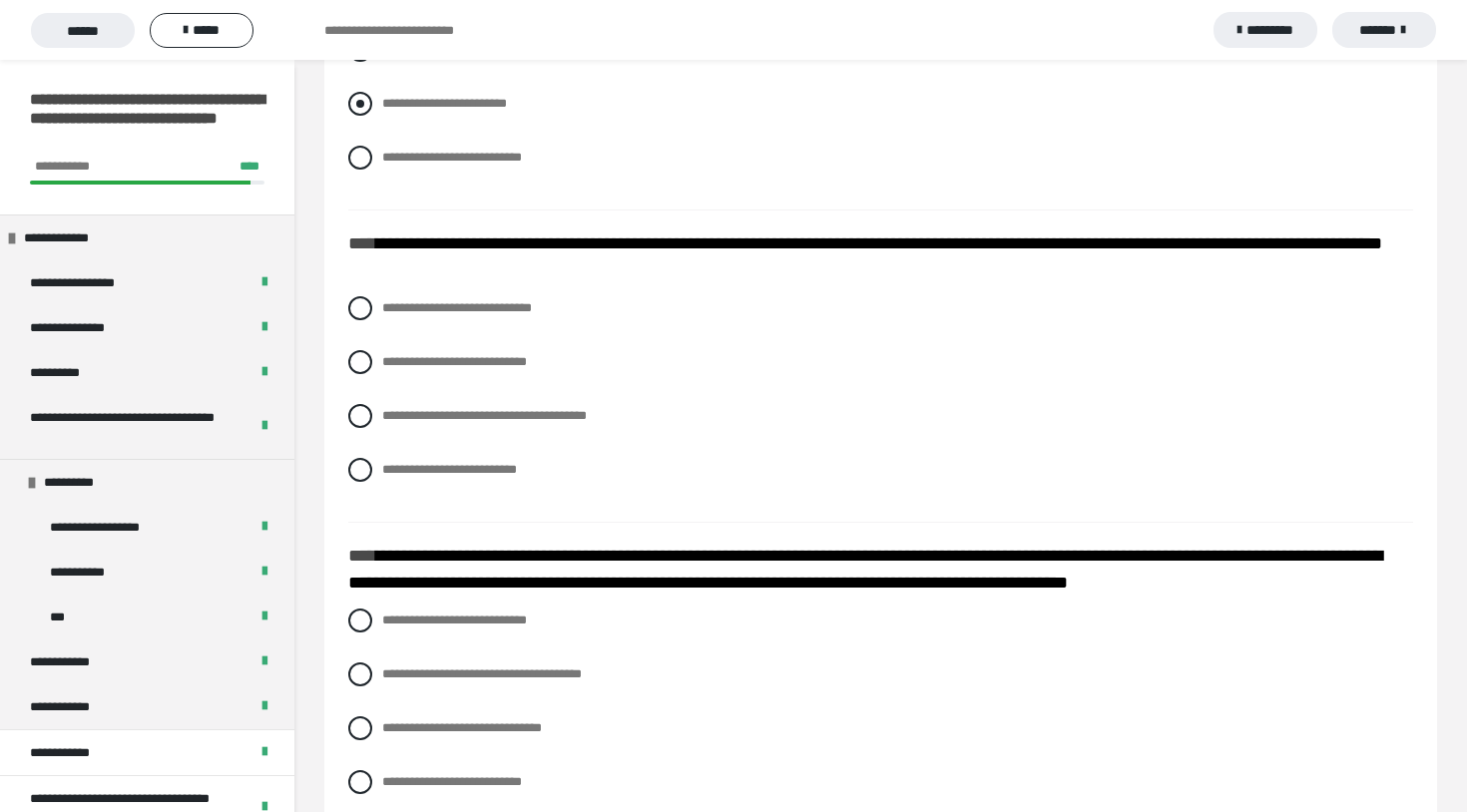 scroll, scrollTop: 4112, scrollLeft: 0, axis: vertical 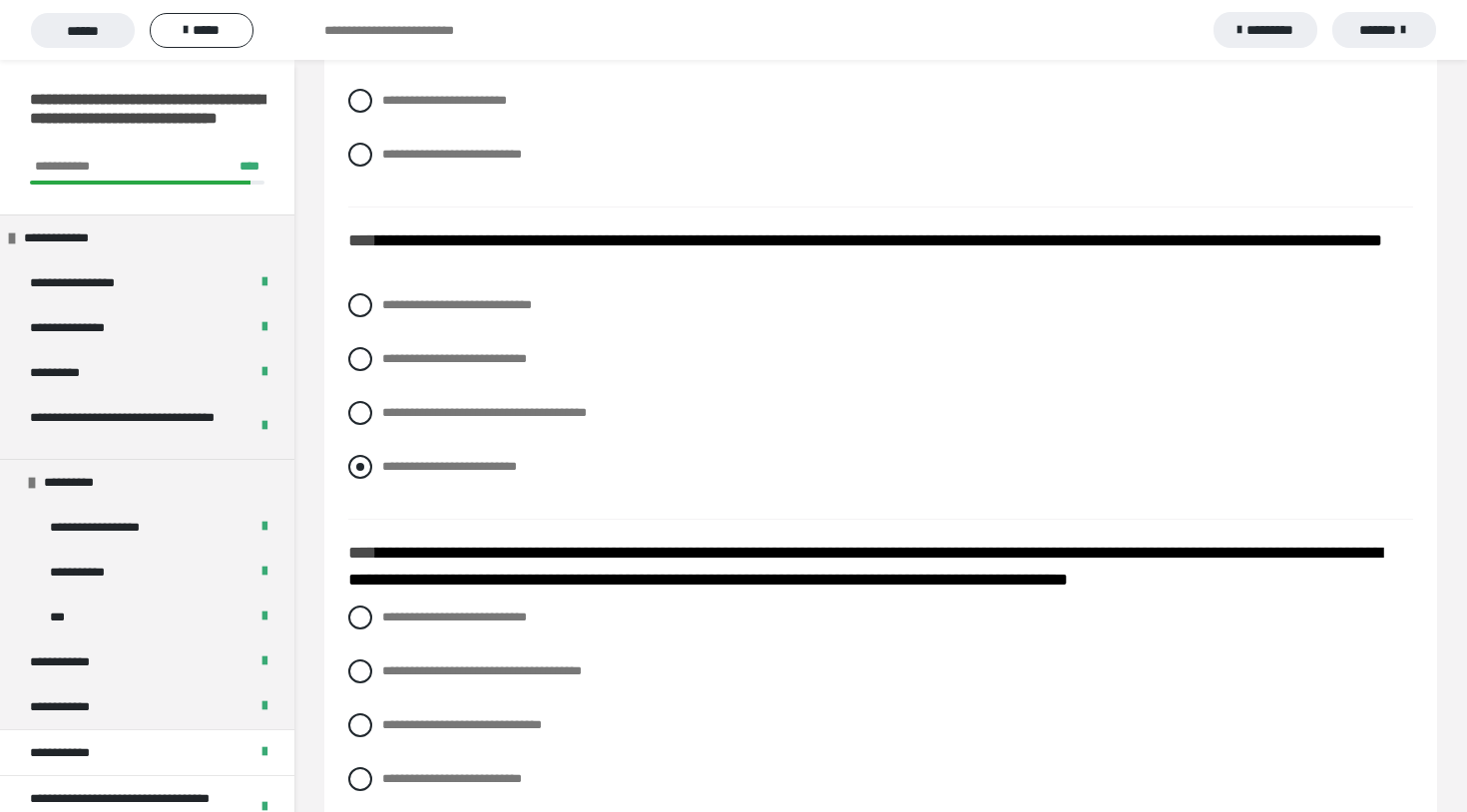click at bounding box center [360, 467] 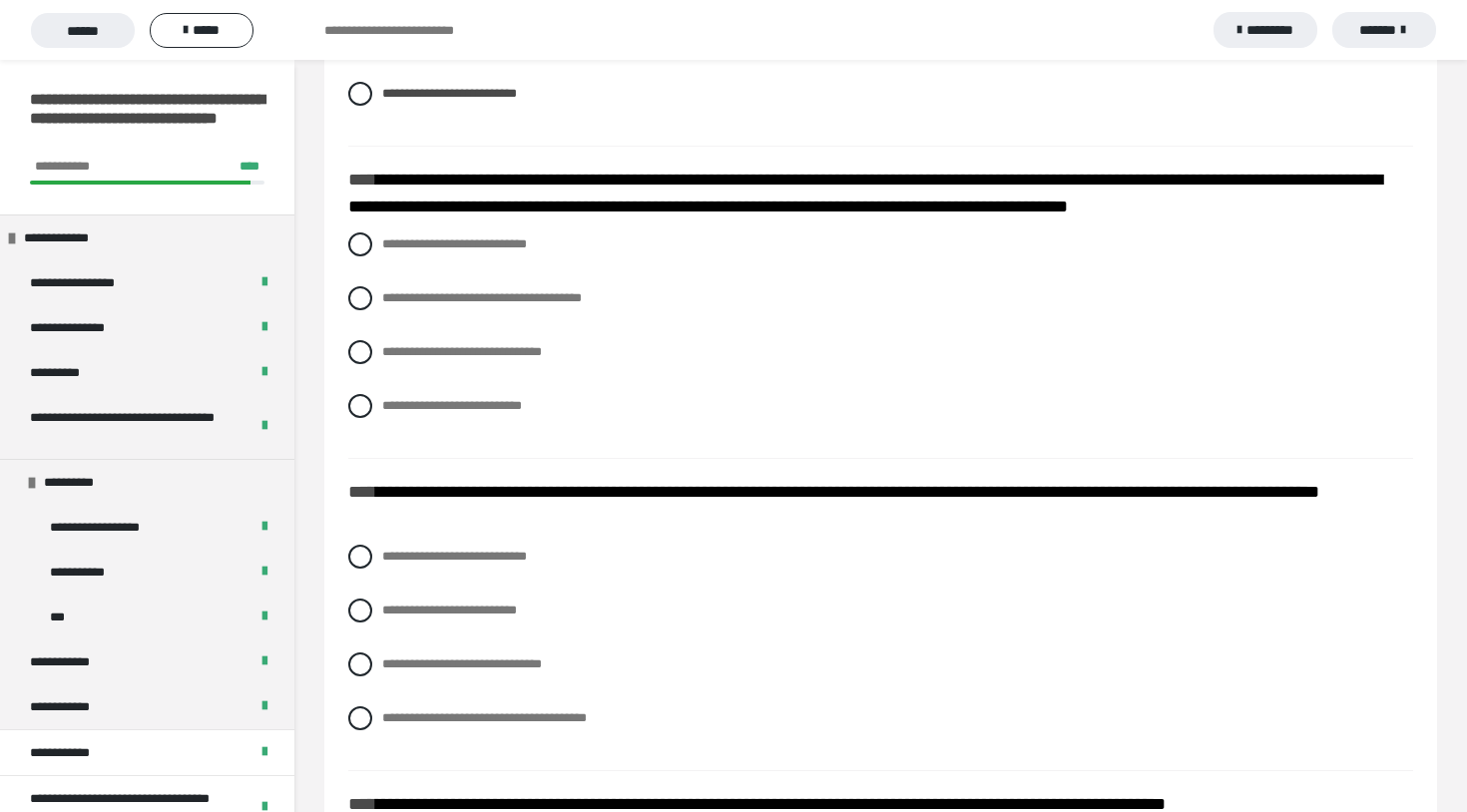 scroll, scrollTop: 4486, scrollLeft: 0, axis: vertical 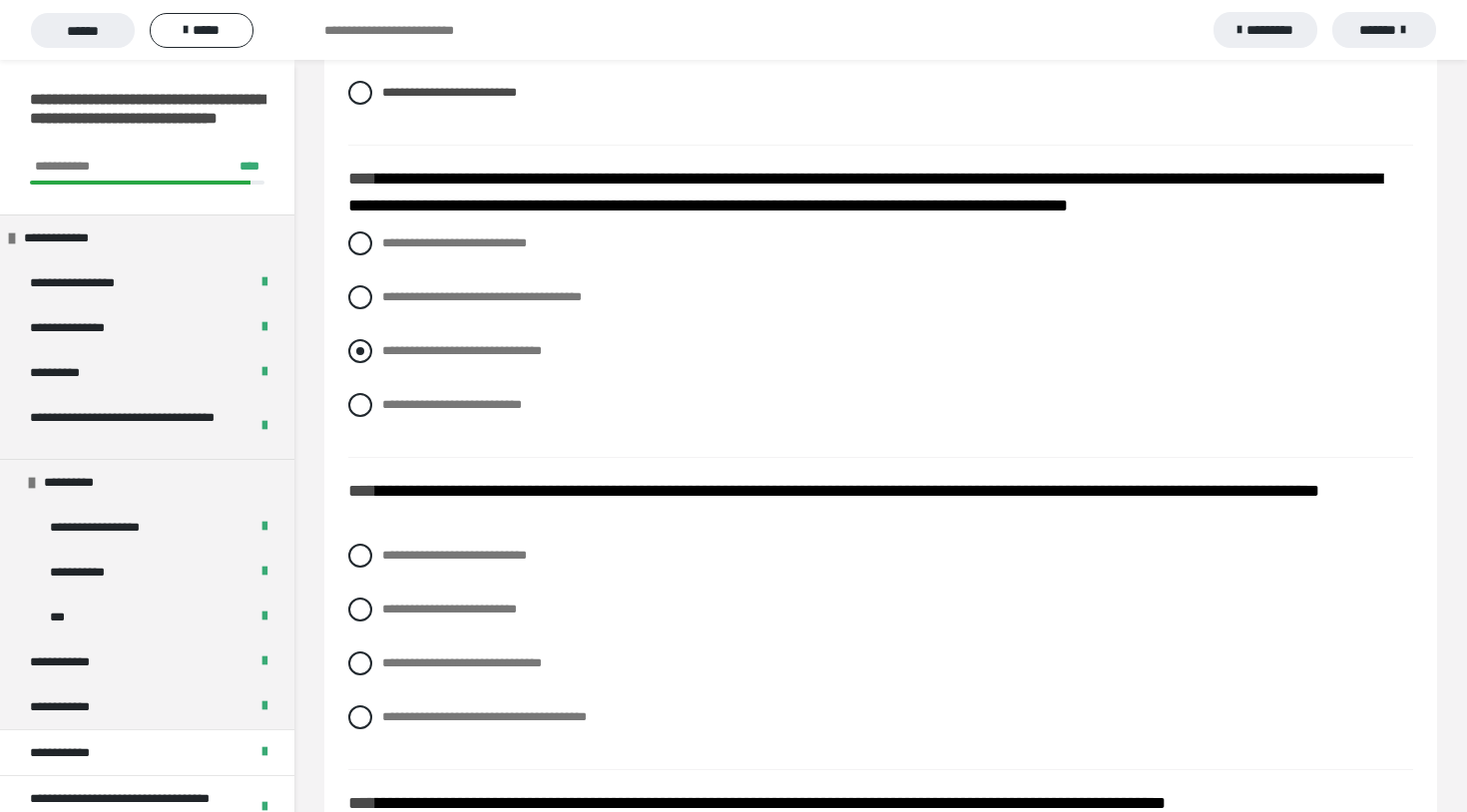 click at bounding box center [360, 351] 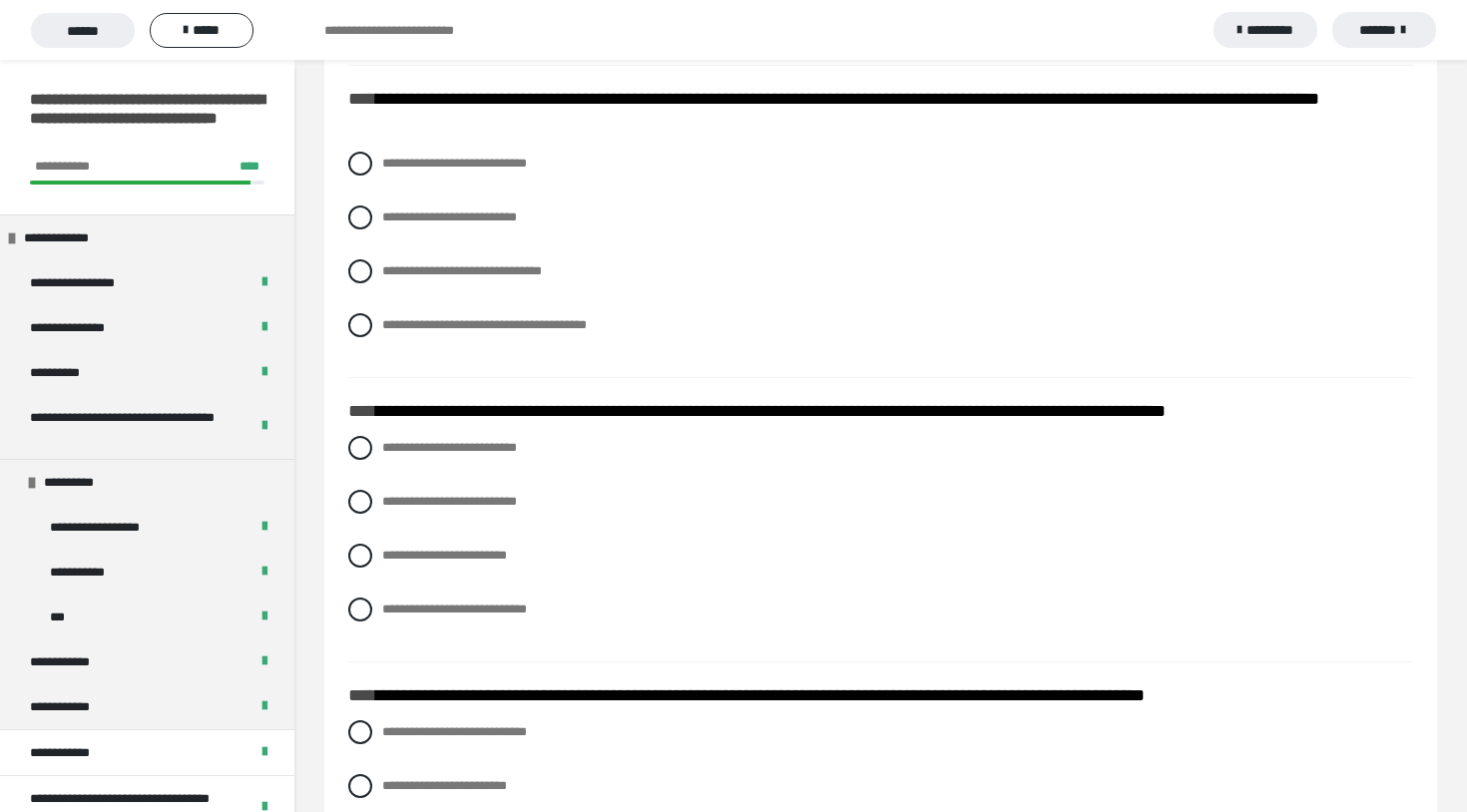 scroll, scrollTop: 4860, scrollLeft: 0, axis: vertical 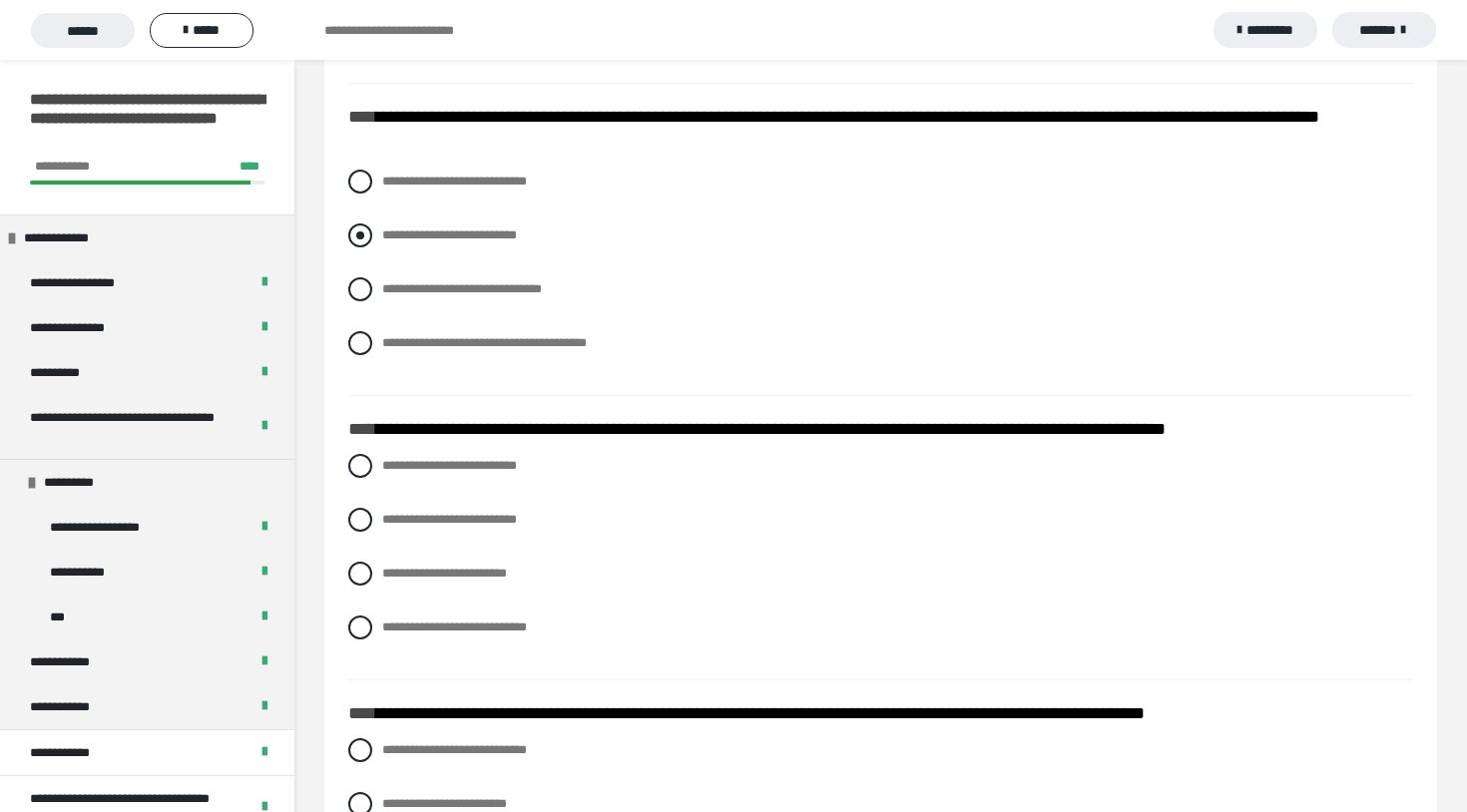 click at bounding box center (360, 235) 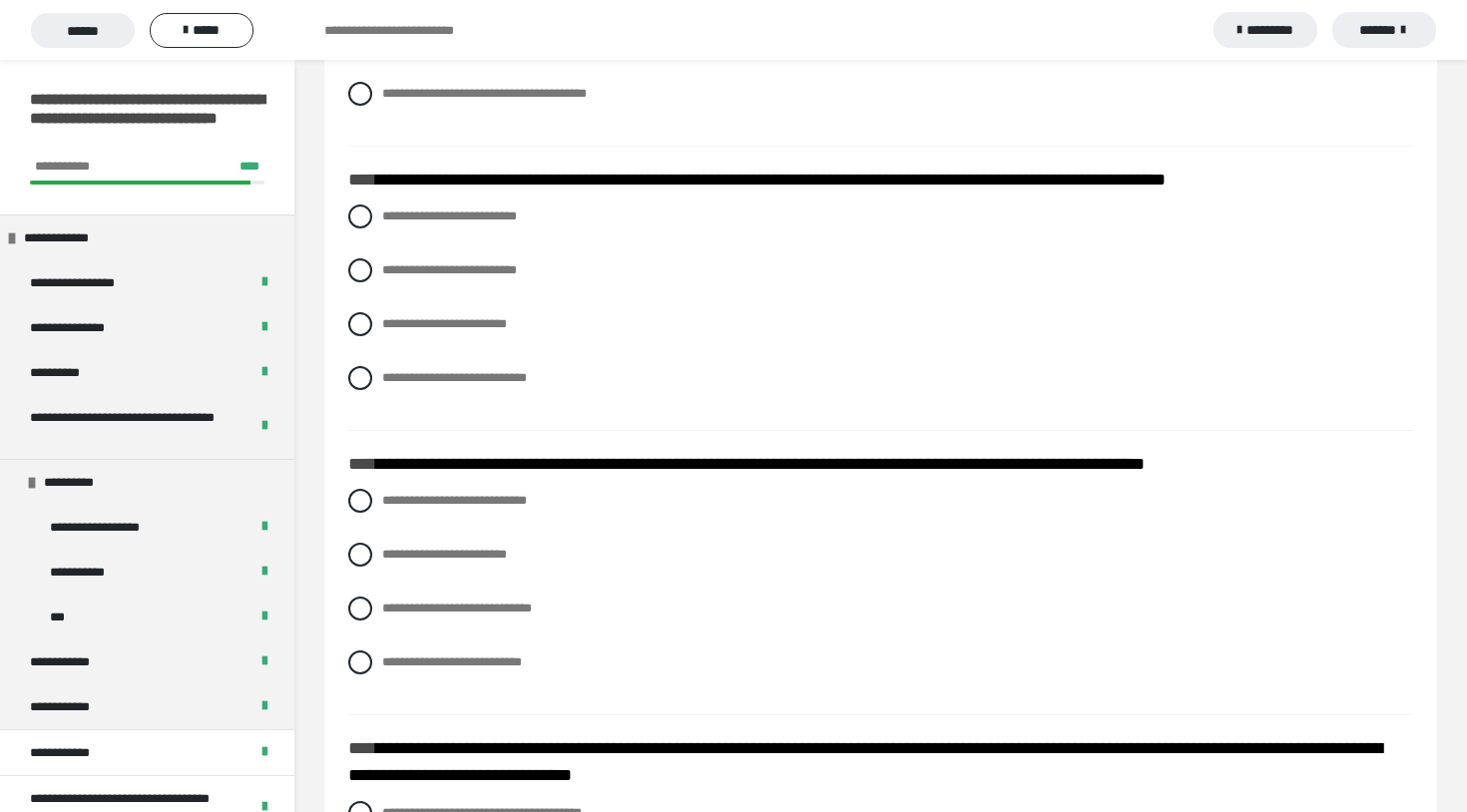 scroll, scrollTop: 5115, scrollLeft: 0, axis: vertical 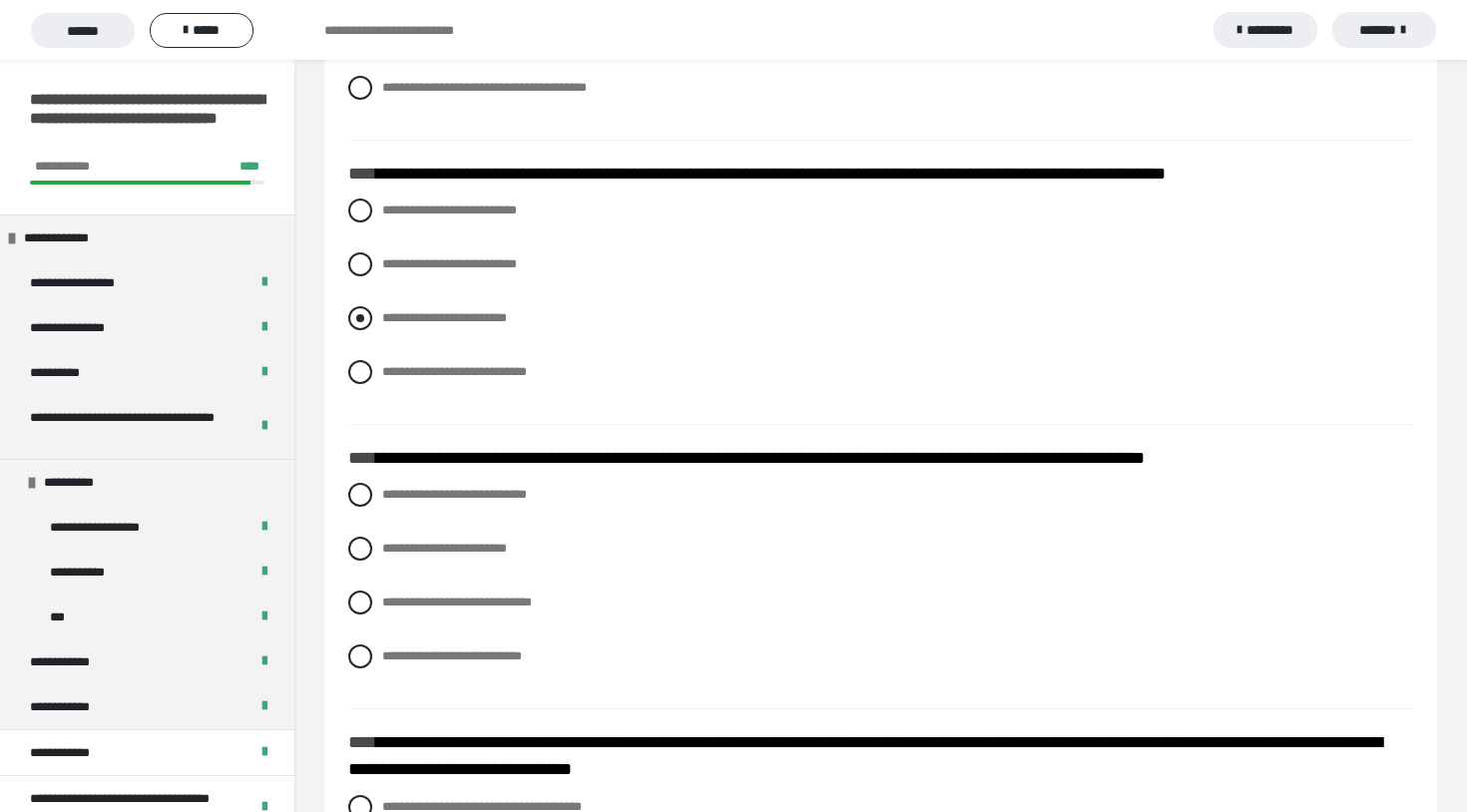 click at bounding box center (360, 318) 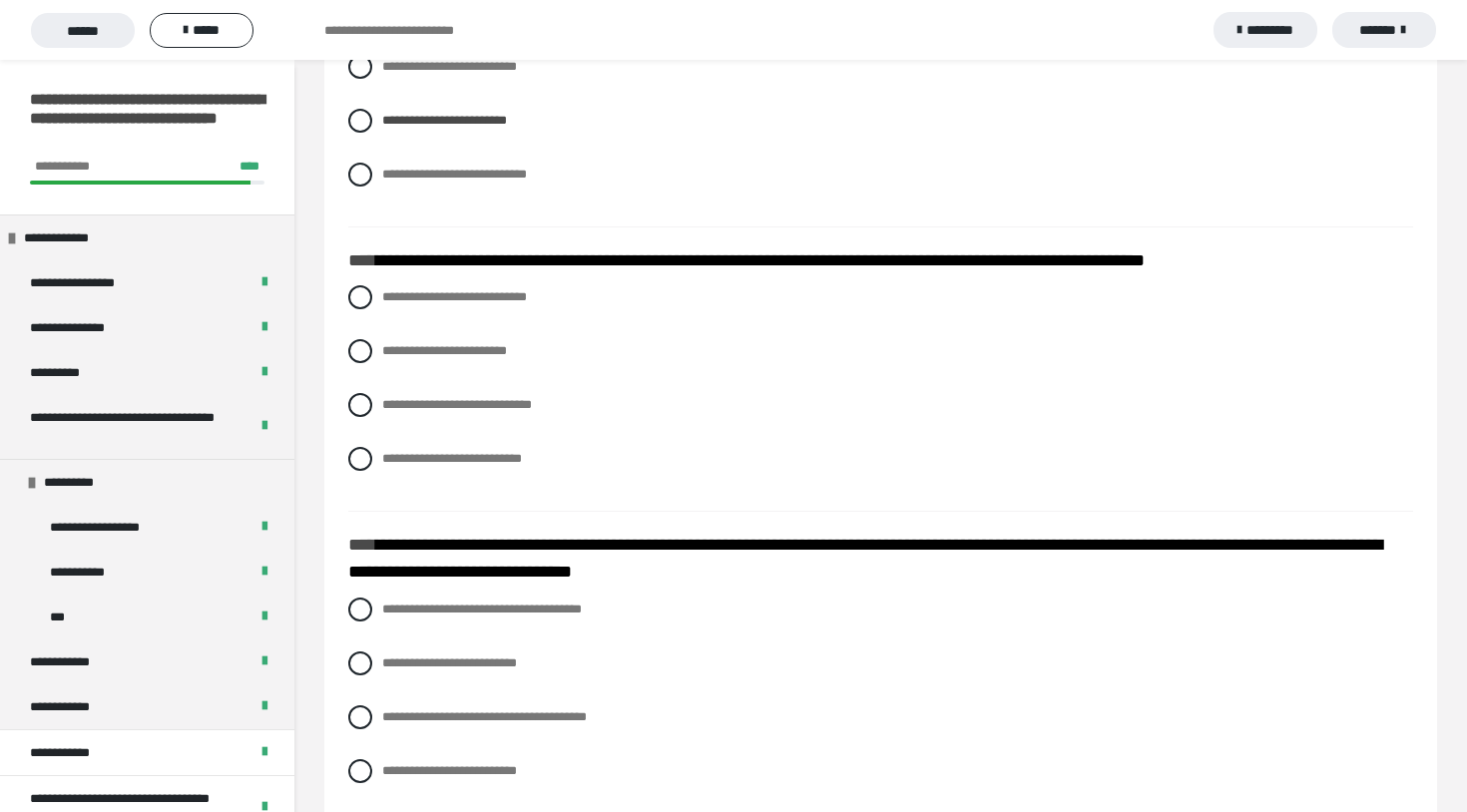 scroll, scrollTop: 5314, scrollLeft: 0, axis: vertical 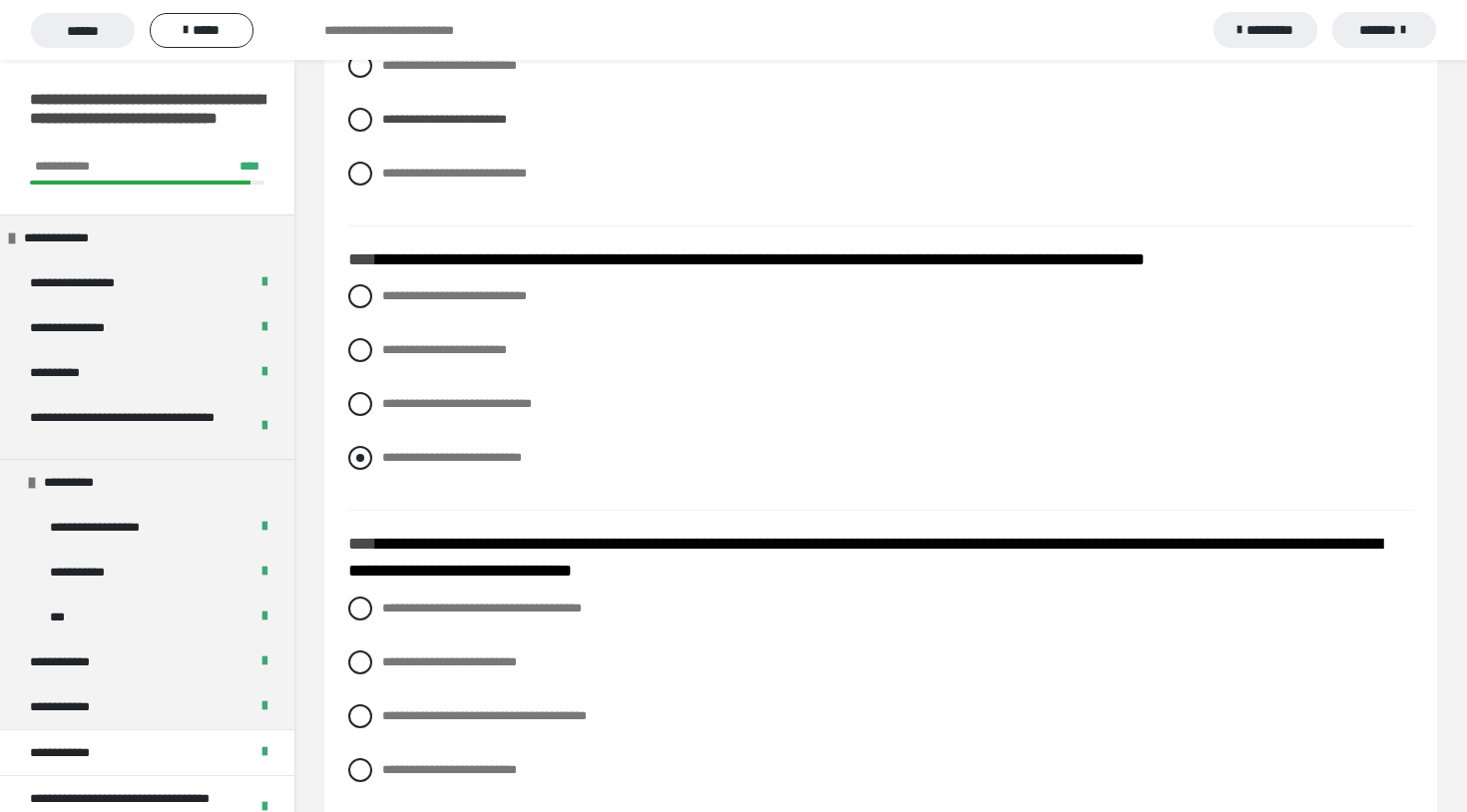 click at bounding box center (360, 458) 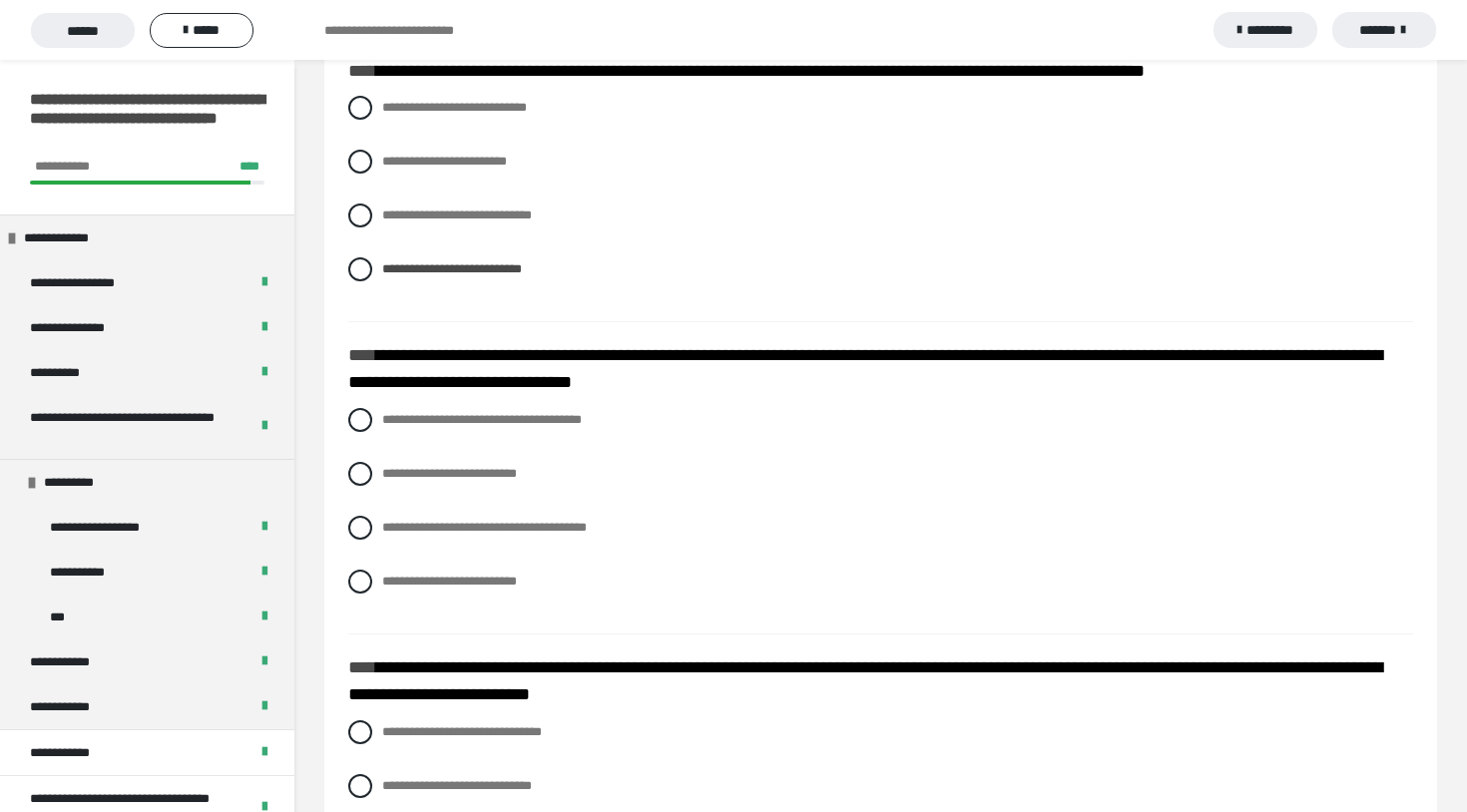 scroll, scrollTop: 5539, scrollLeft: 0, axis: vertical 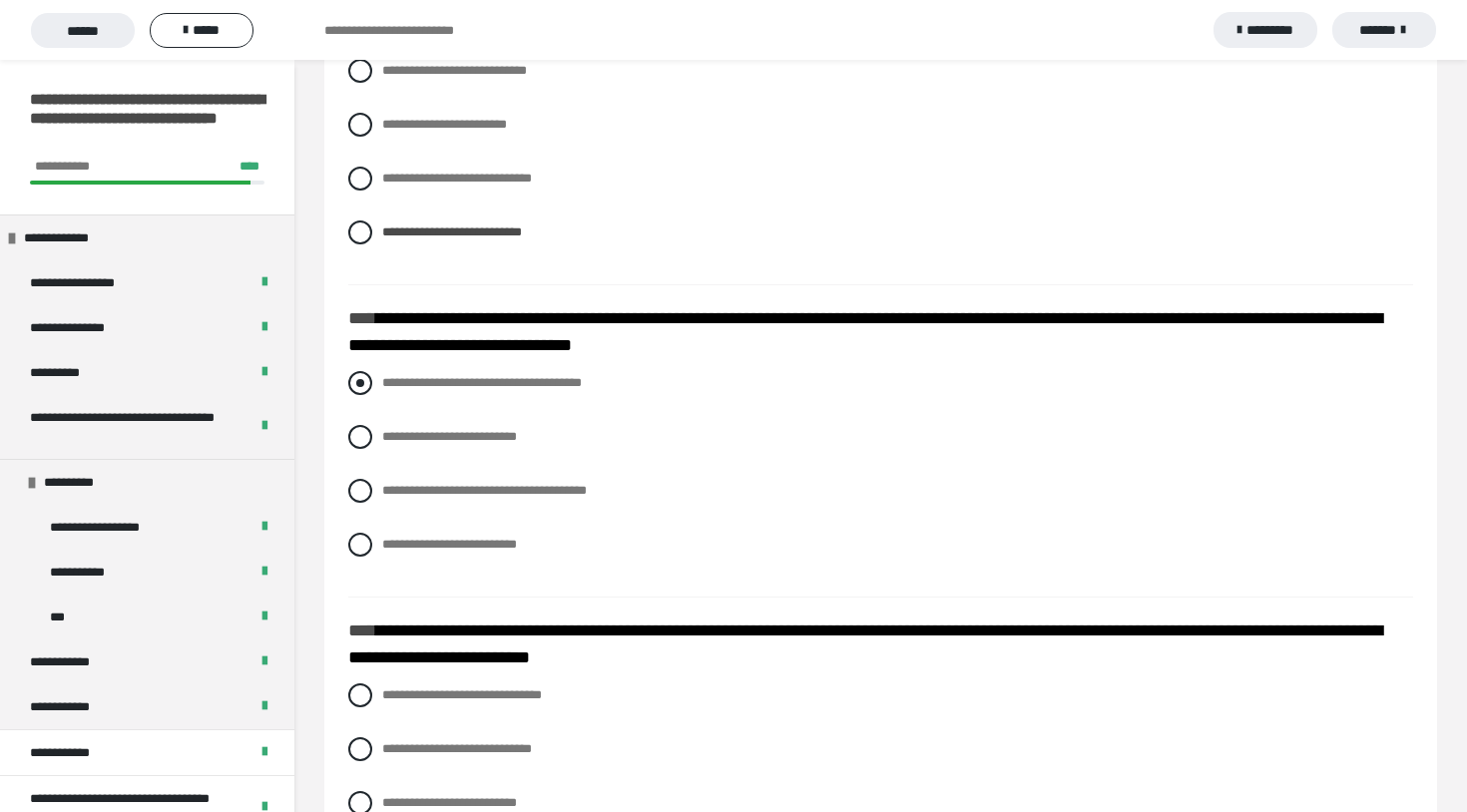 click at bounding box center (360, 383) 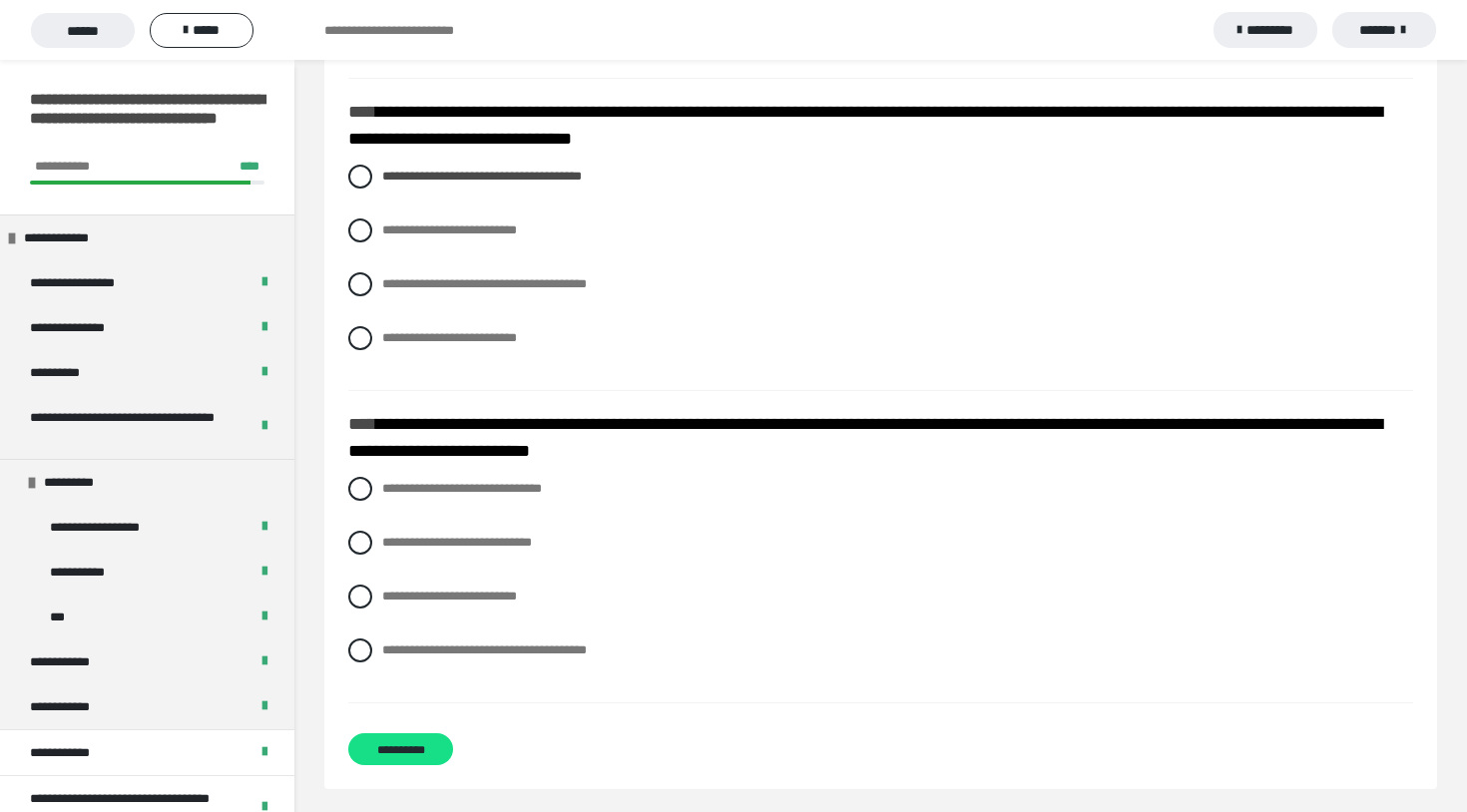 scroll, scrollTop: 5759, scrollLeft: 0, axis: vertical 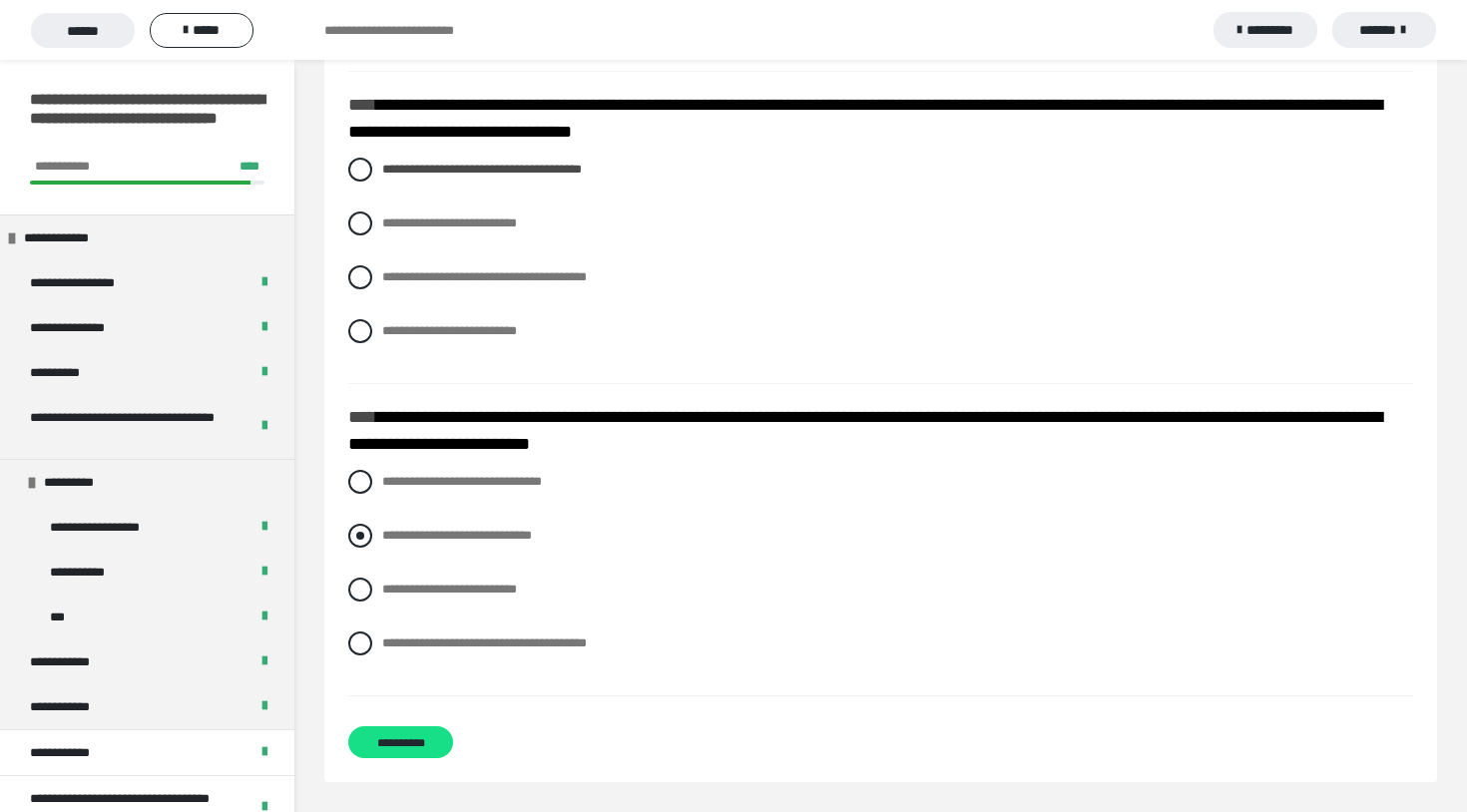 click at bounding box center (360, 536) 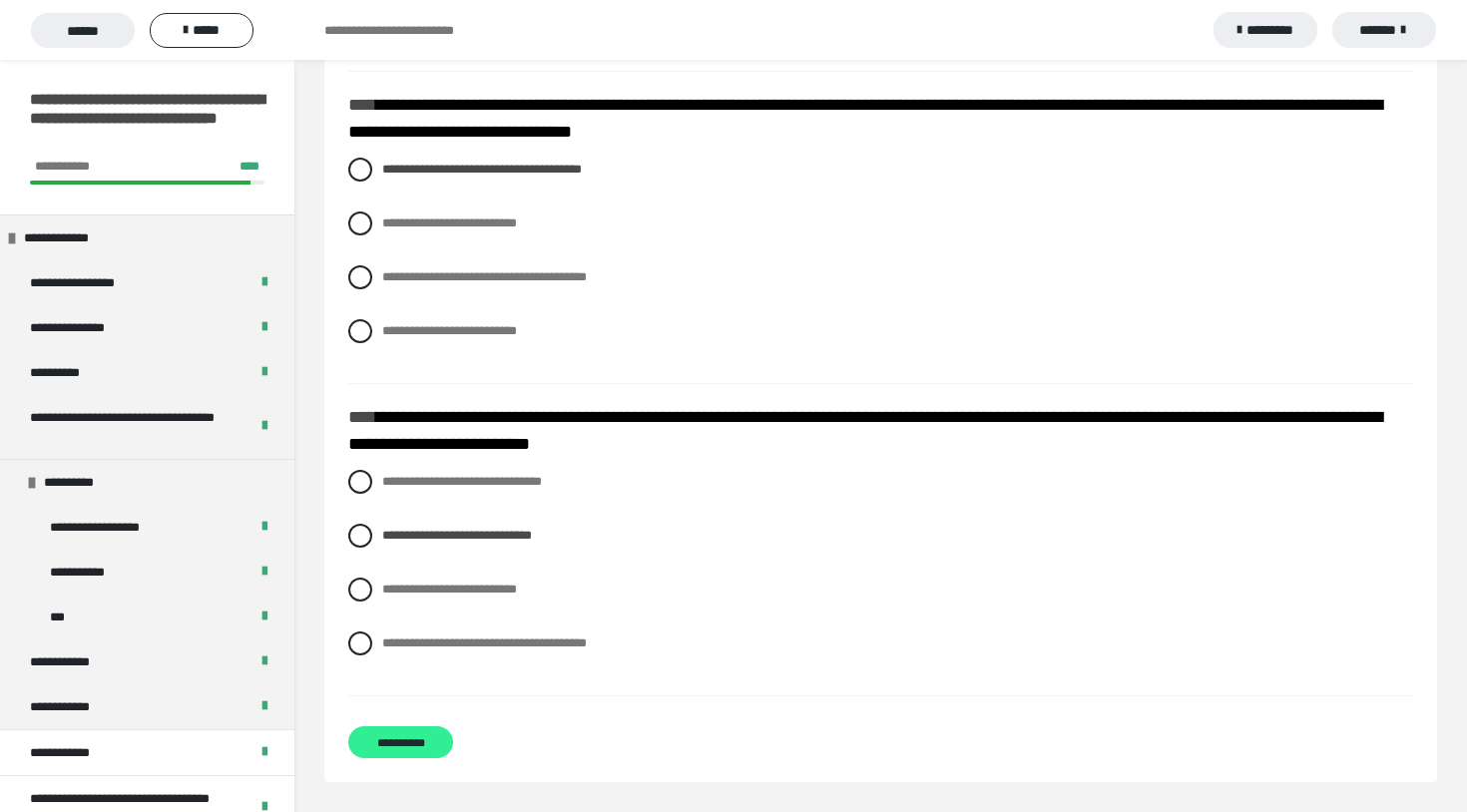 click on "**********" at bounding box center [400, 742] 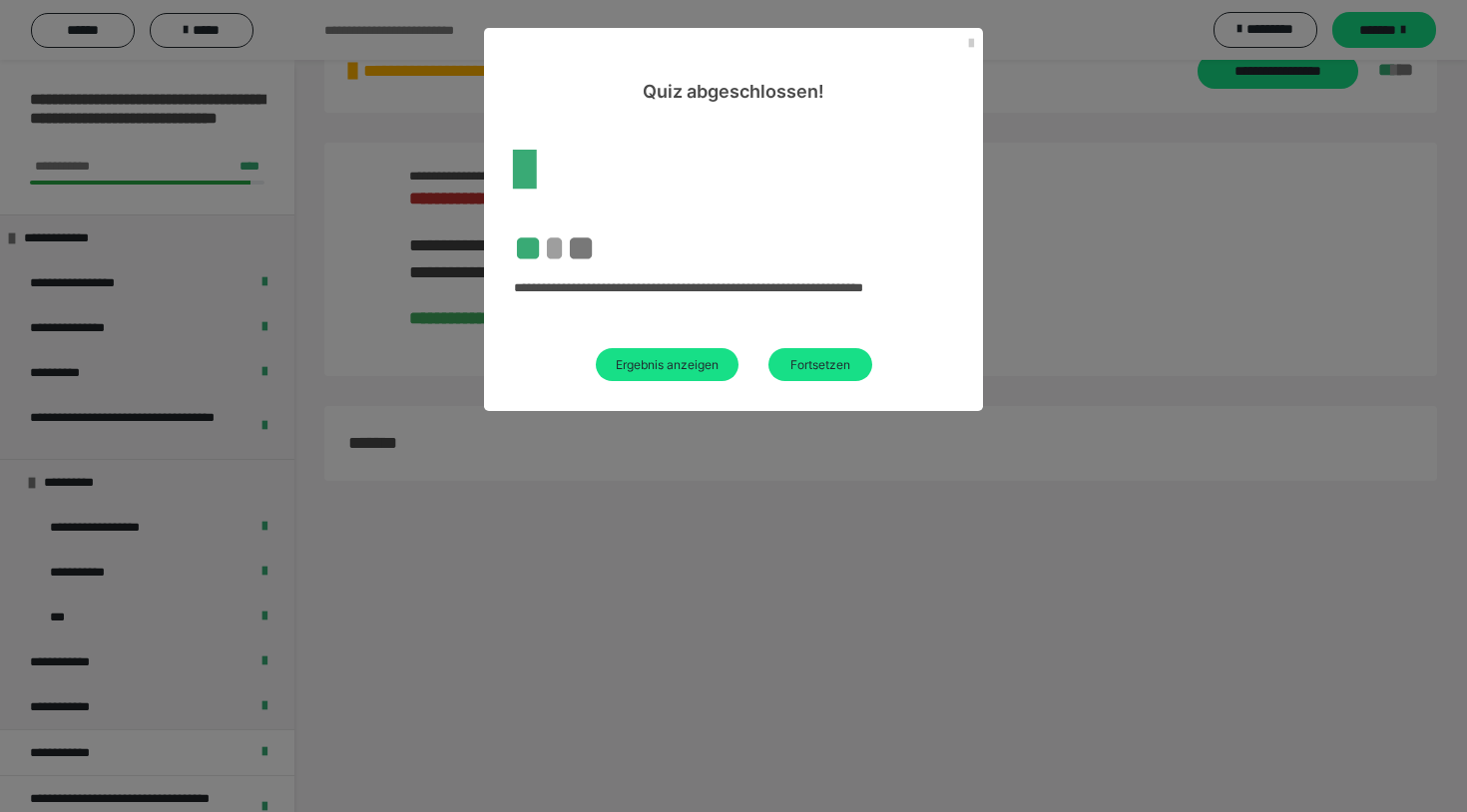 scroll, scrollTop: 60, scrollLeft: 0, axis: vertical 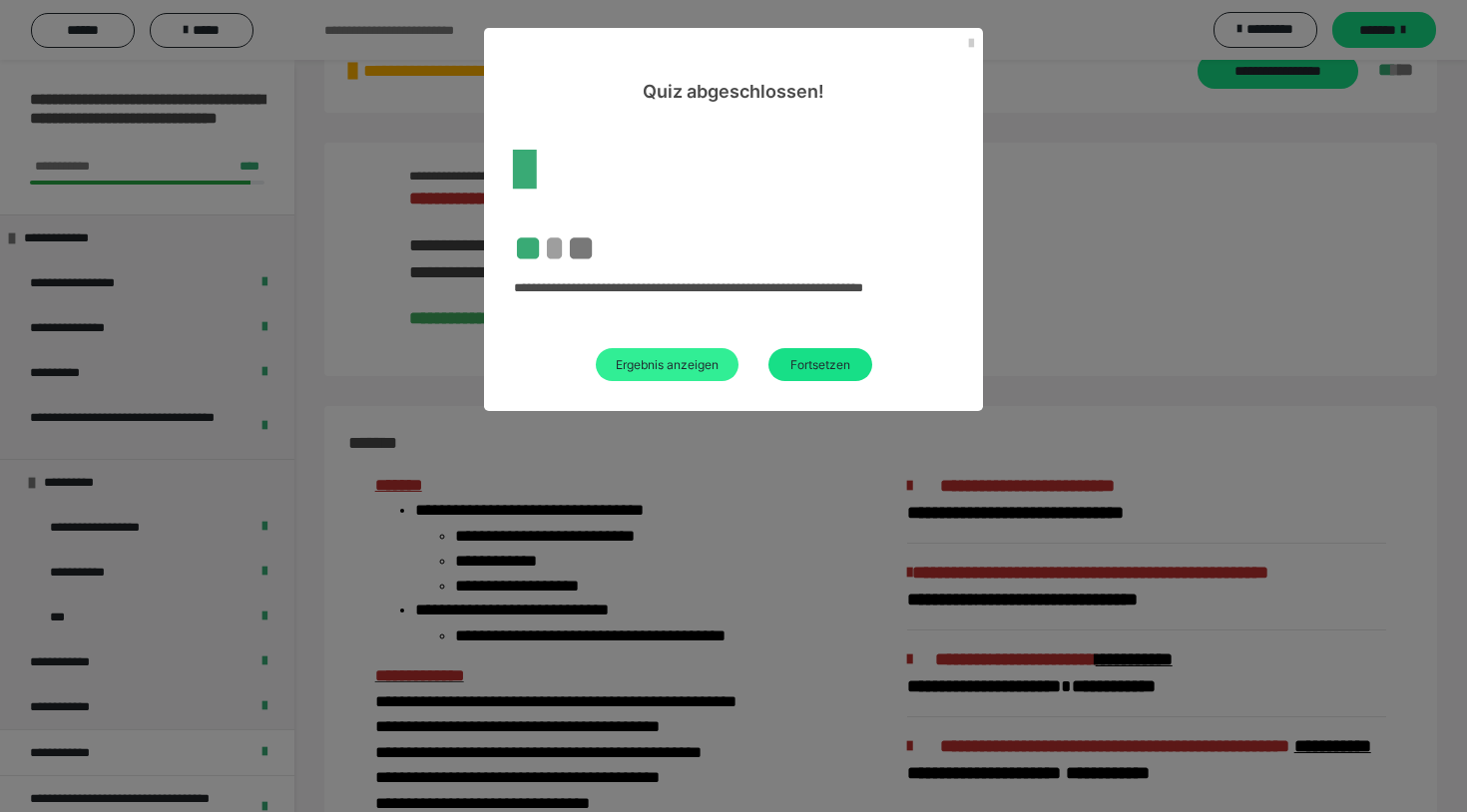 click on "Ergebnis anzeigen" at bounding box center [667, 364] 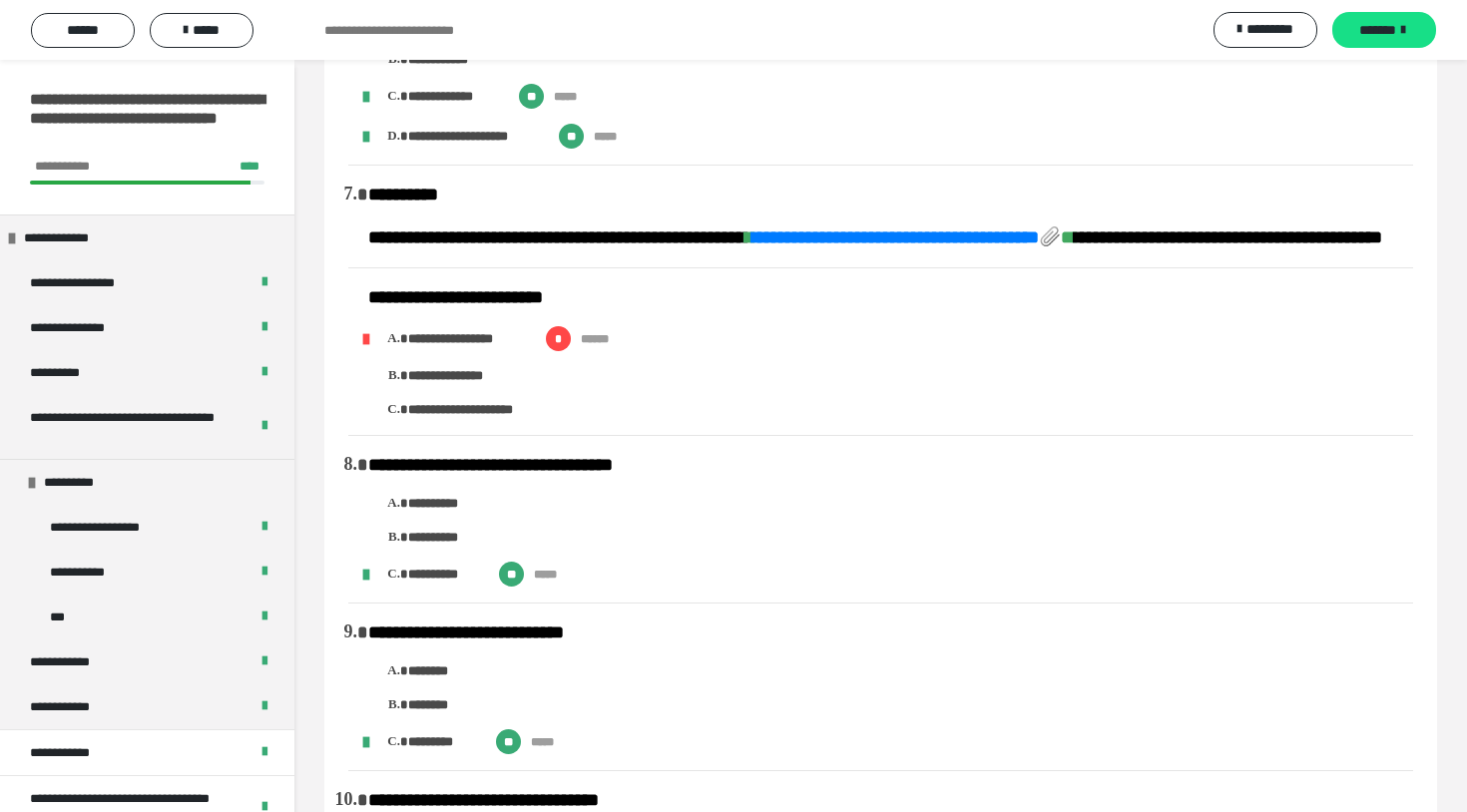 scroll, scrollTop: 1336, scrollLeft: 0, axis: vertical 